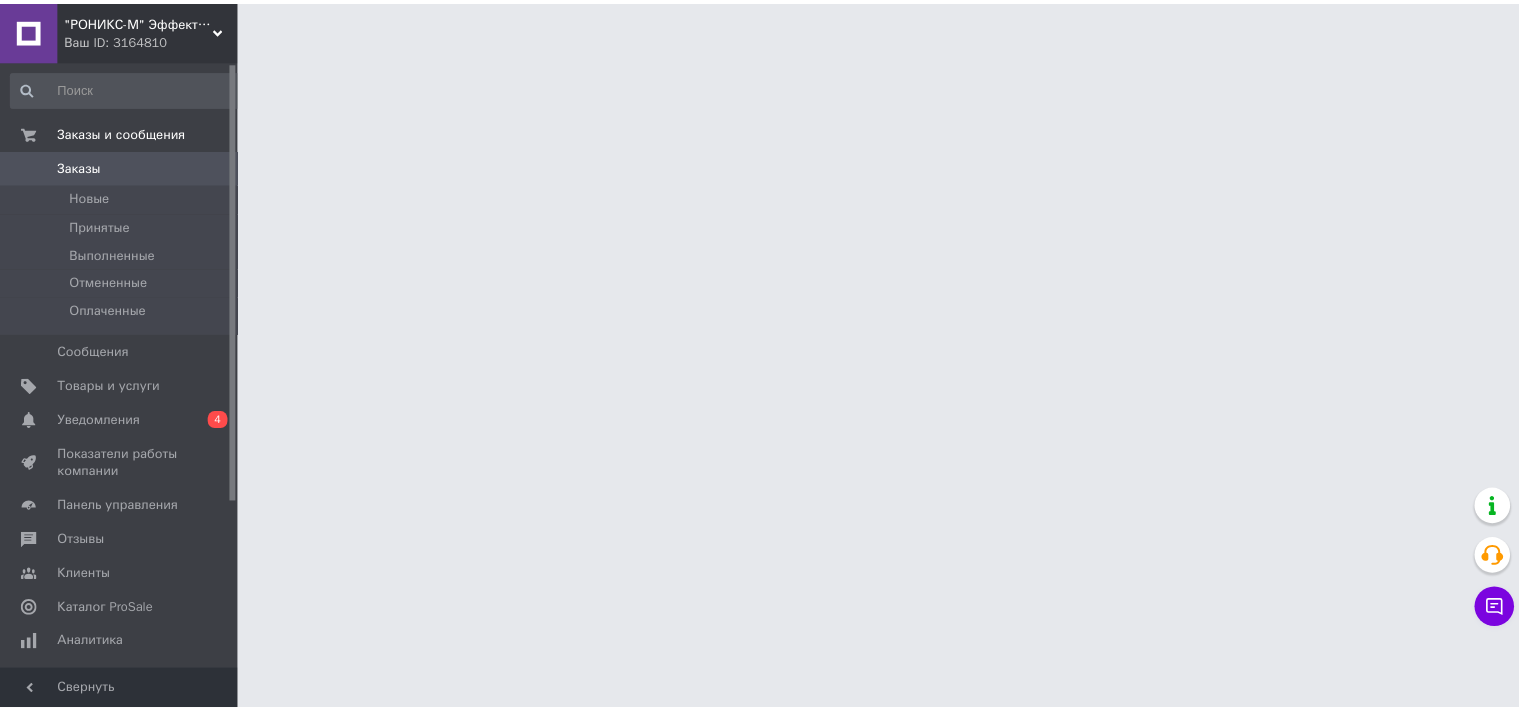scroll, scrollTop: 0, scrollLeft: 0, axis: both 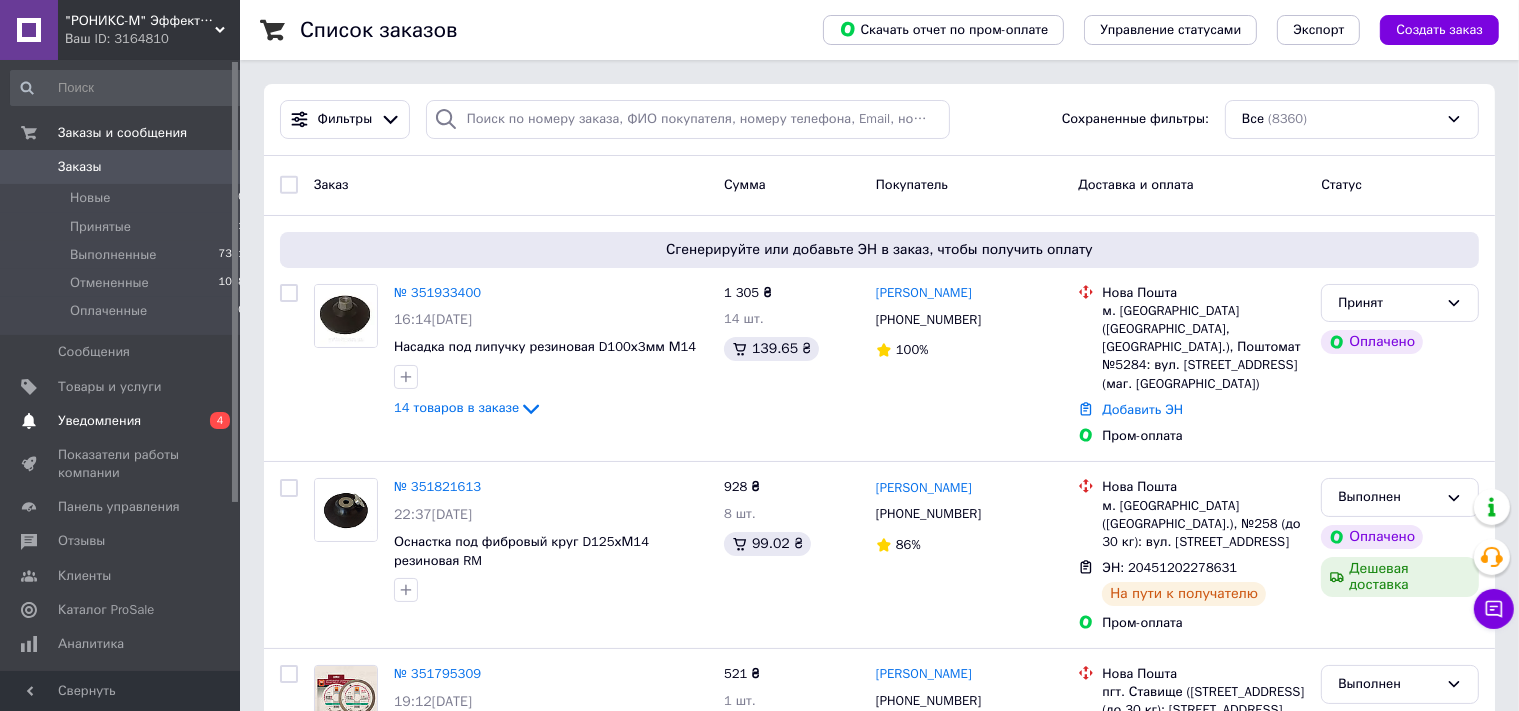 click on "Уведомления" at bounding box center (99, 421) 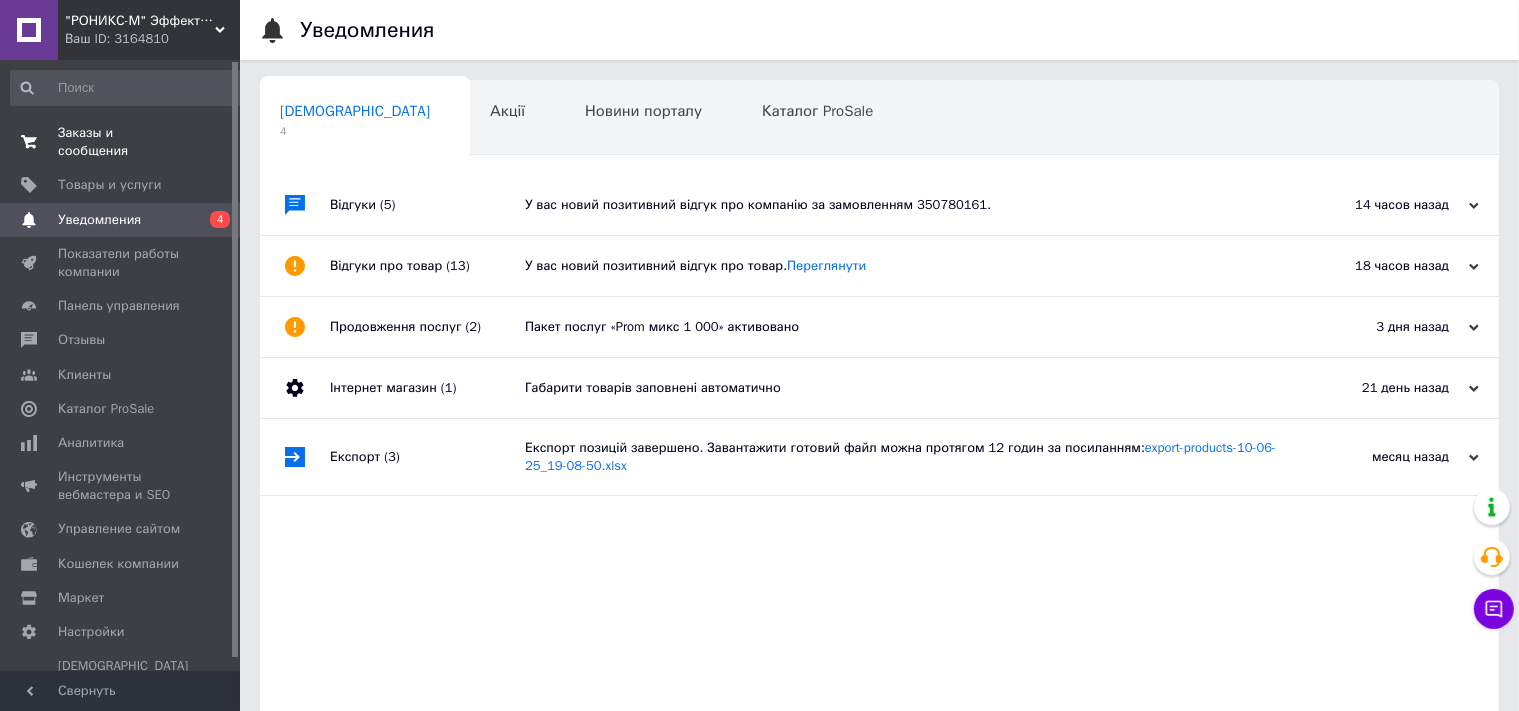 click on "Заказы и сообщения" at bounding box center (121, 142) 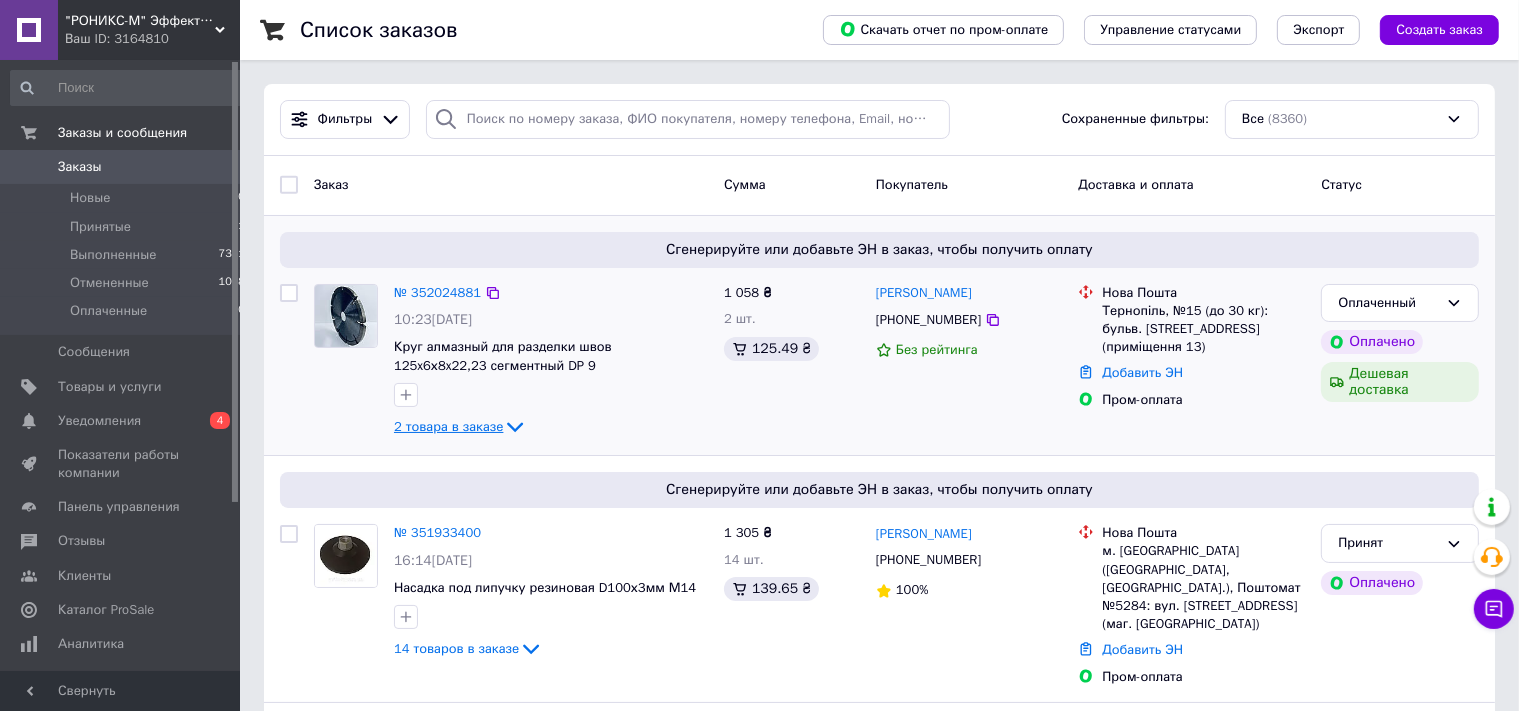 click on "2 товара в заказе" at bounding box center [448, 426] 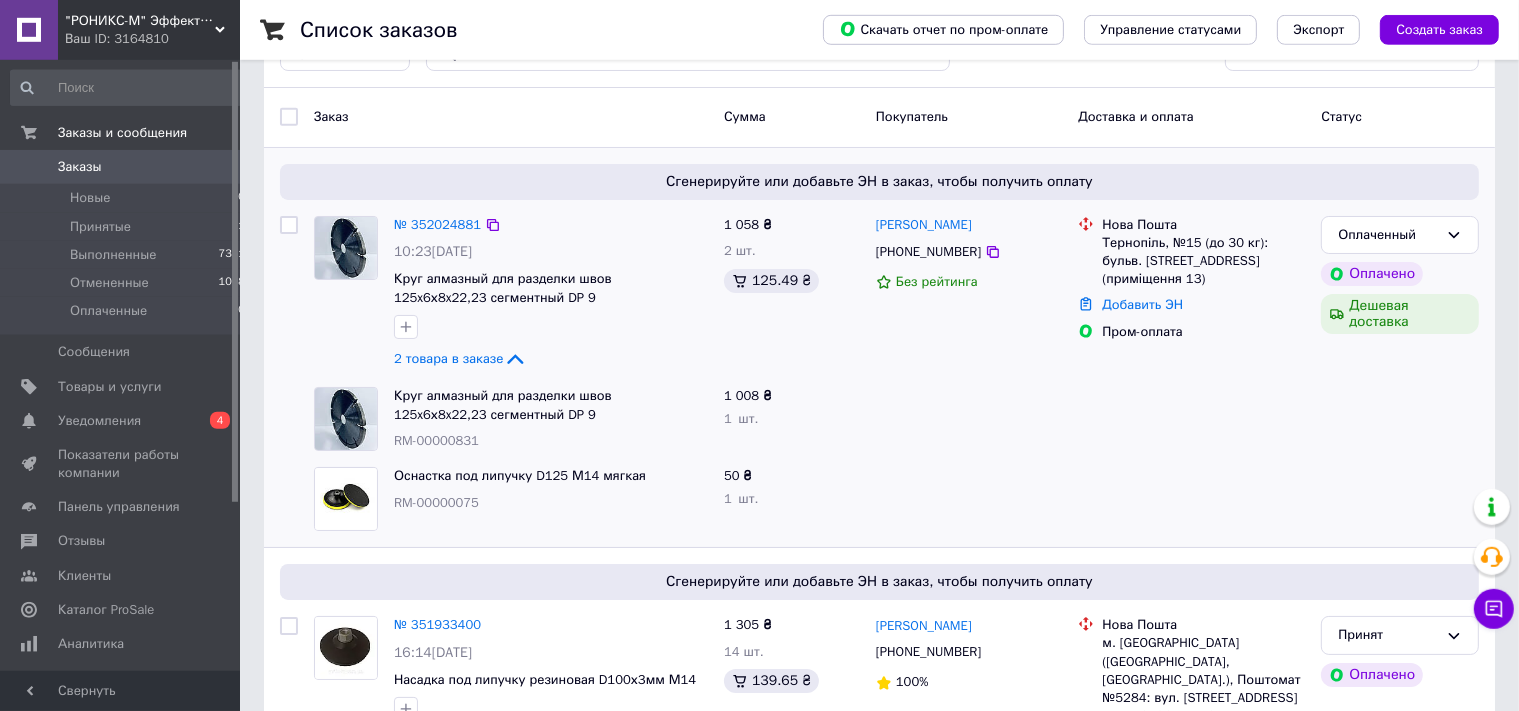 scroll, scrollTop: 105, scrollLeft: 0, axis: vertical 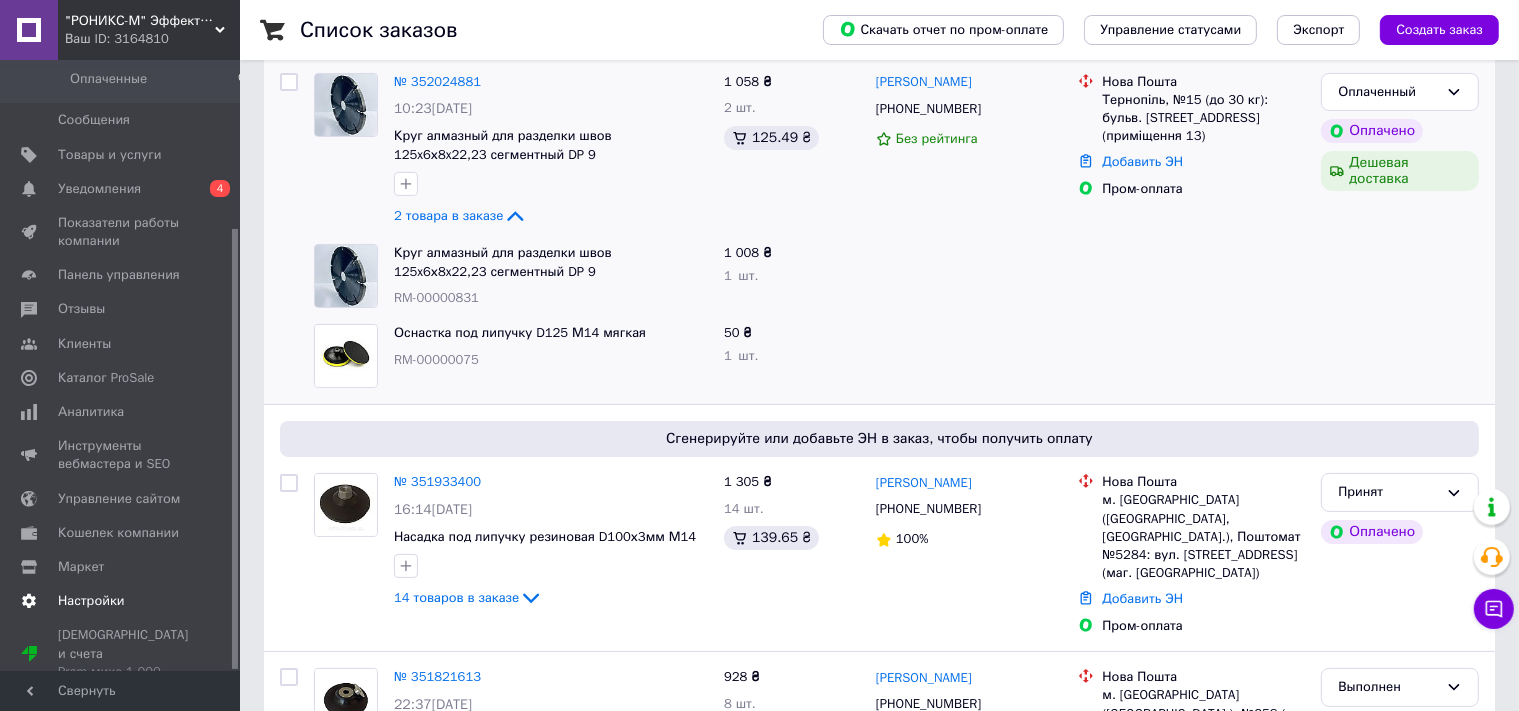 click on "Настройки" at bounding box center (91, 601) 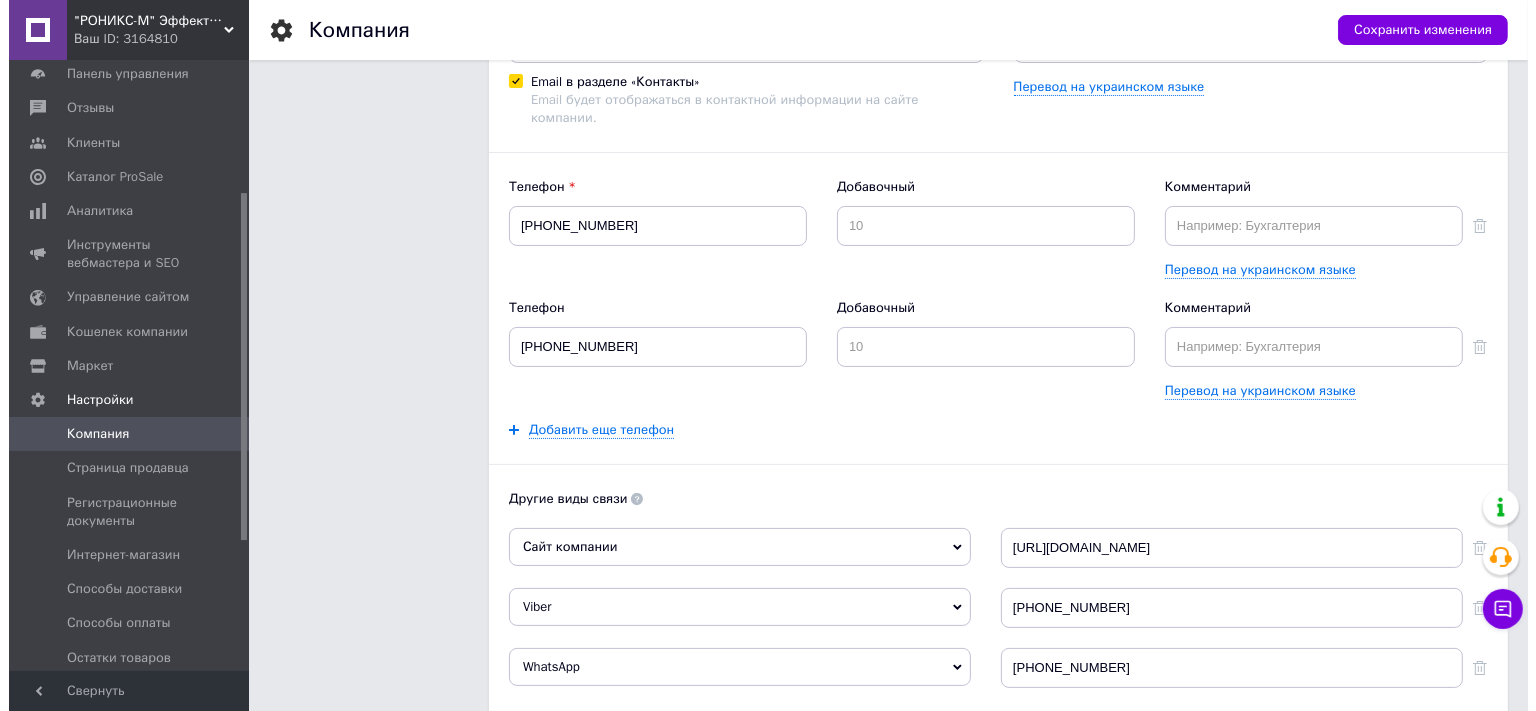 scroll, scrollTop: 0, scrollLeft: 0, axis: both 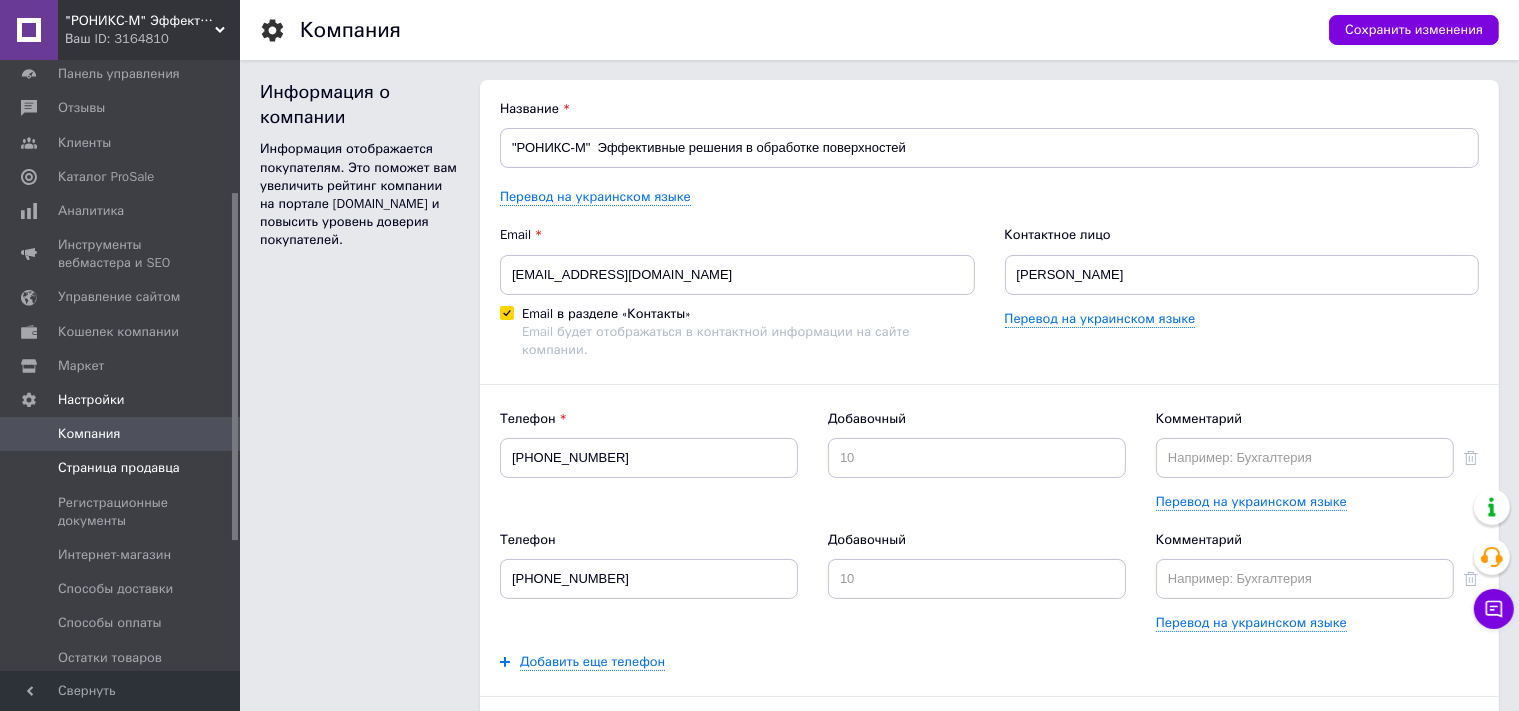 click on "Страница продавца" at bounding box center (119, 468) 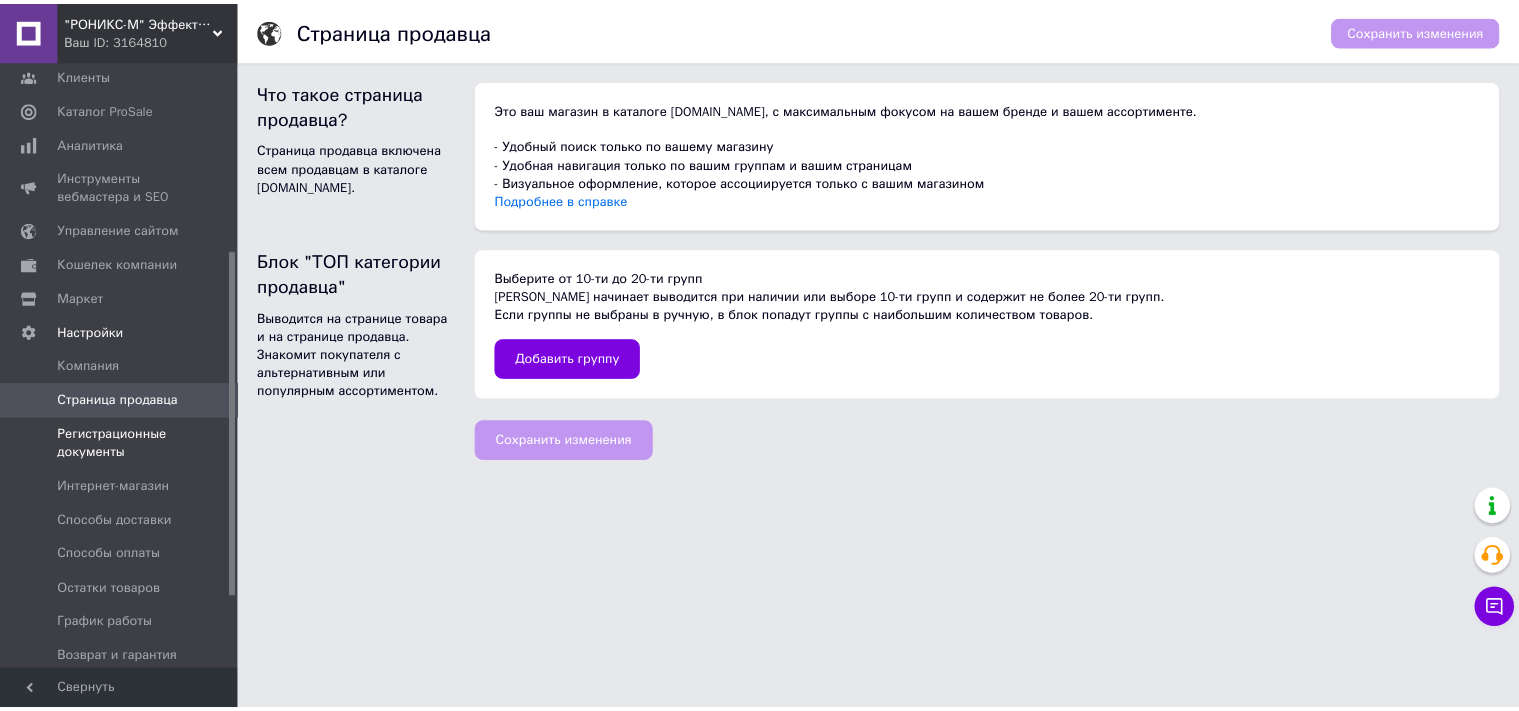 scroll, scrollTop: 338, scrollLeft: 0, axis: vertical 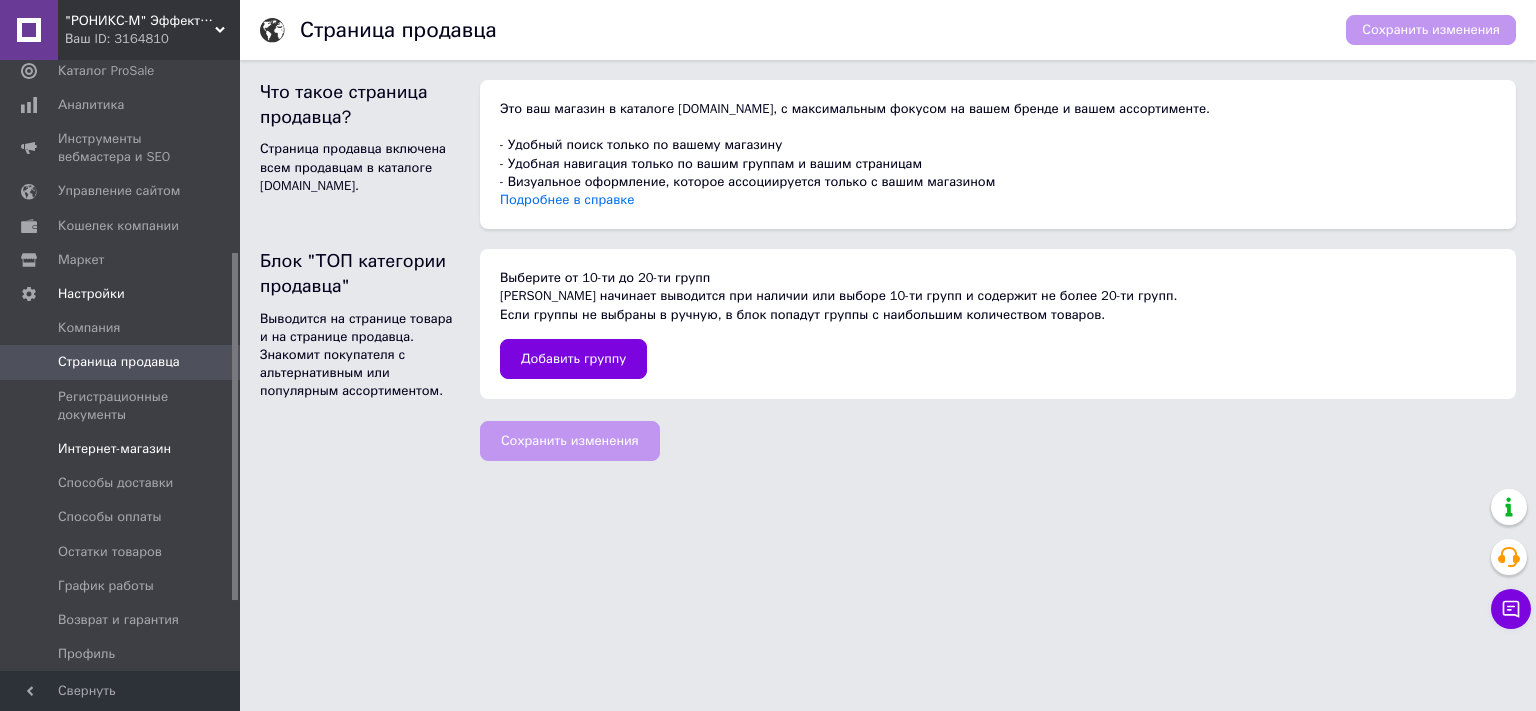 click on "Интернет-магазин" at bounding box center (114, 449) 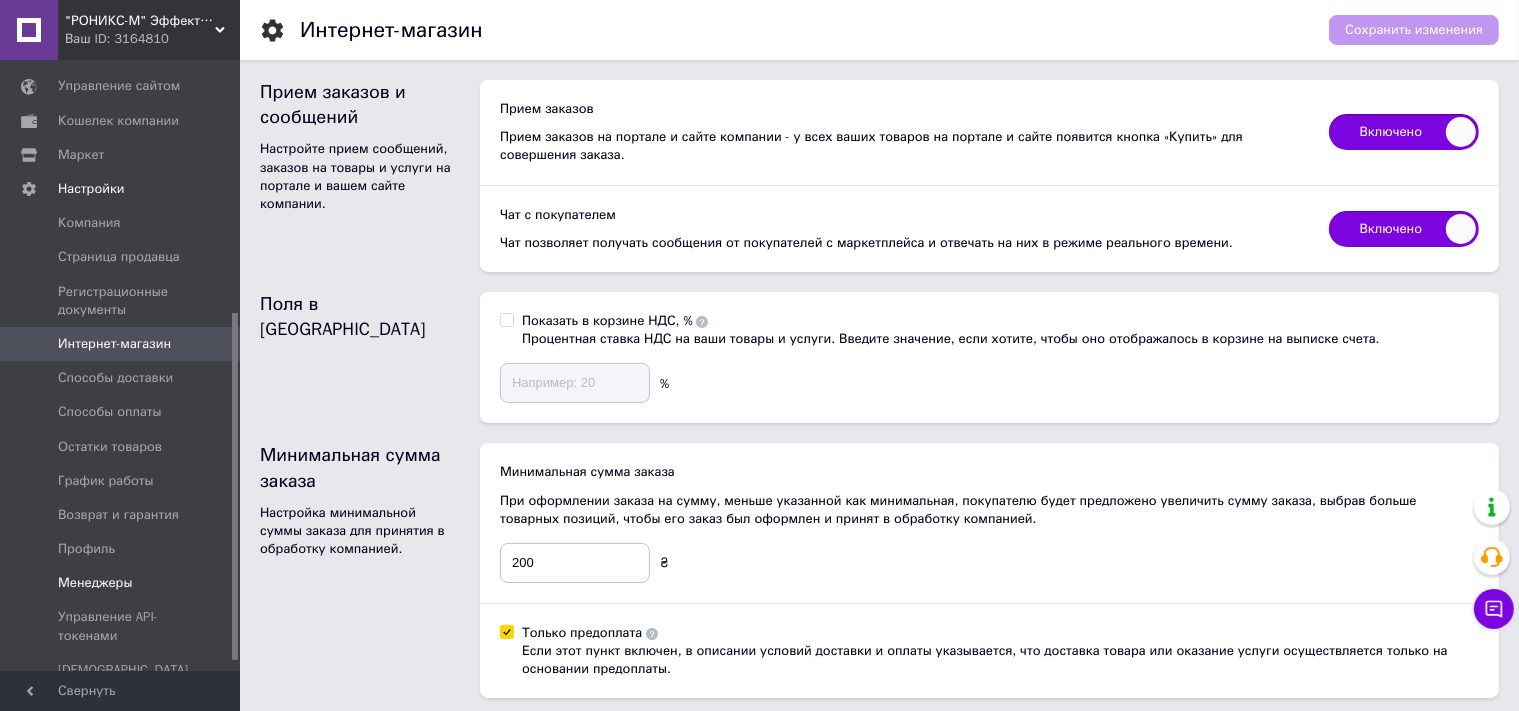 scroll, scrollTop: 459, scrollLeft: 0, axis: vertical 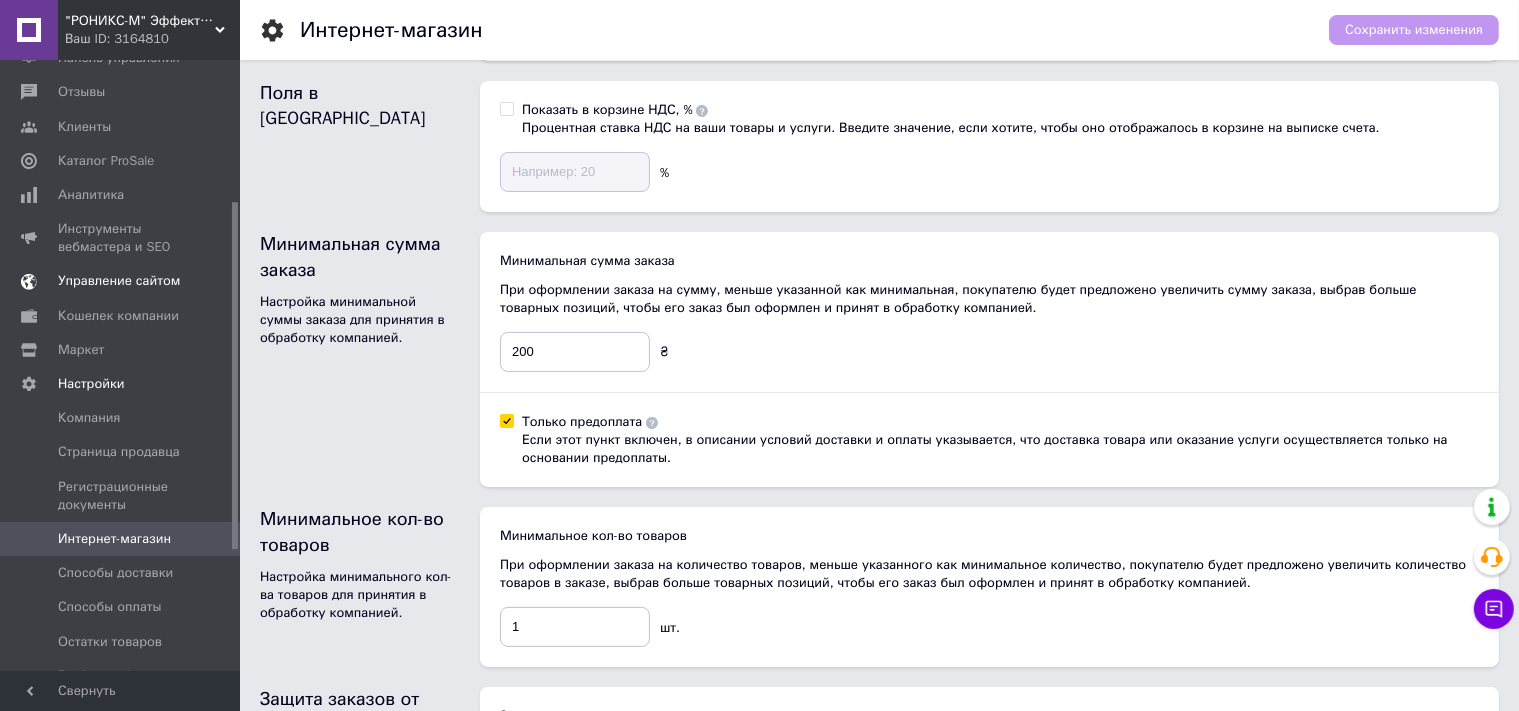 click on "Управление сайтом" at bounding box center (119, 281) 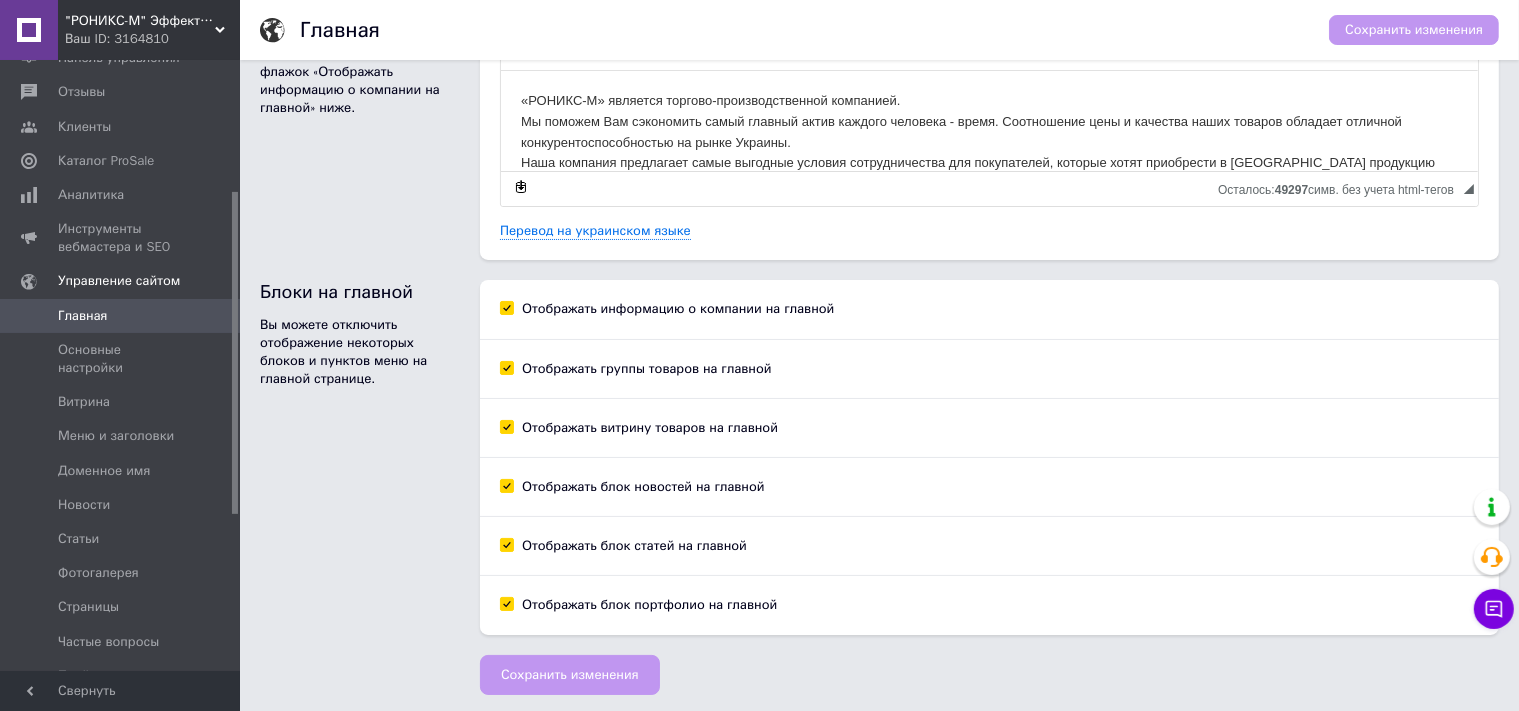 scroll, scrollTop: 0, scrollLeft: 0, axis: both 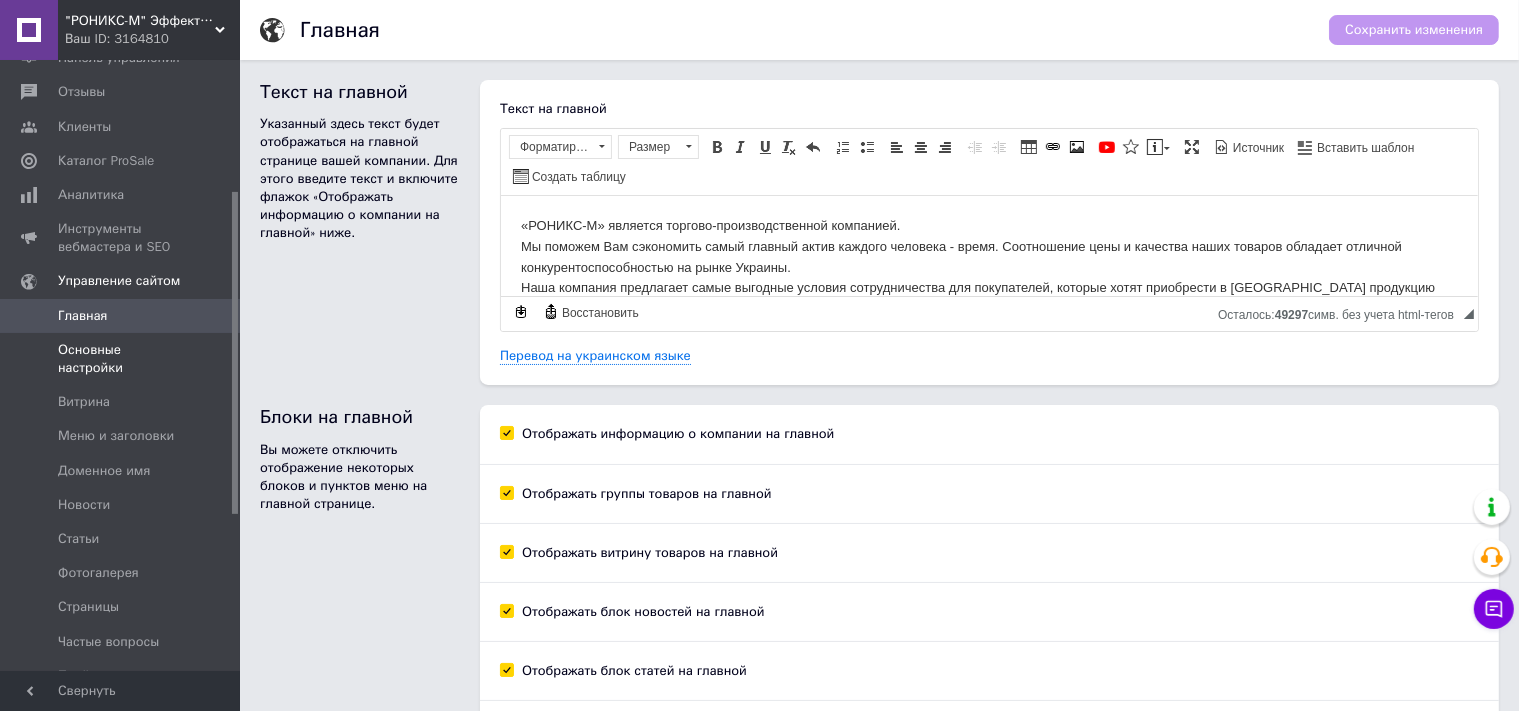 click on "Основные настройки" at bounding box center (121, 359) 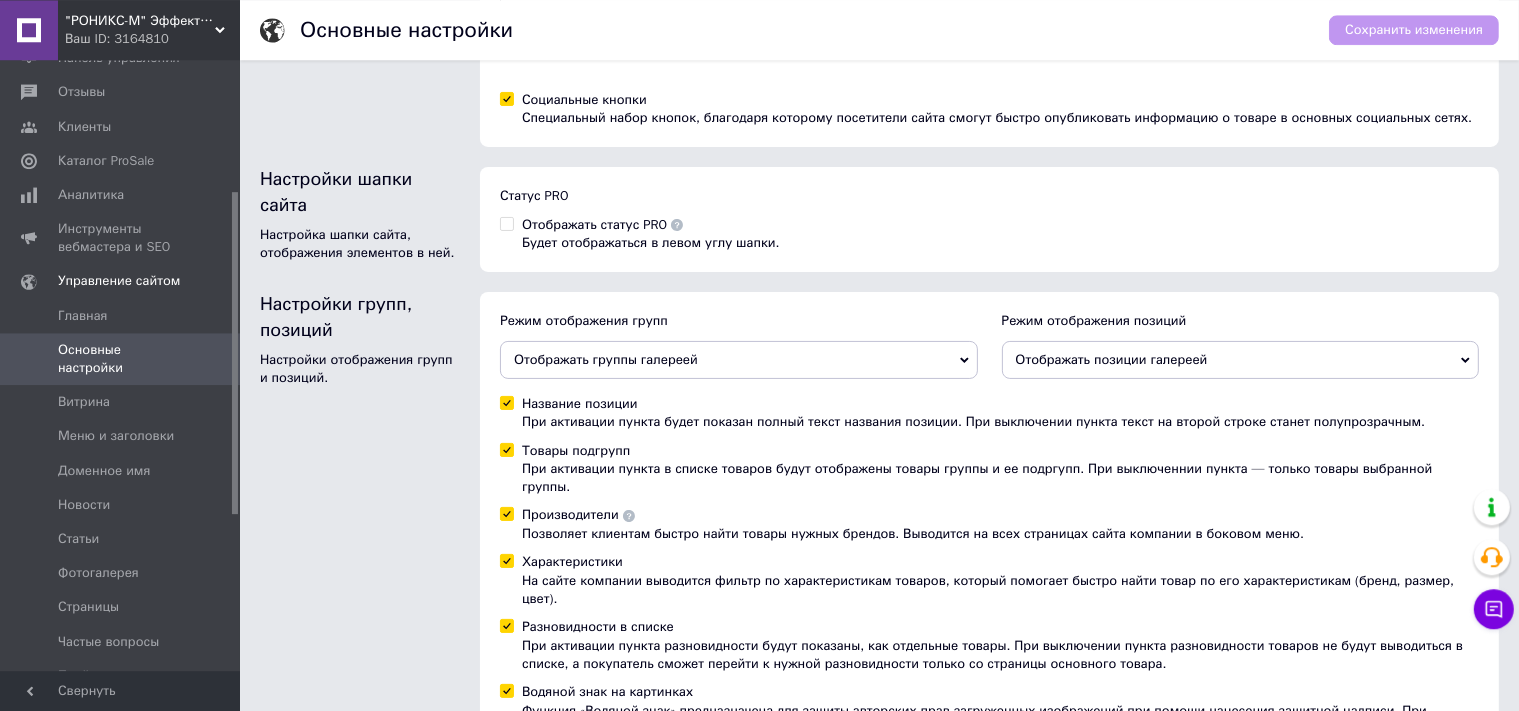 scroll, scrollTop: 466, scrollLeft: 0, axis: vertical 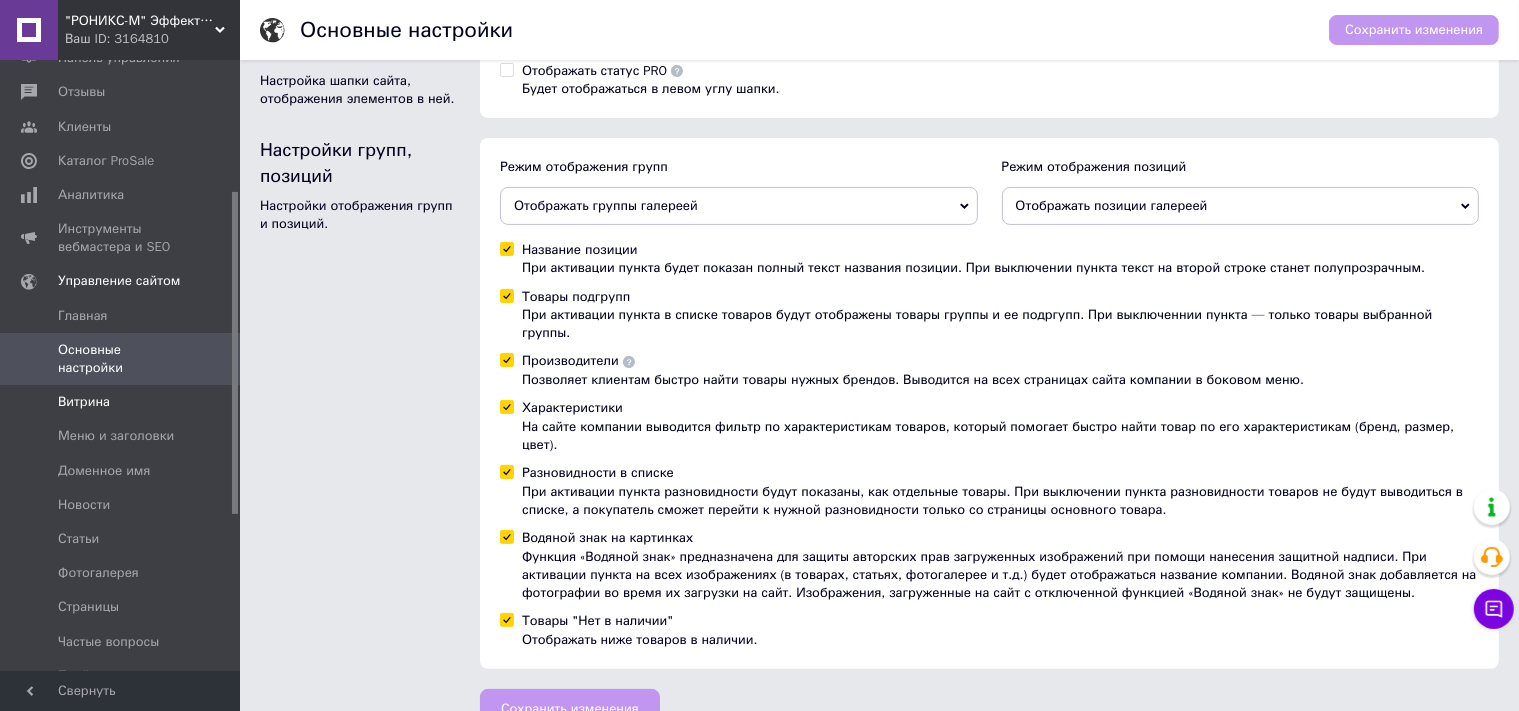 click on "Витрина" at bounding box center [84, 402] 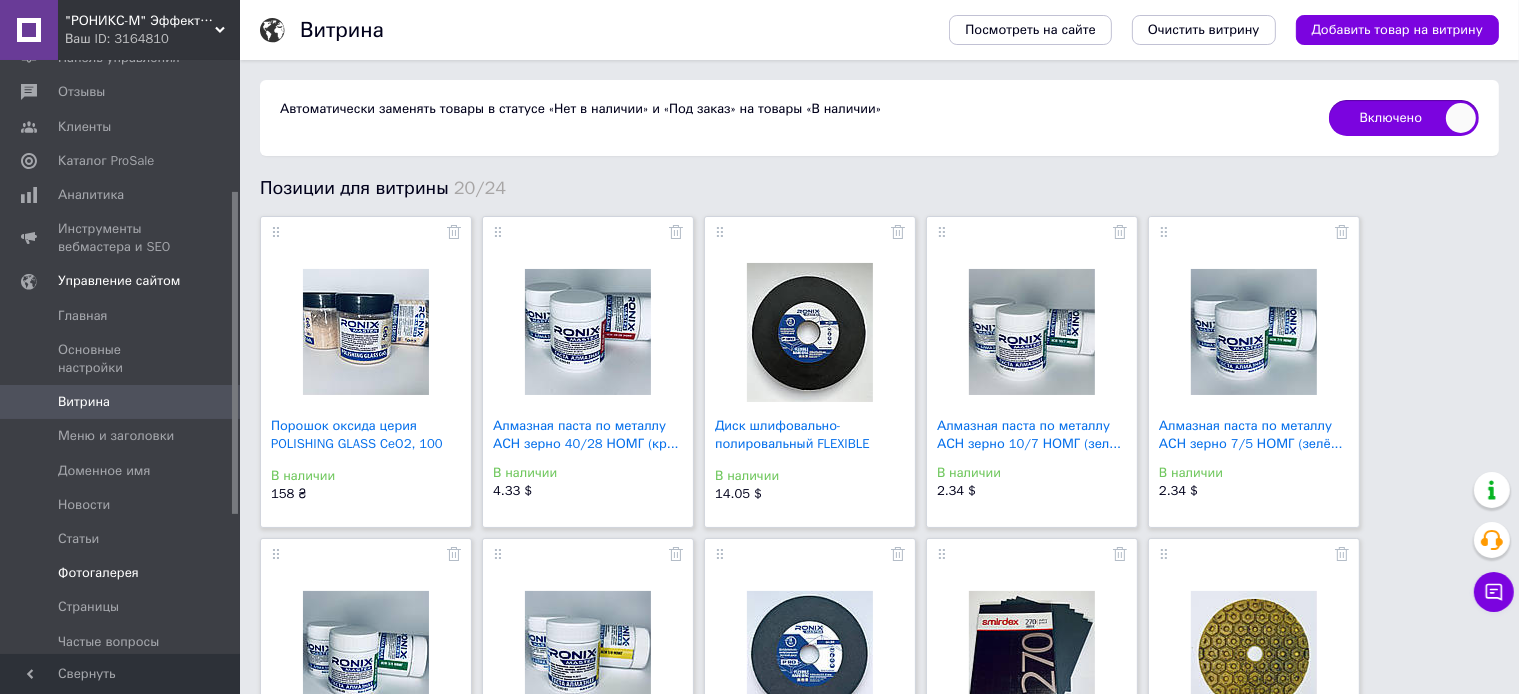 click on "Фотогалерея" at bounding box center (98, 573) 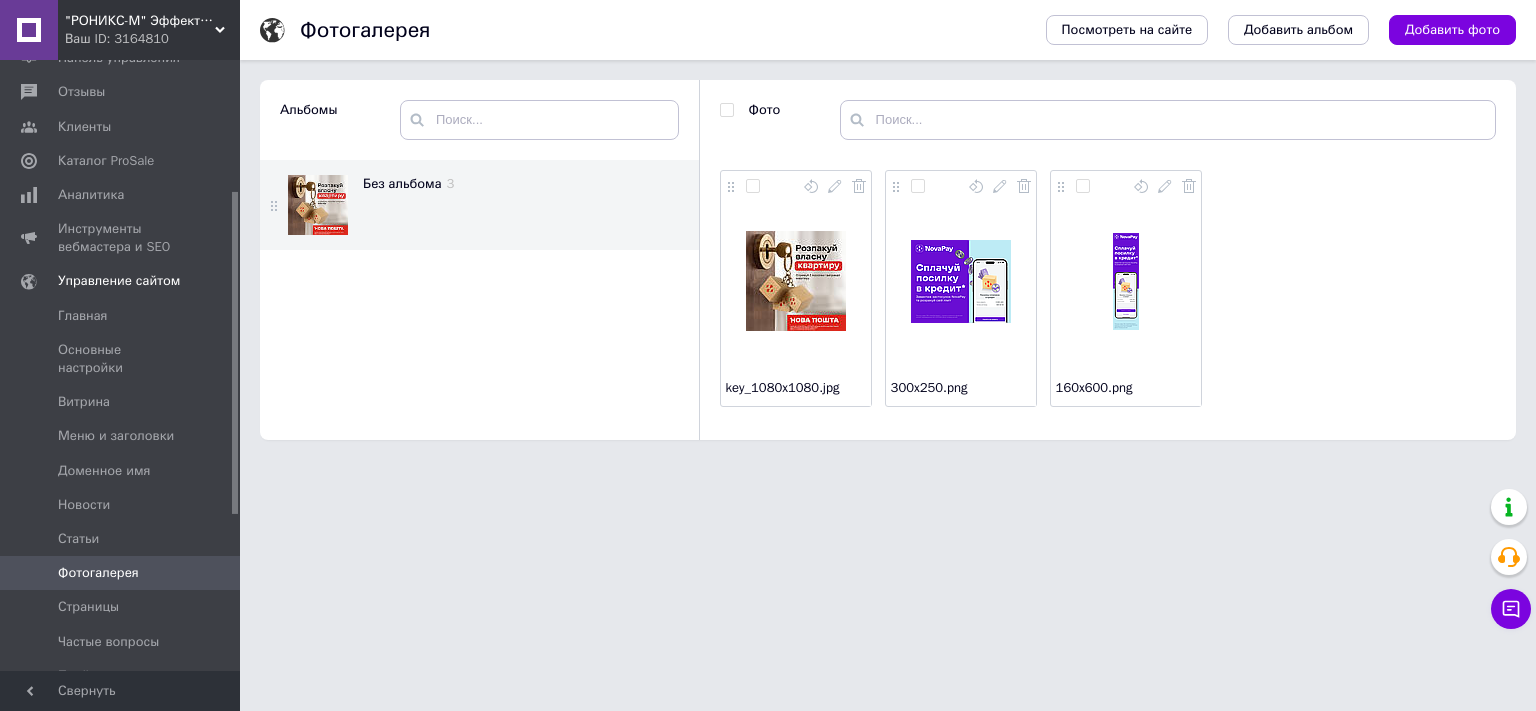 click at bounding box center (752, 186) 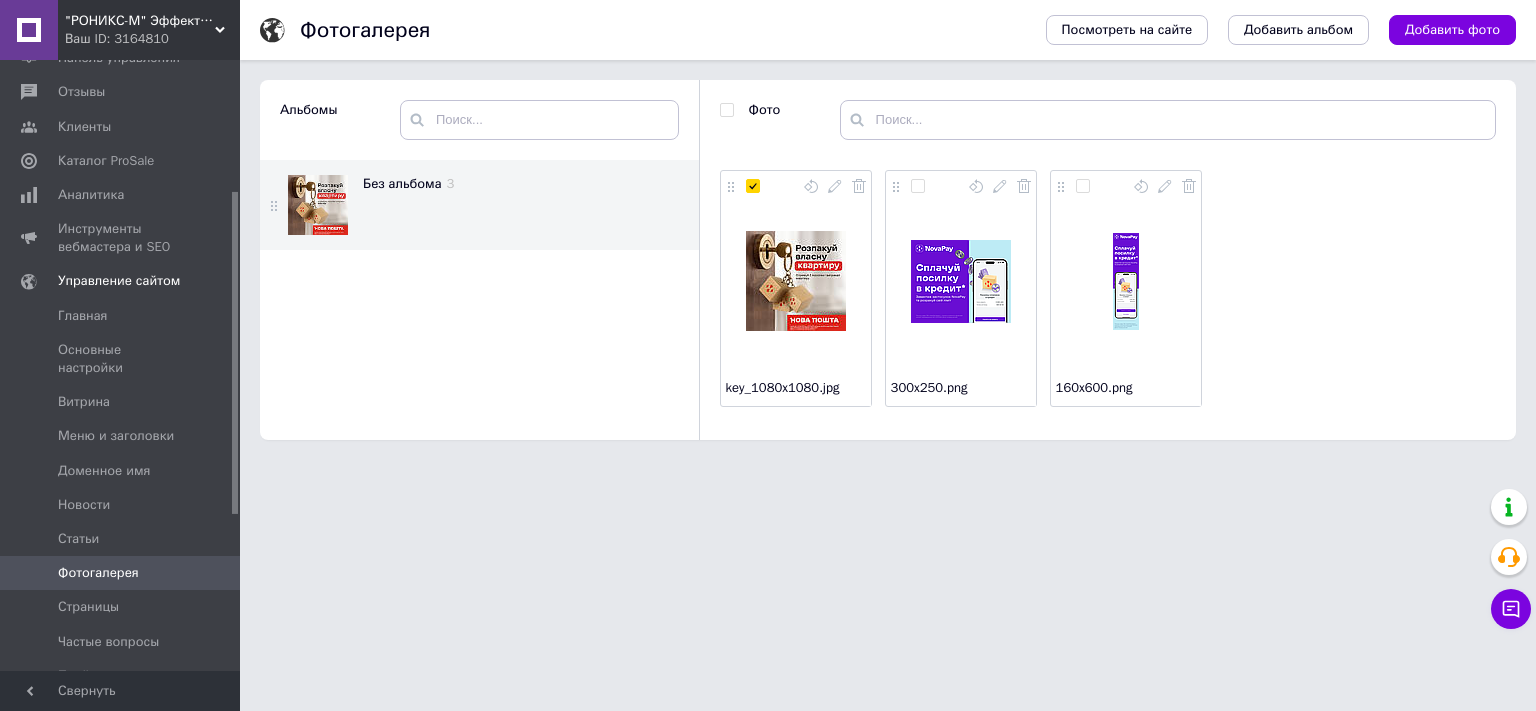 checkbox on "true" 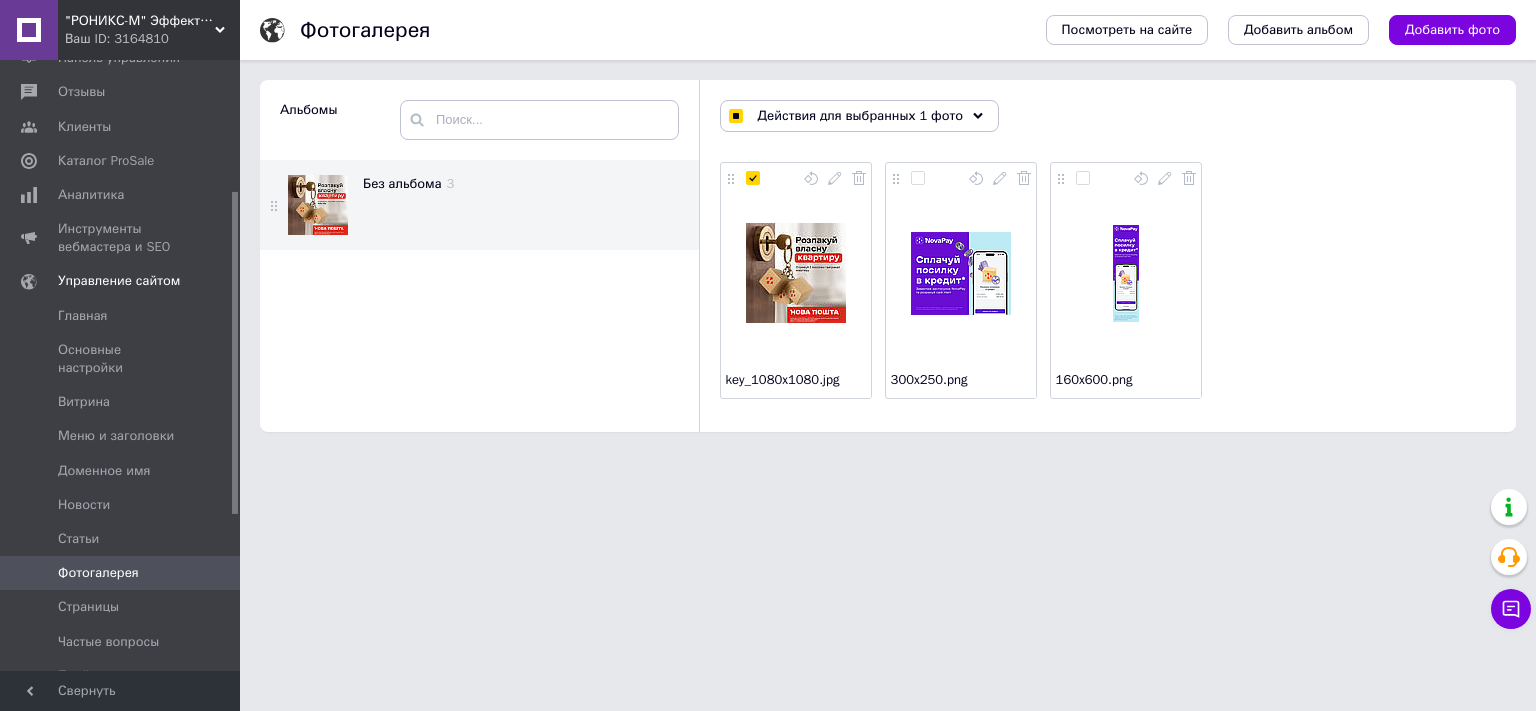 click on "Действия для выбранных 1 фото" at bounding box center (860, 116) 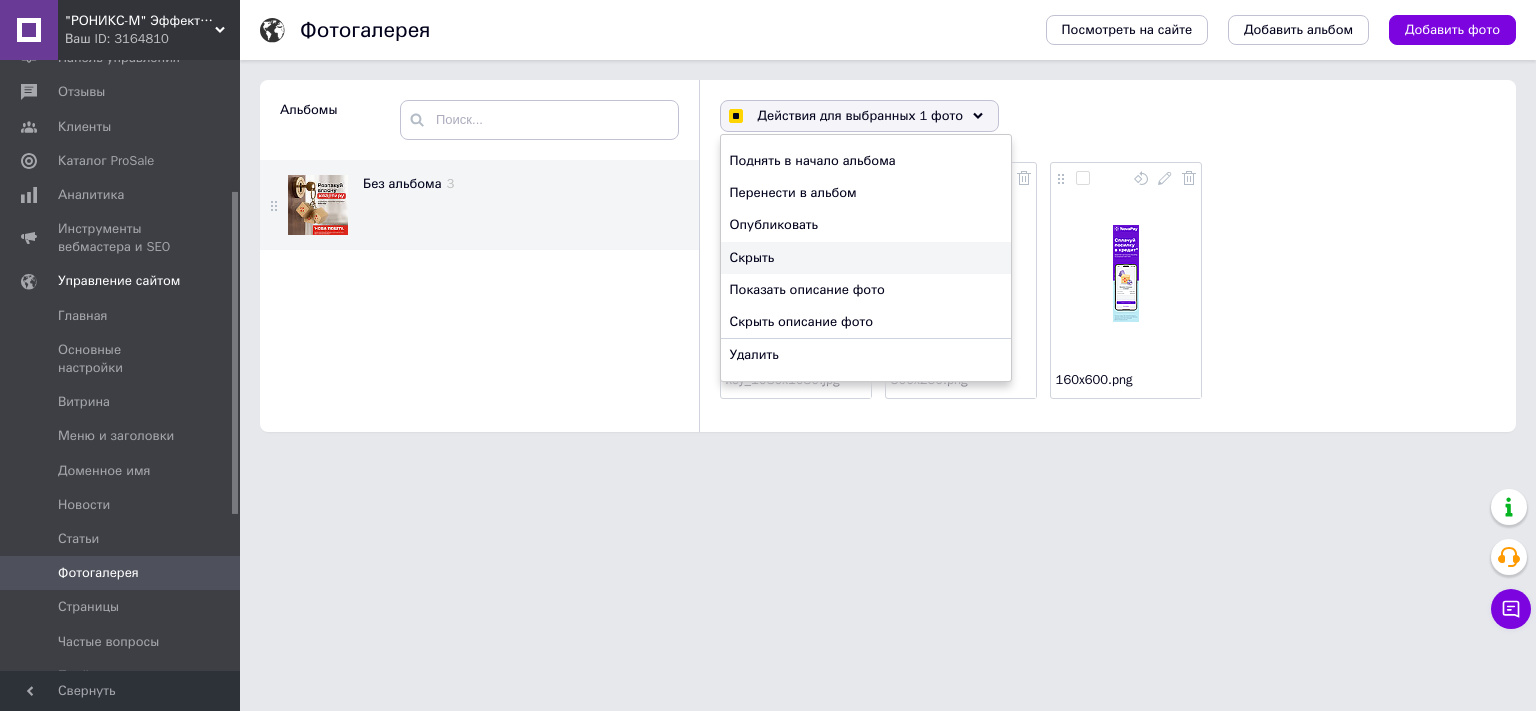click on "Альбомы Без альбома 3" at bounding box center (480, 256) 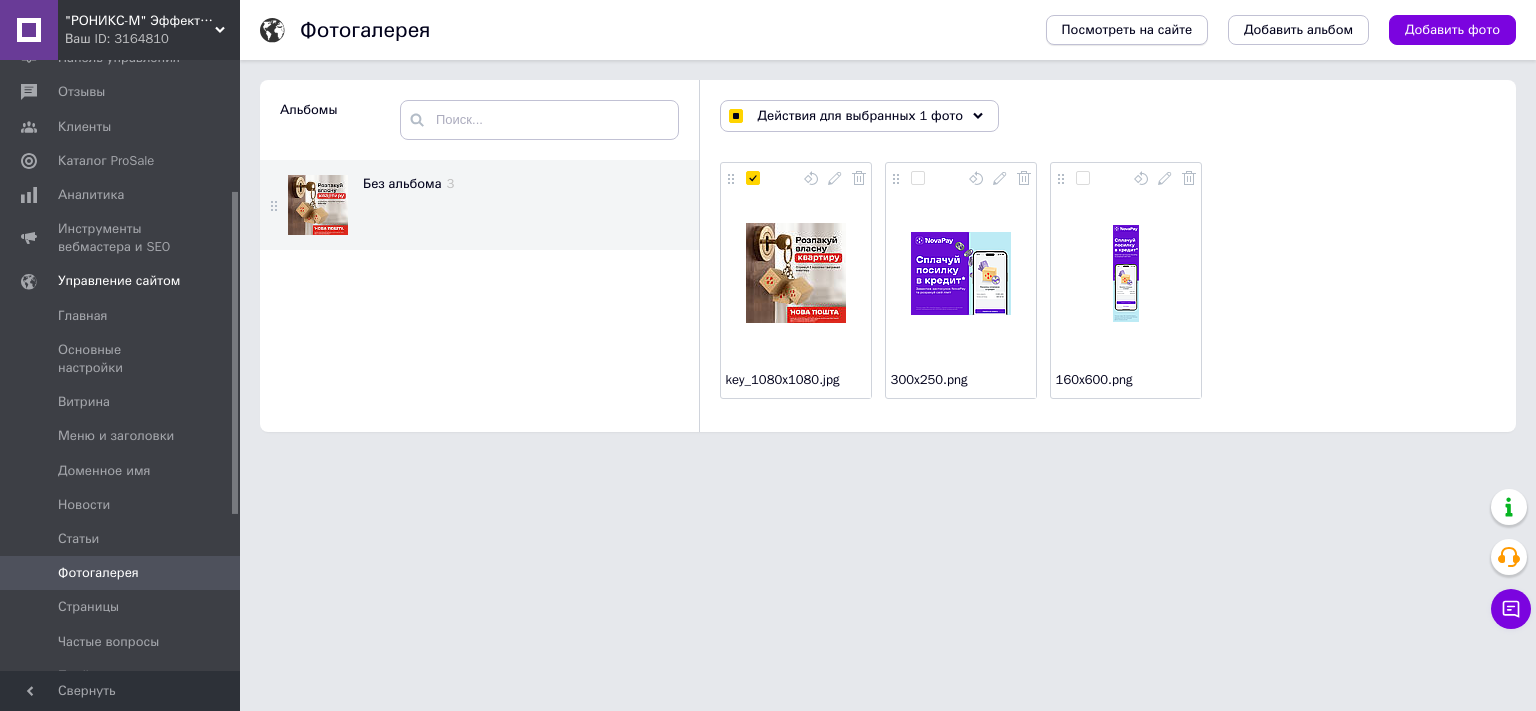 click on "Посмотреть на сайте" at bounding box center (1127, 30) 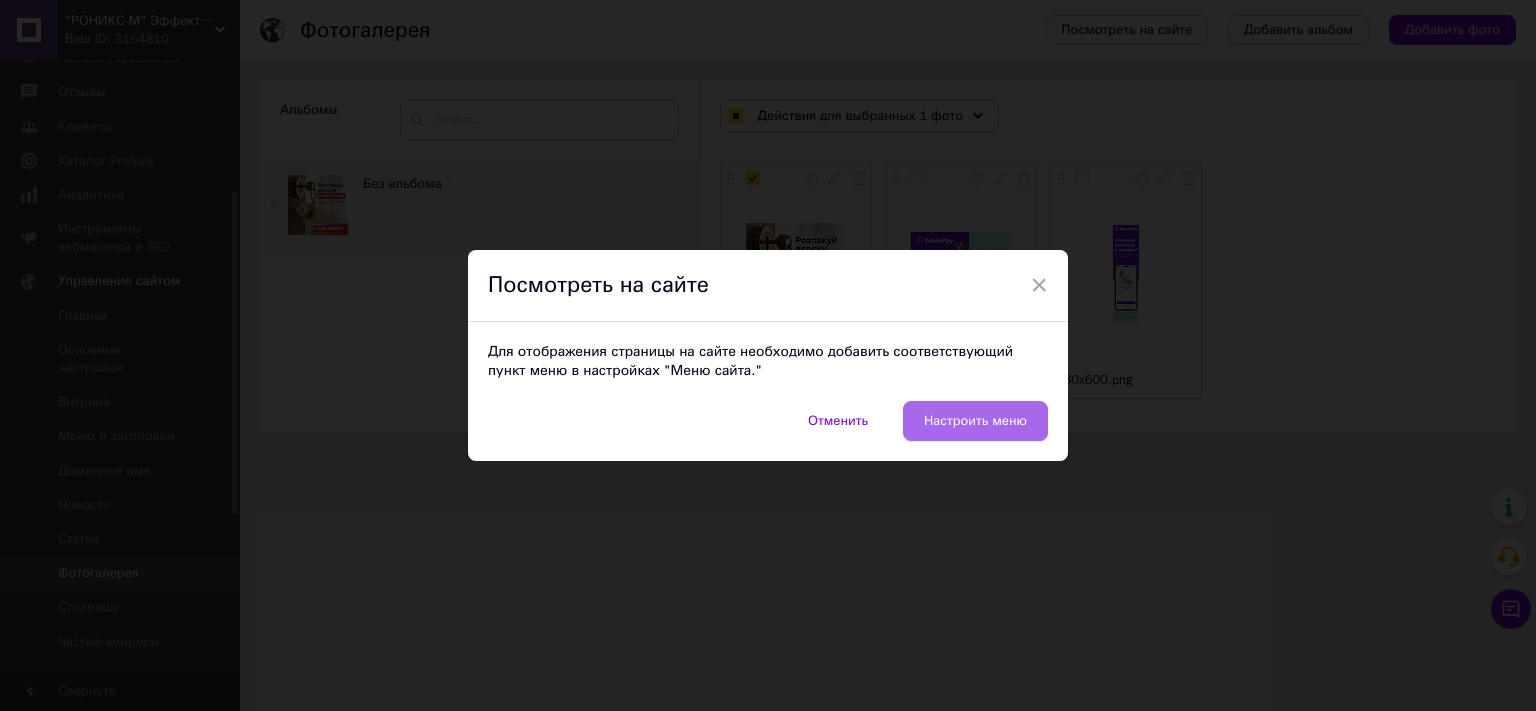 click on "Настроить меню" at bounding box center (975, 421) 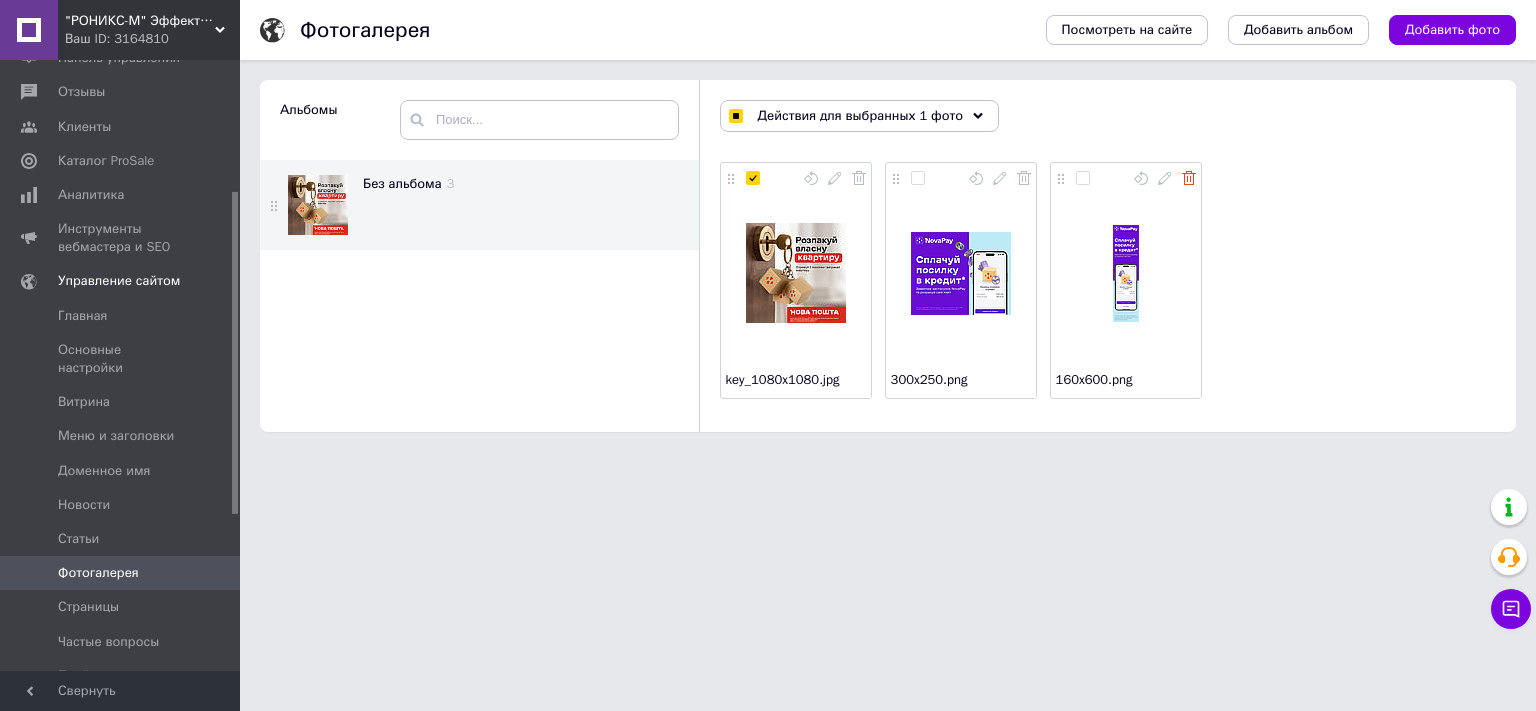 click 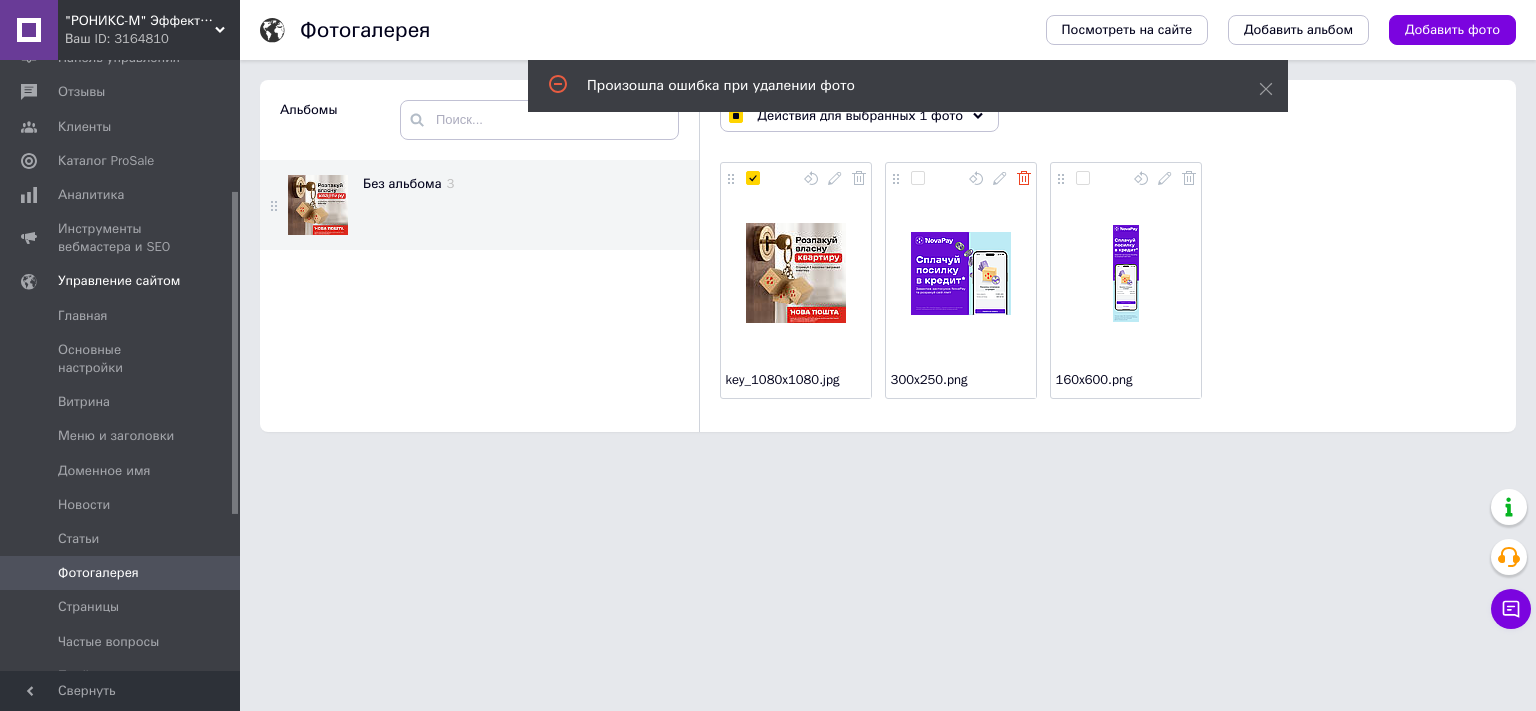 click 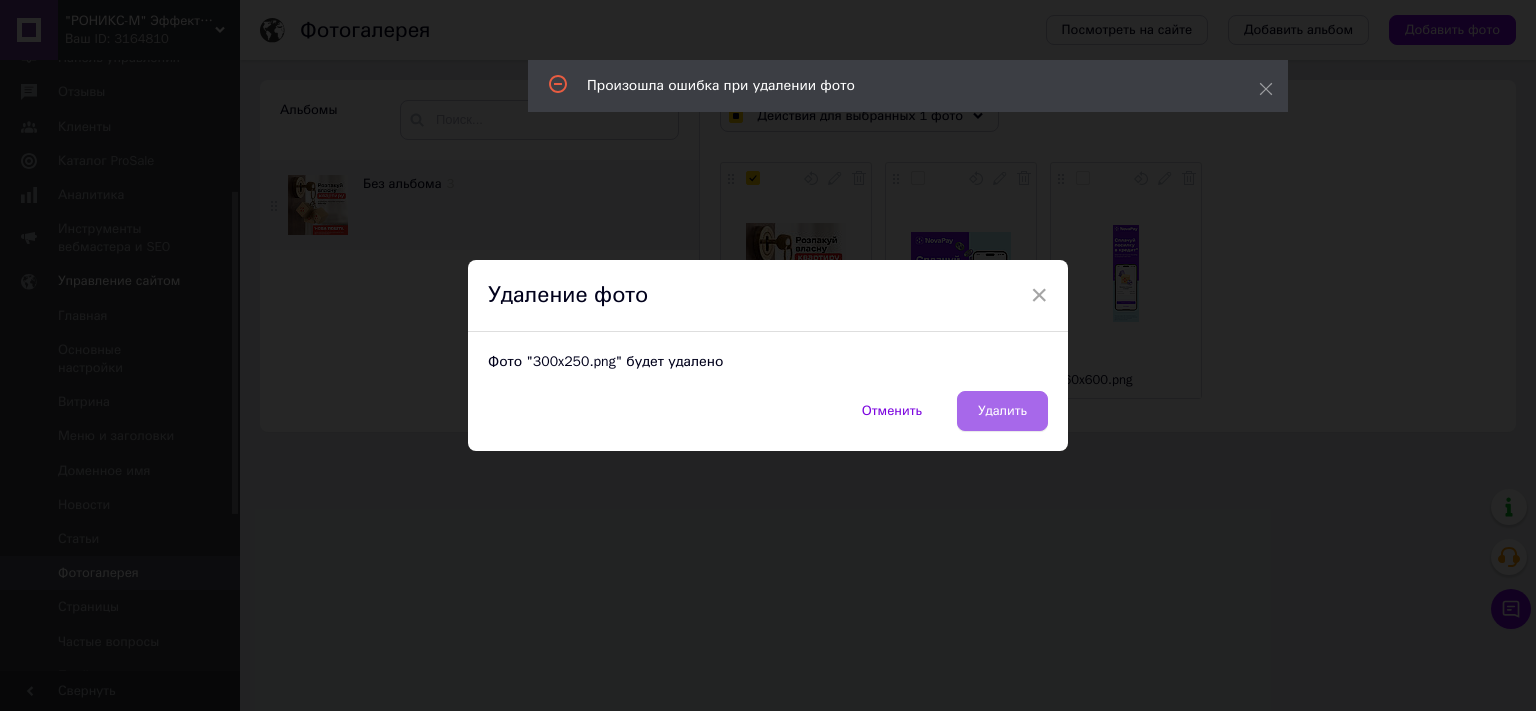 click on "Удалить" at bounding box center (1002, 411) 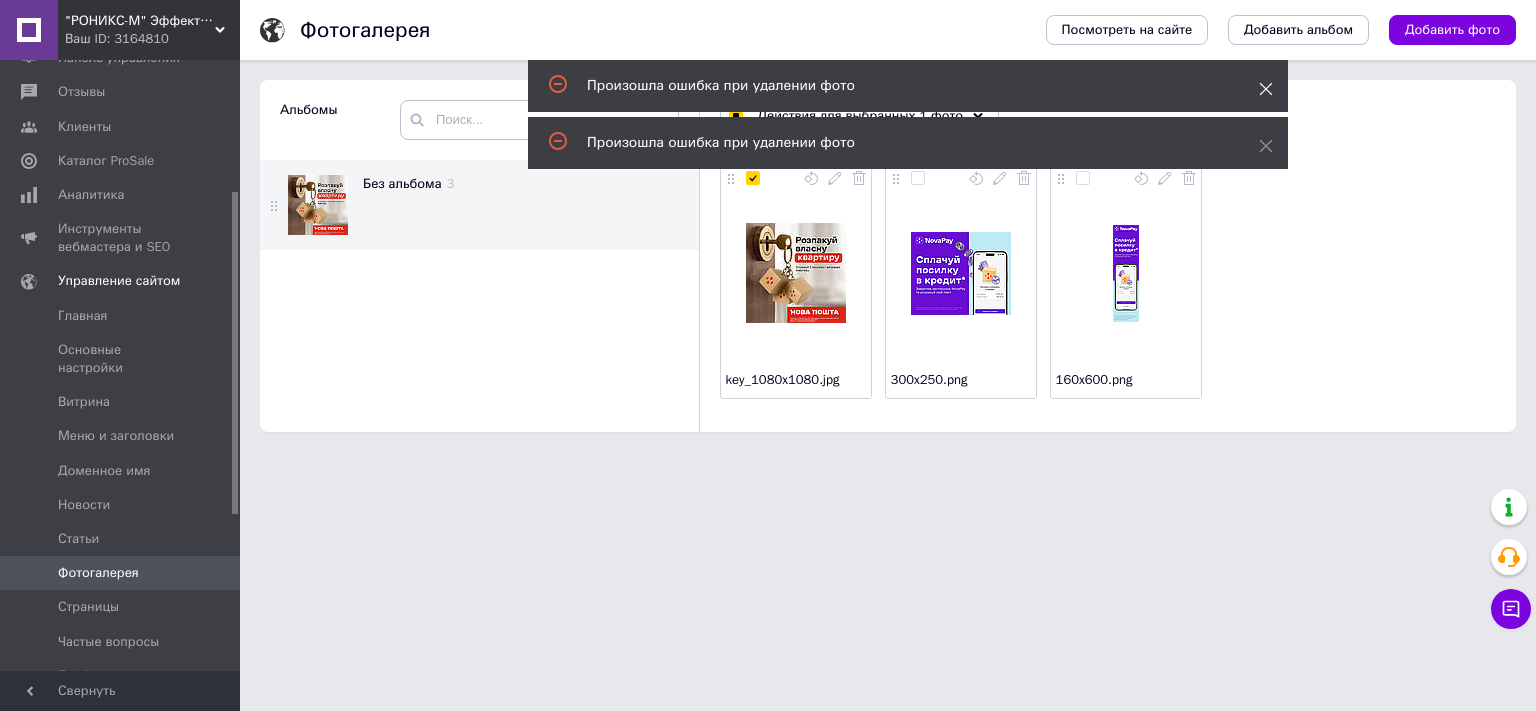 click 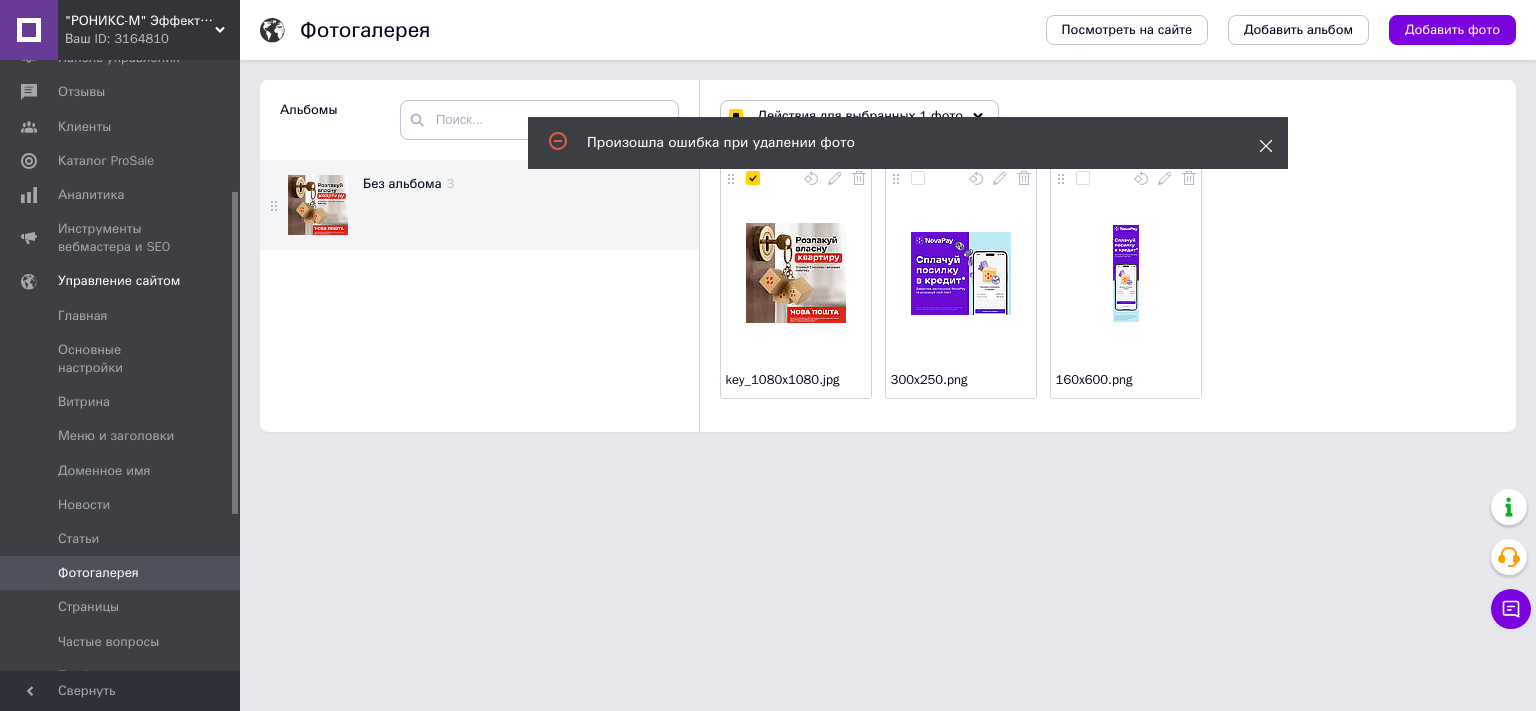 click on ""РОНИКС-М"  Эффективные решения в обработке поверхностей Ваш ID: 3164810 Сайт "РОНИКС-М"  Эффективные решения в о... Кабинет покупателя Проверить состояние системы Страница на портале Справка Выйти Заказы и сообщения 0 0 Товары и услуги Уведомления 0 4 Показатели работы компании Панель управления Отзывы Клиенты Каталог ProSale Аналитика Инструменты вебмастера и SEO Управление сайтом Главная Основные настройки [PERSON_NAME] и заголовки Доменное имя Новости Статьи Фотогалерея Страницы Частые вопросы Прайс-листы 3" at bounding box center (768, 226) 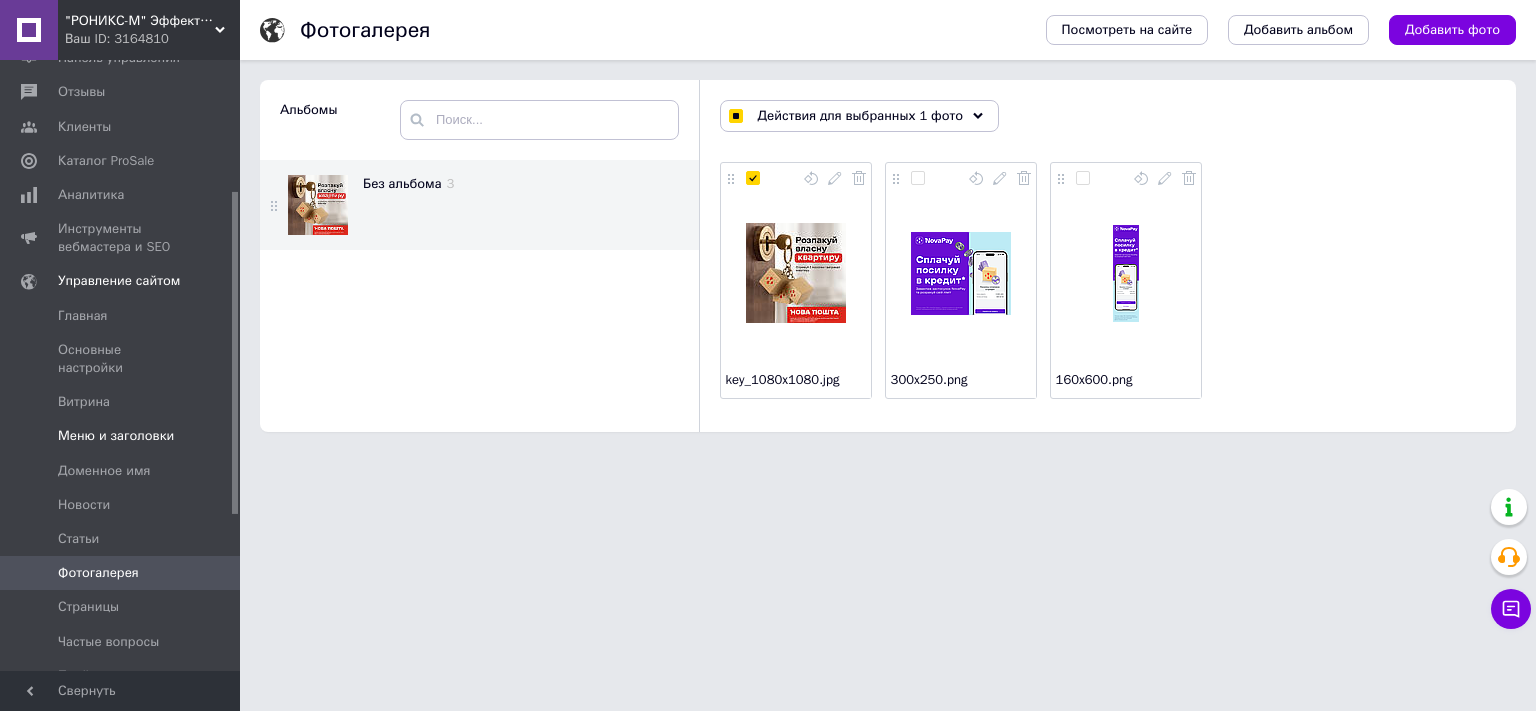 click on "Меню и заголовки" at bounding box center [116, 436] 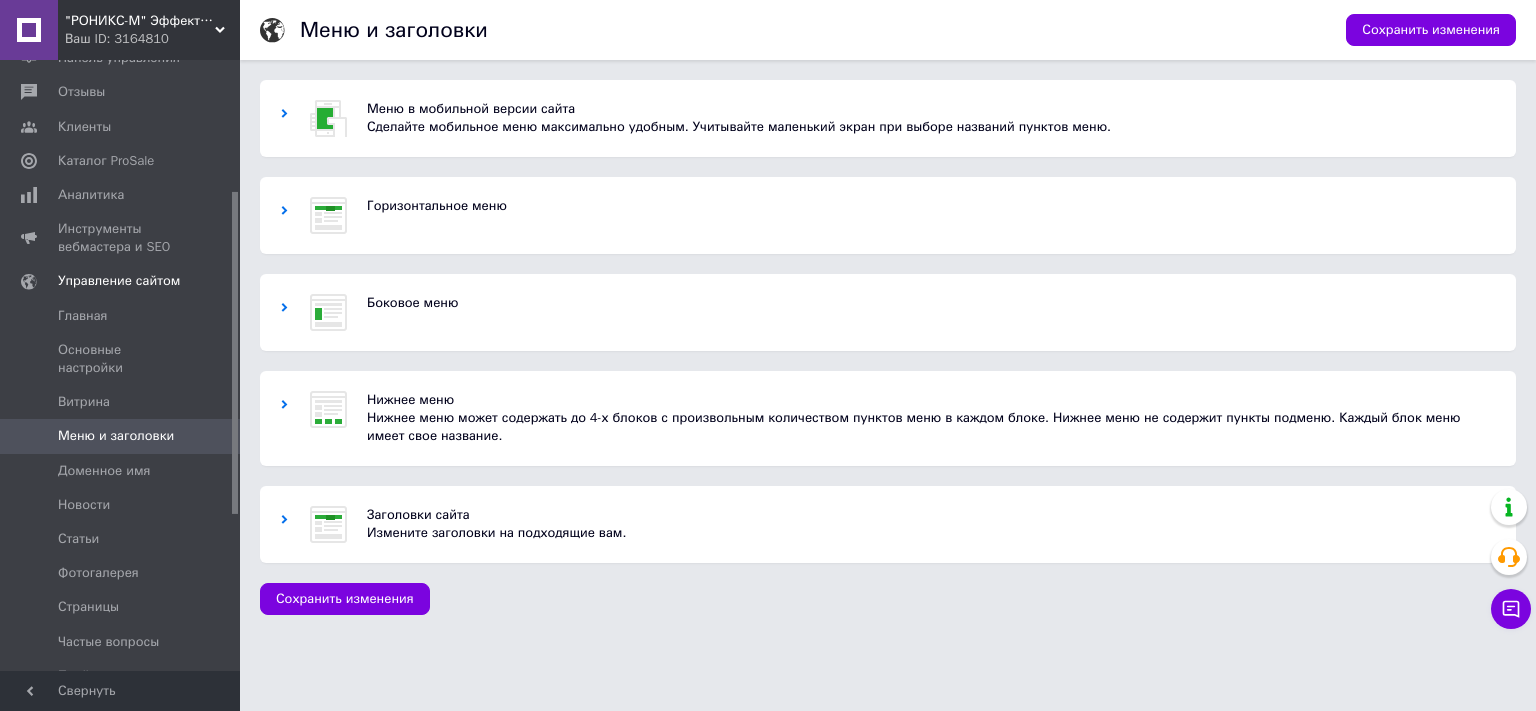 click on "Нижнее меню" at bounding box center [931, 400] 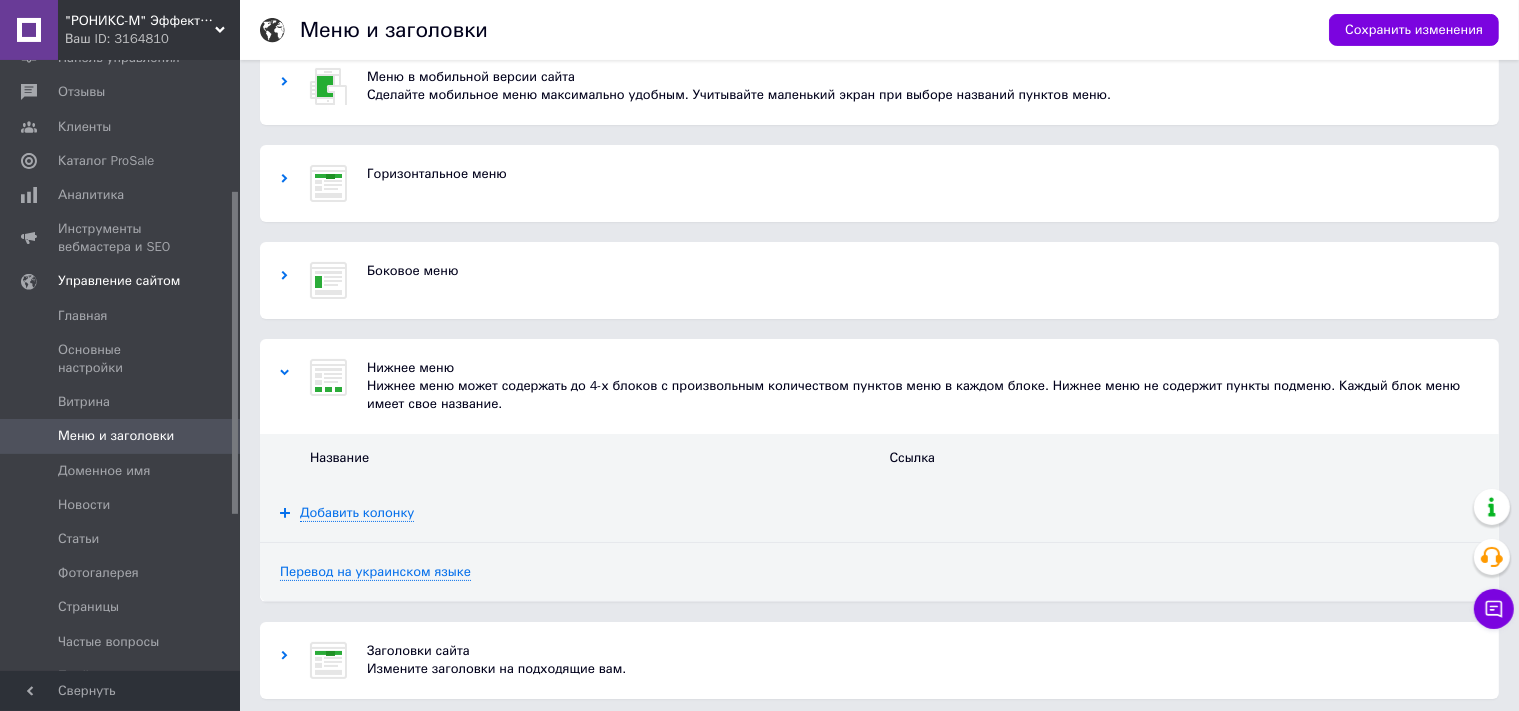 scroll, scrollTop: 0, scrollLeft: 0, axis: both 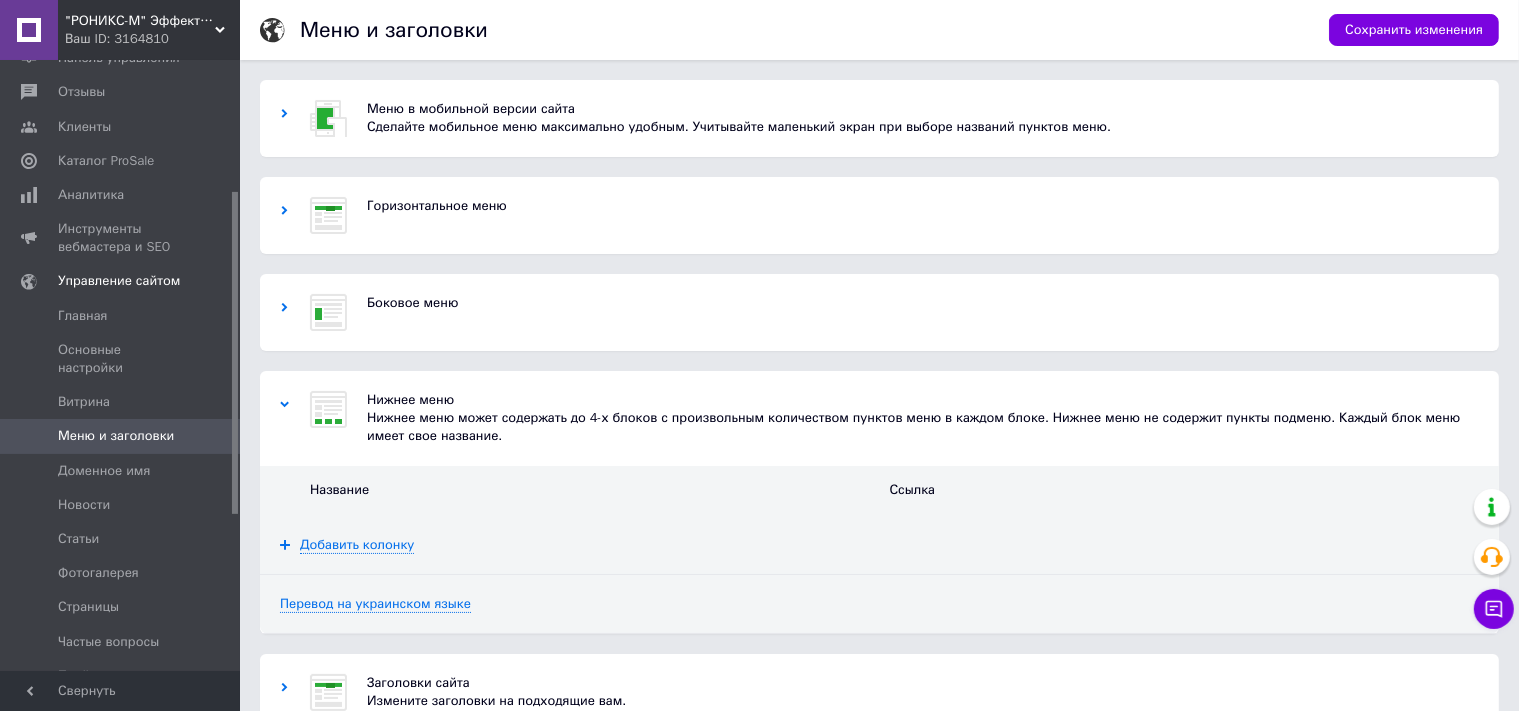 click on "Горизонтальное меню" at bounding box center (923, 206) 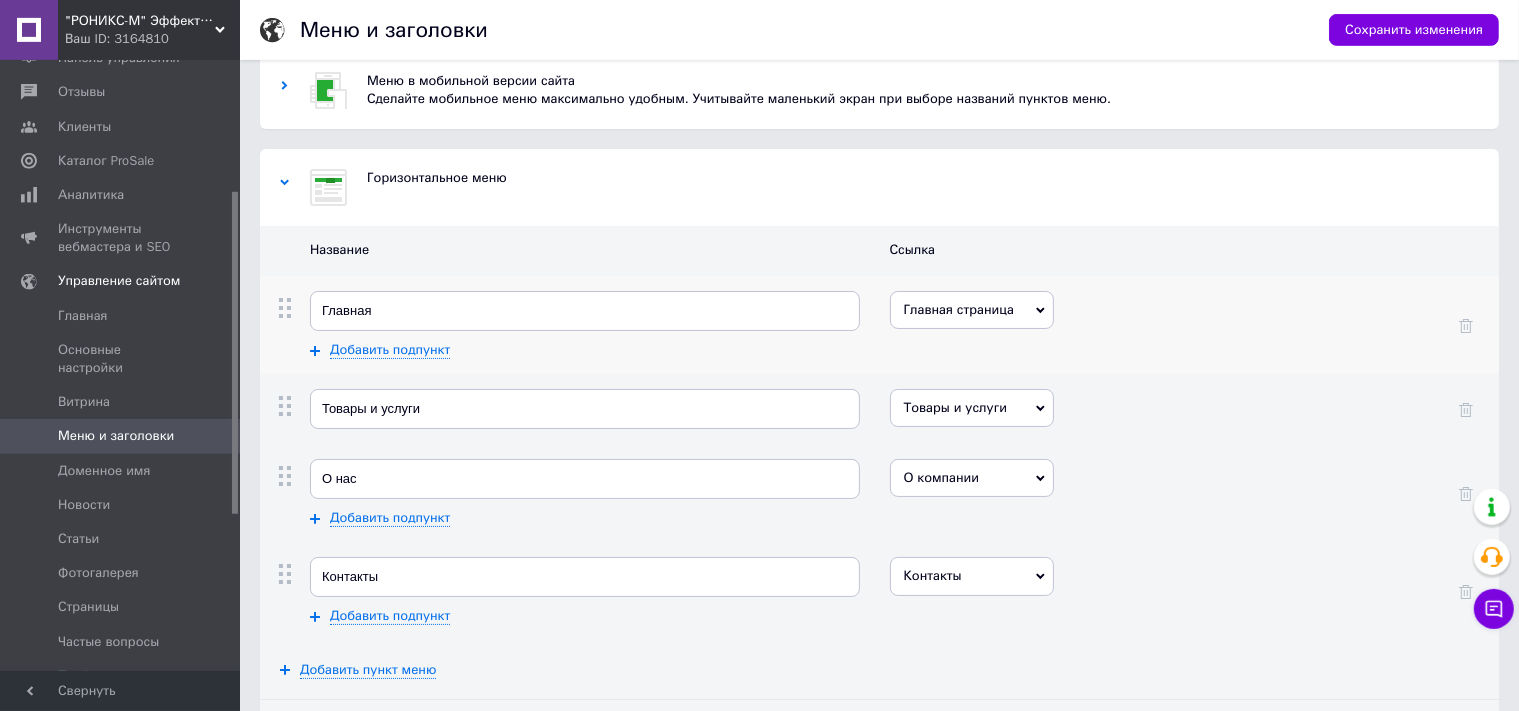 scroll, scrollTop: 0, scrollLeft: 0, axis: both 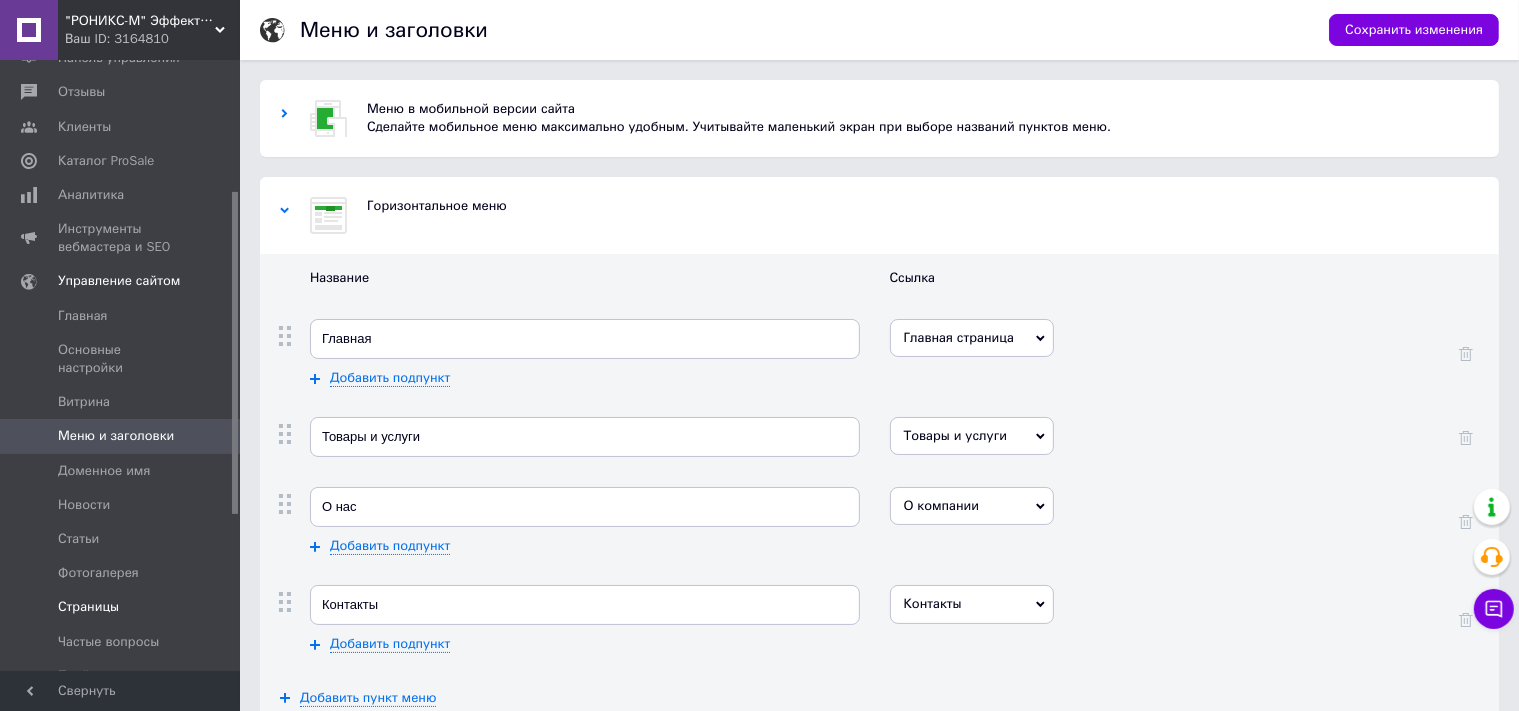 click on "Страницы" at bounding box center [88, 607] 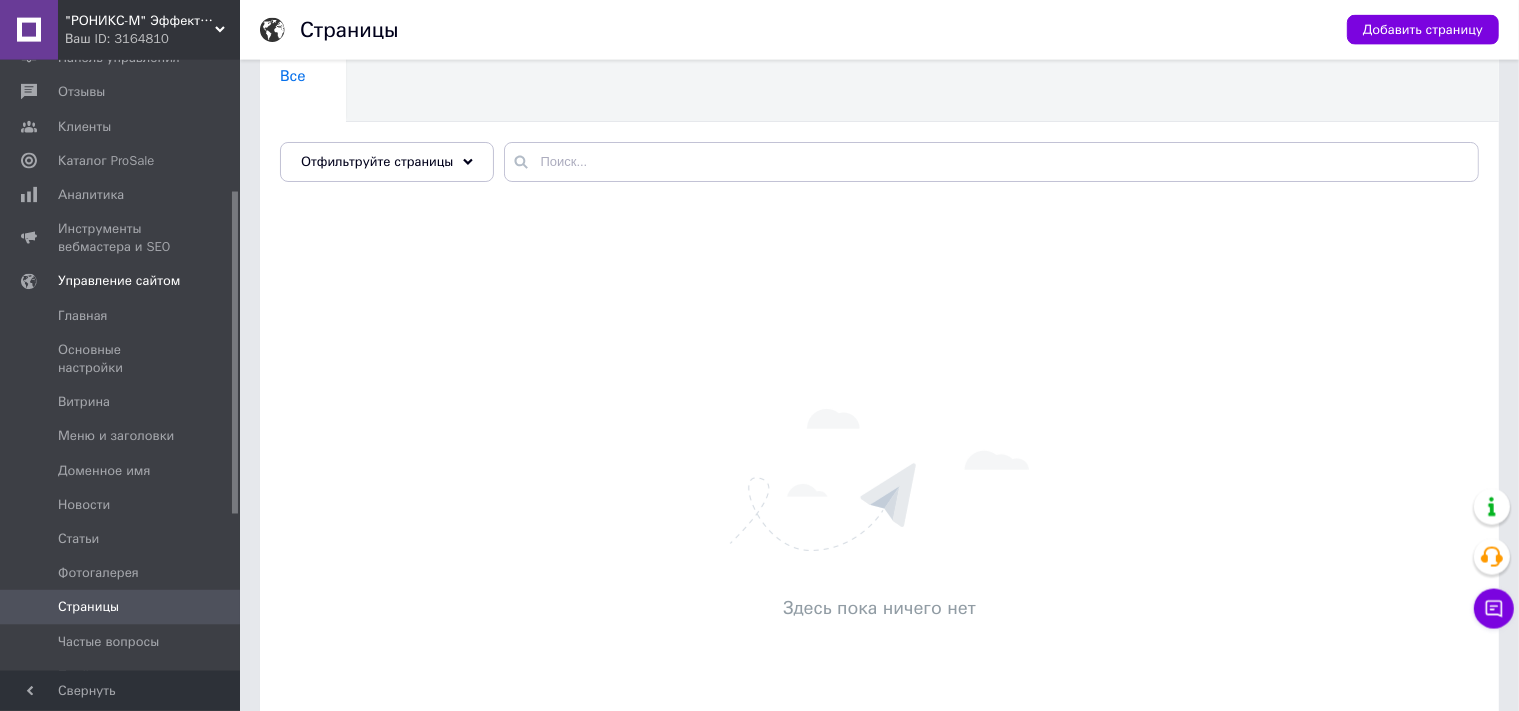 scroll, scrollTop: 0, scrollLeft: 0, axis: both 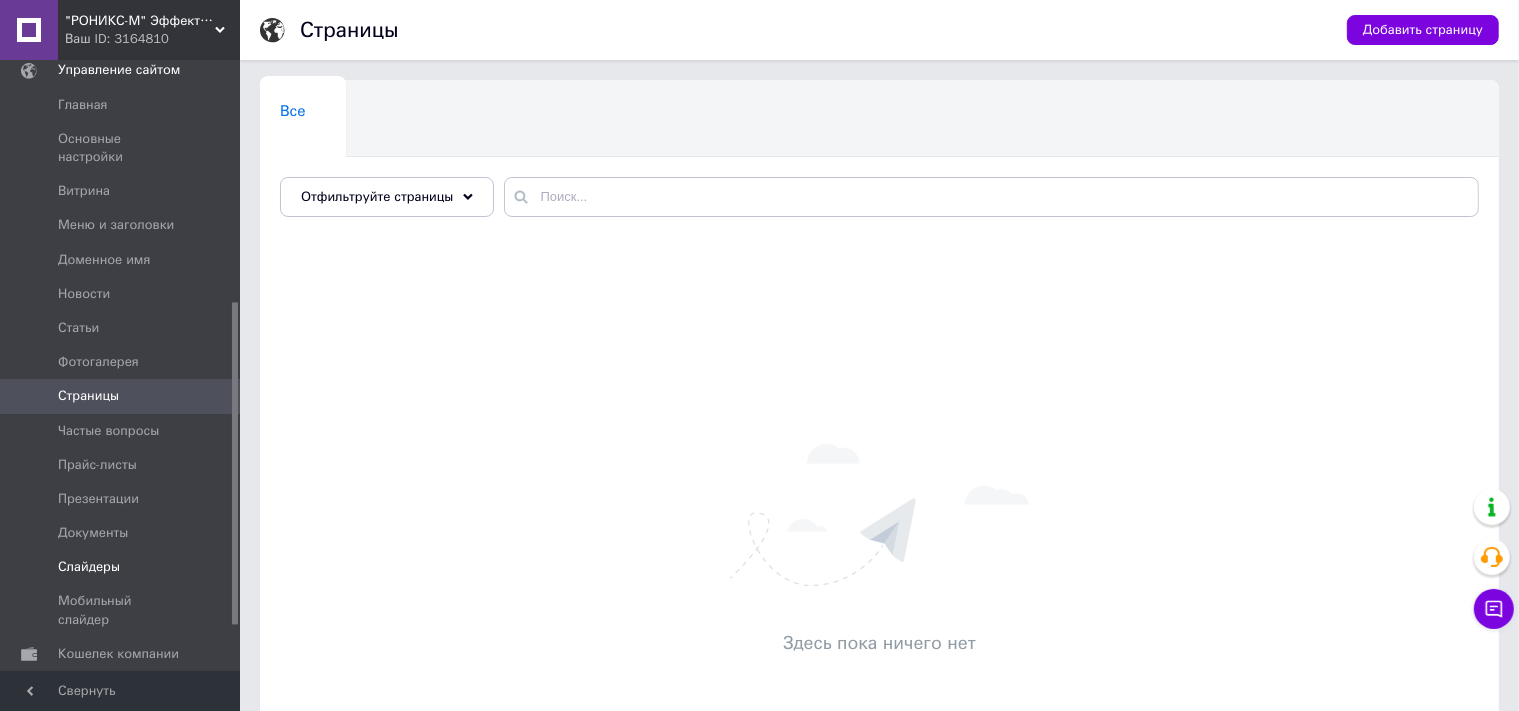 click on "Слайдеры" at bounding box center [89, 567] 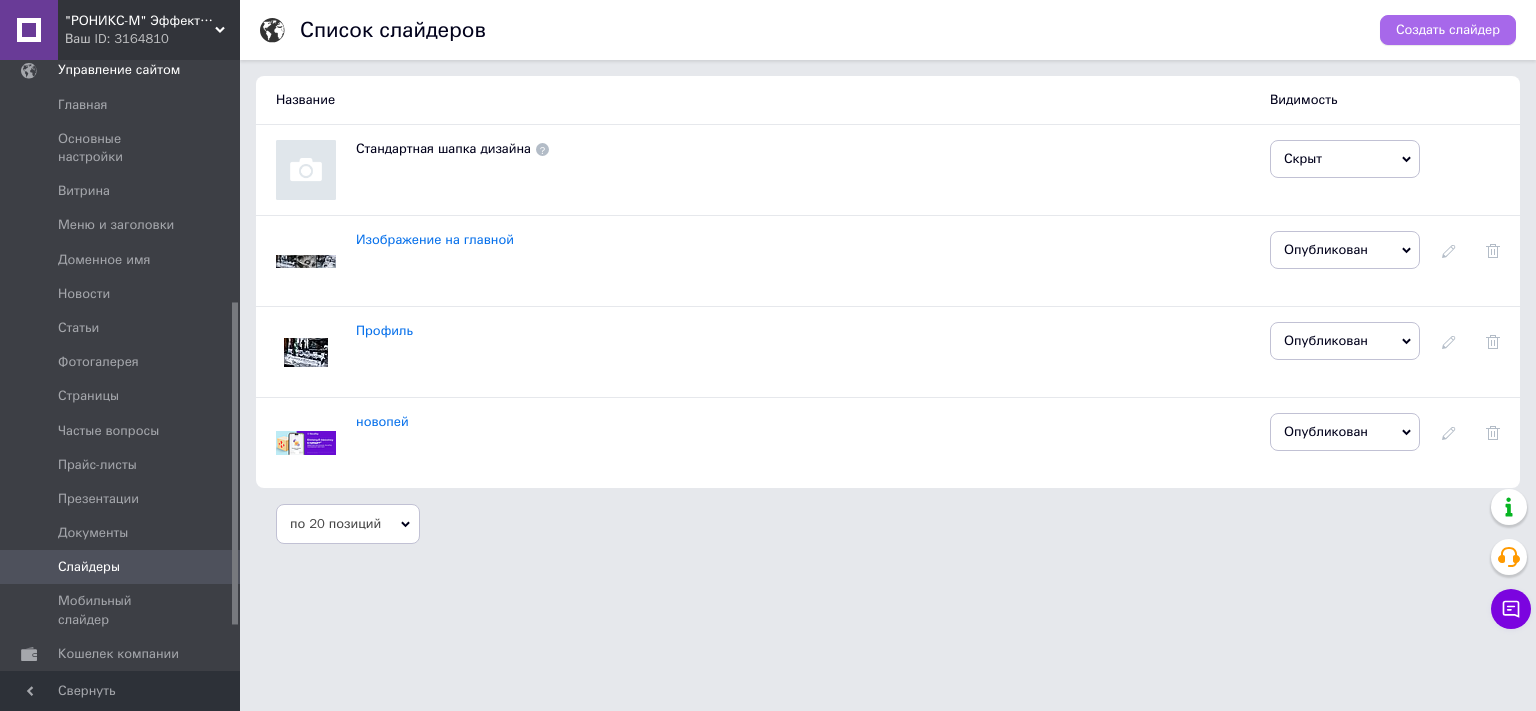 click on "Создать слайдер" at bounding box center (1448, 30) 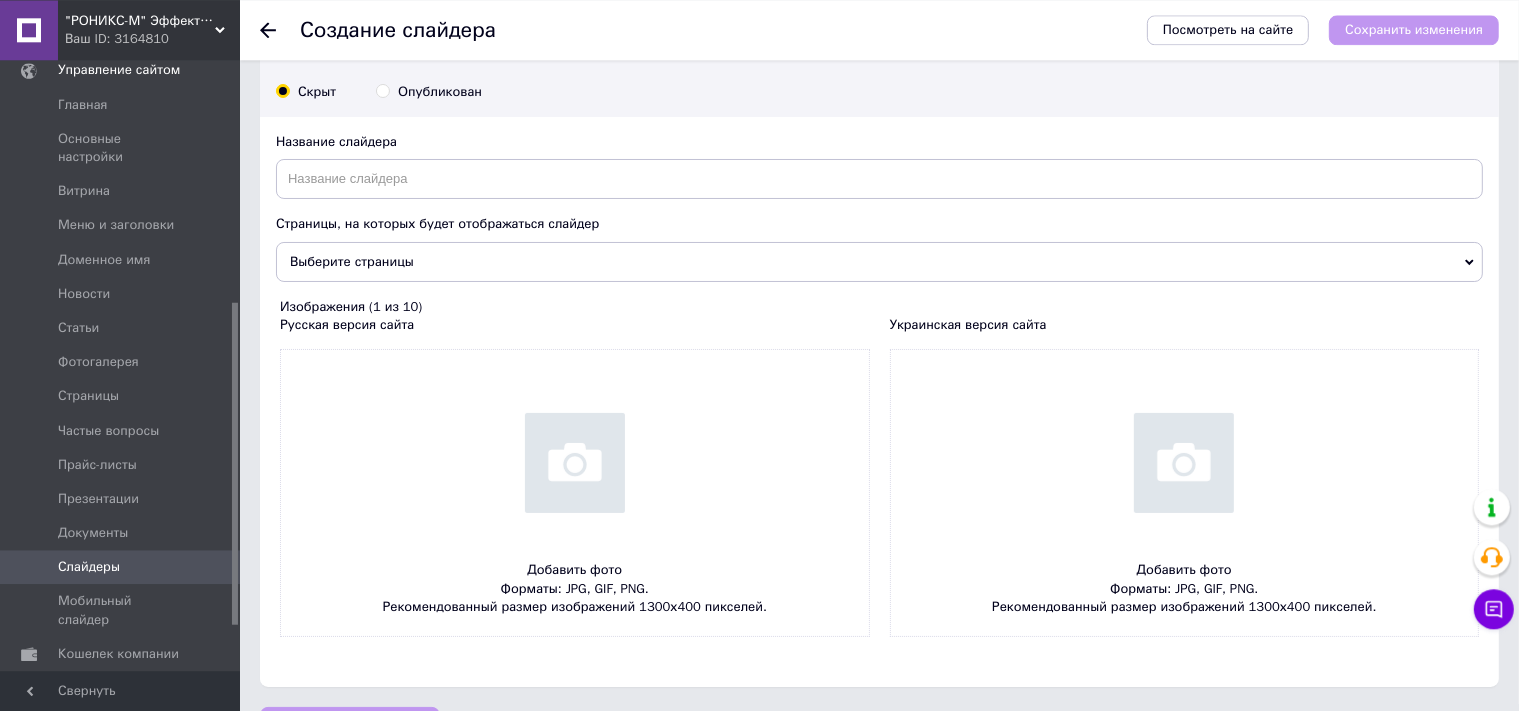 scroll, scrollTop: 115, scrollLeft: 0, axis: vertical 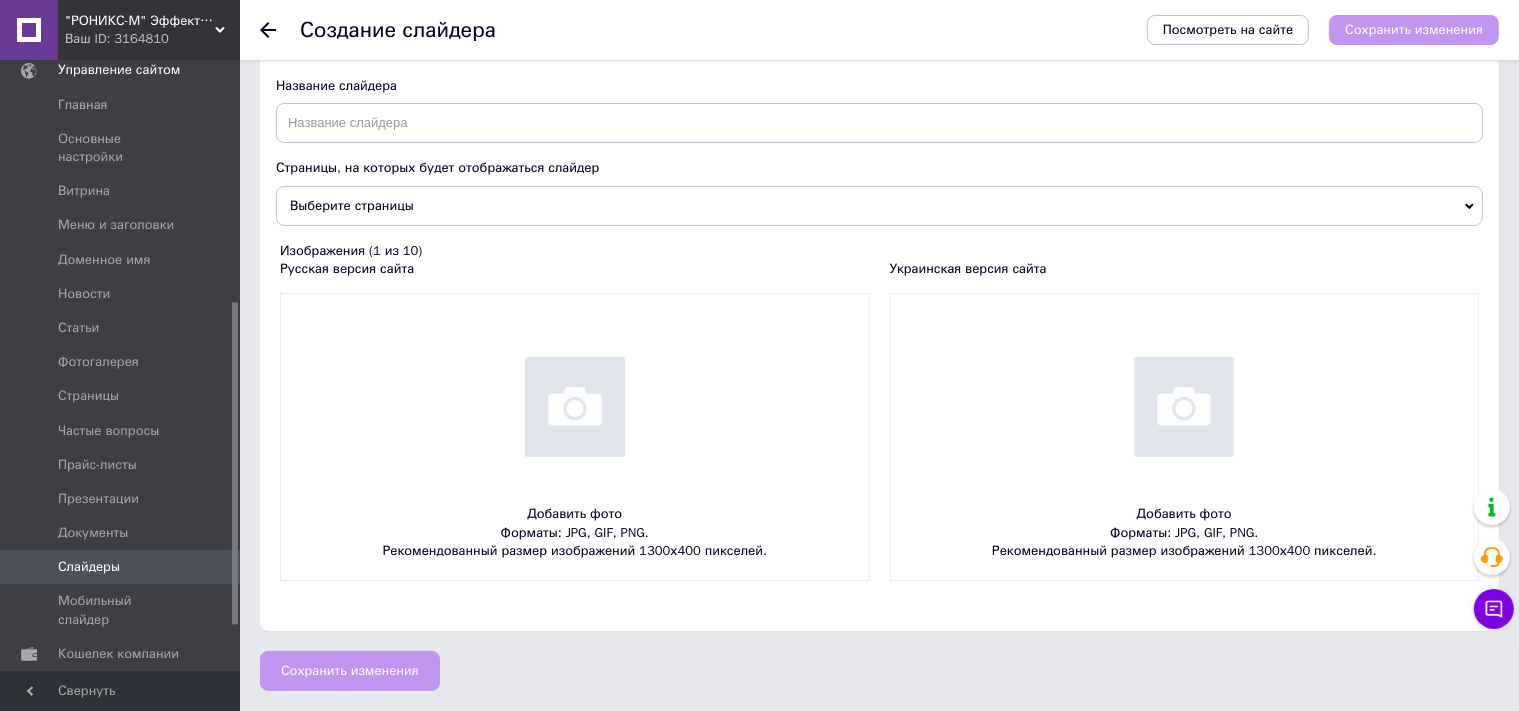 click at bounding box center [575, 437] 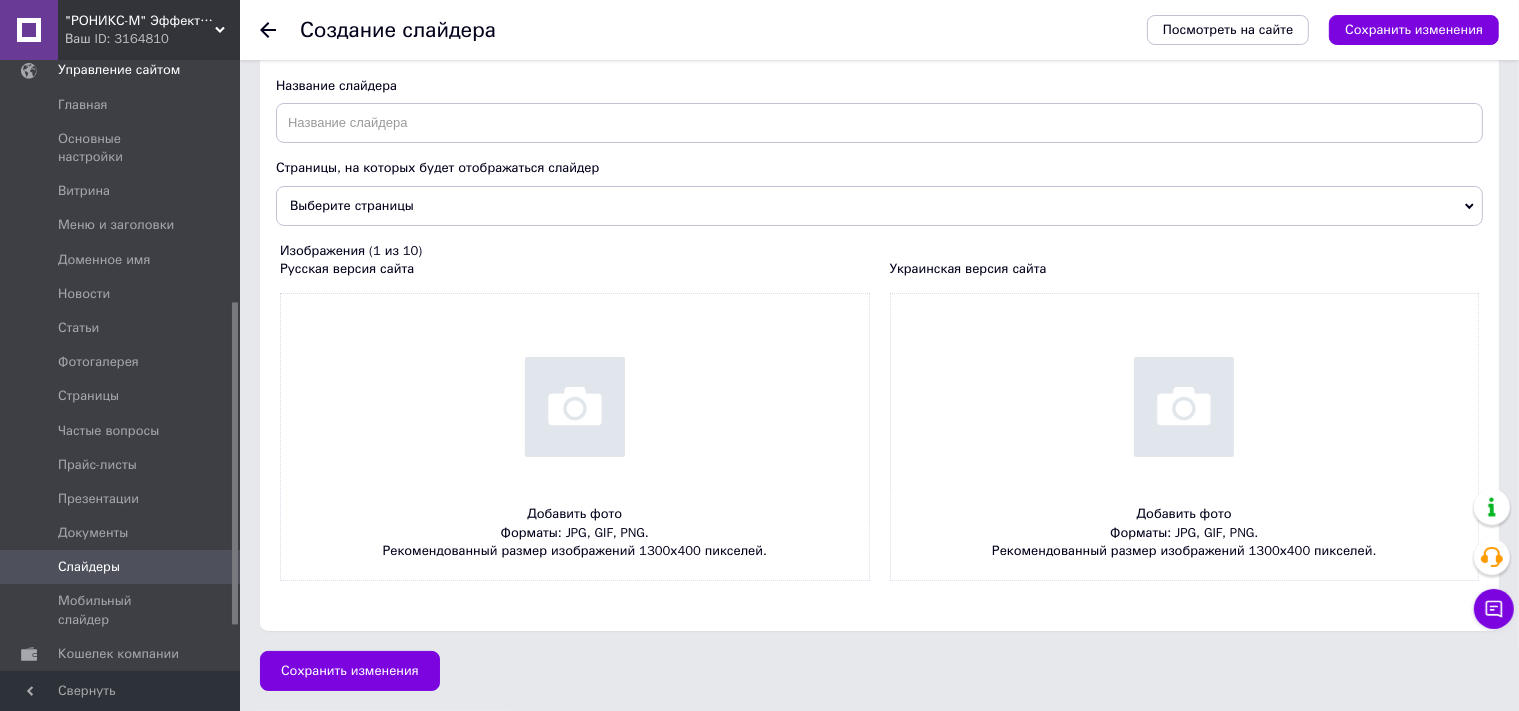 type on "C:\fakepath\key_1080x1080.jpg" 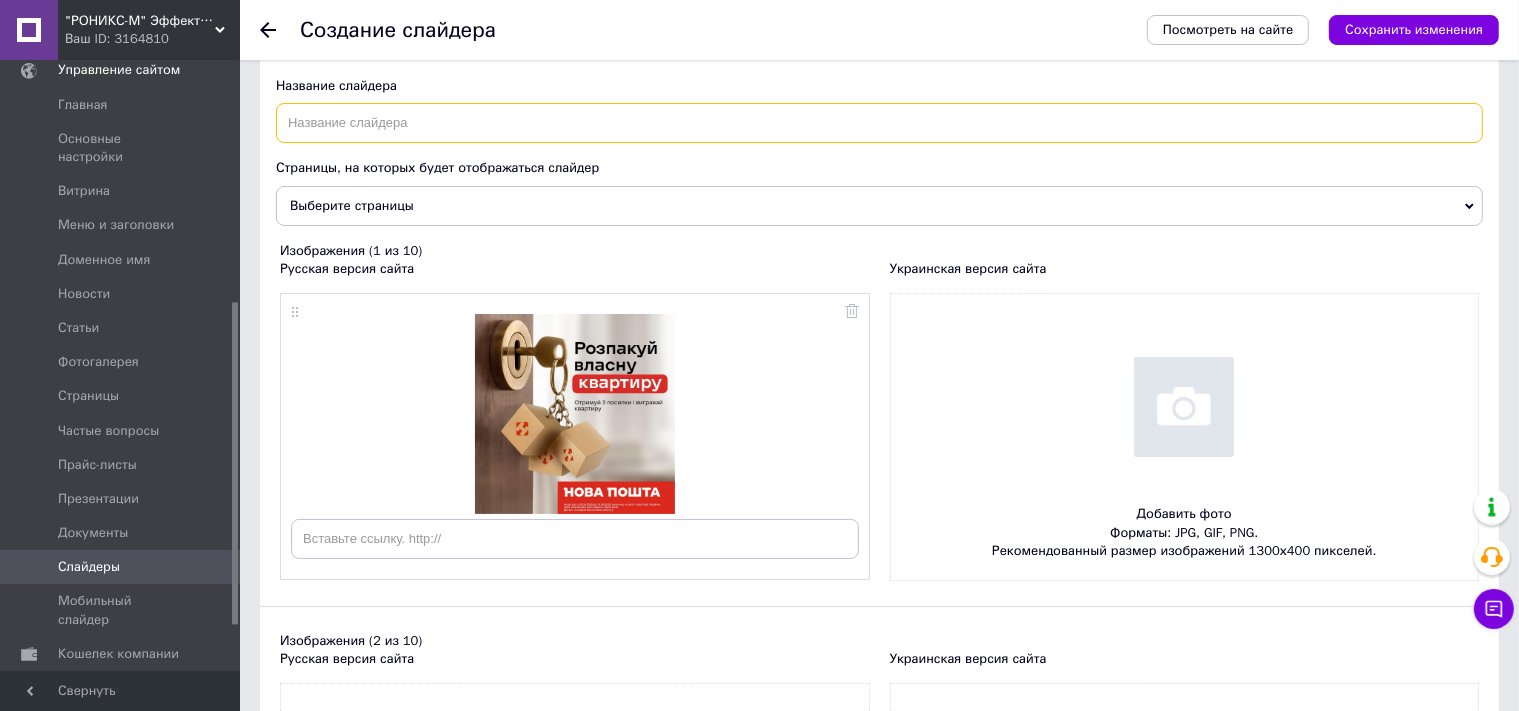 click at bounding box center (879, 123) 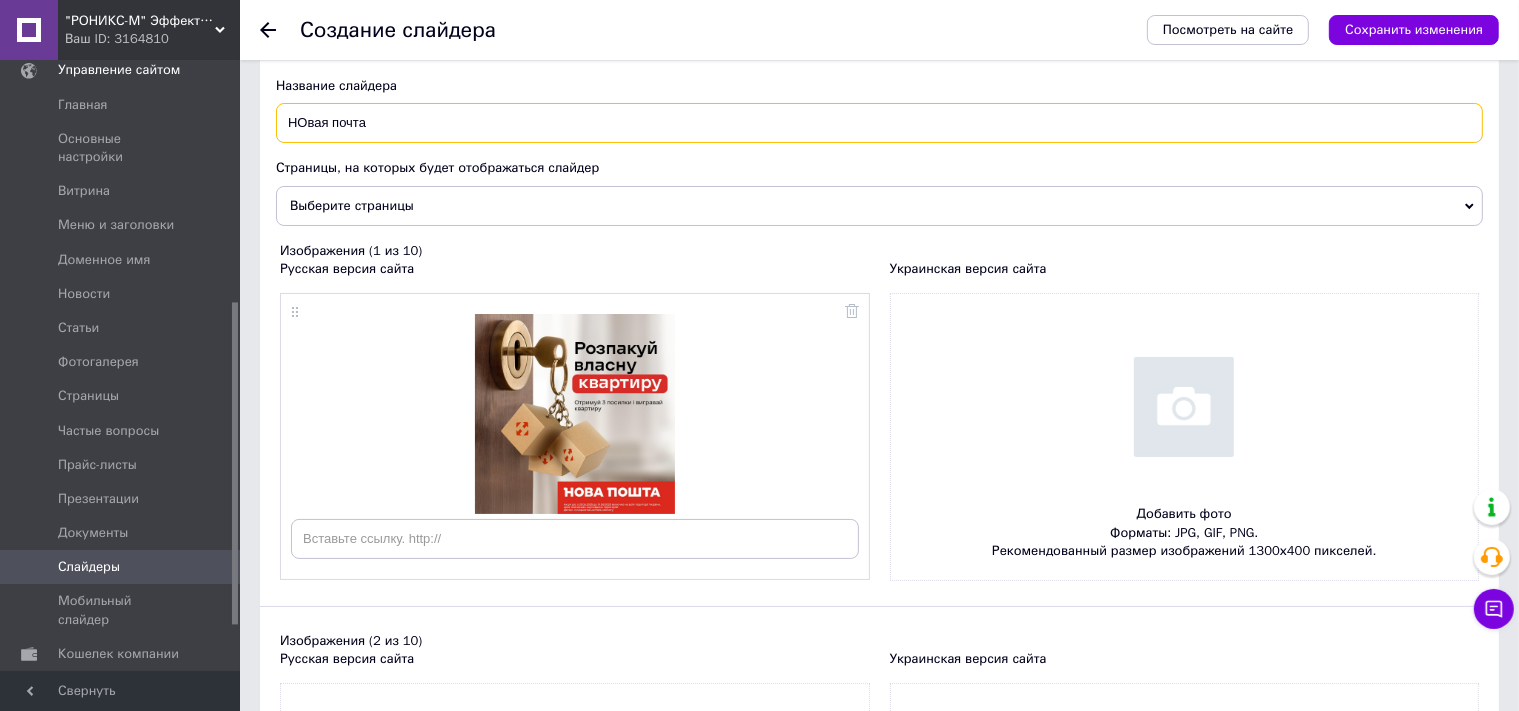 type on "НОвая почта" 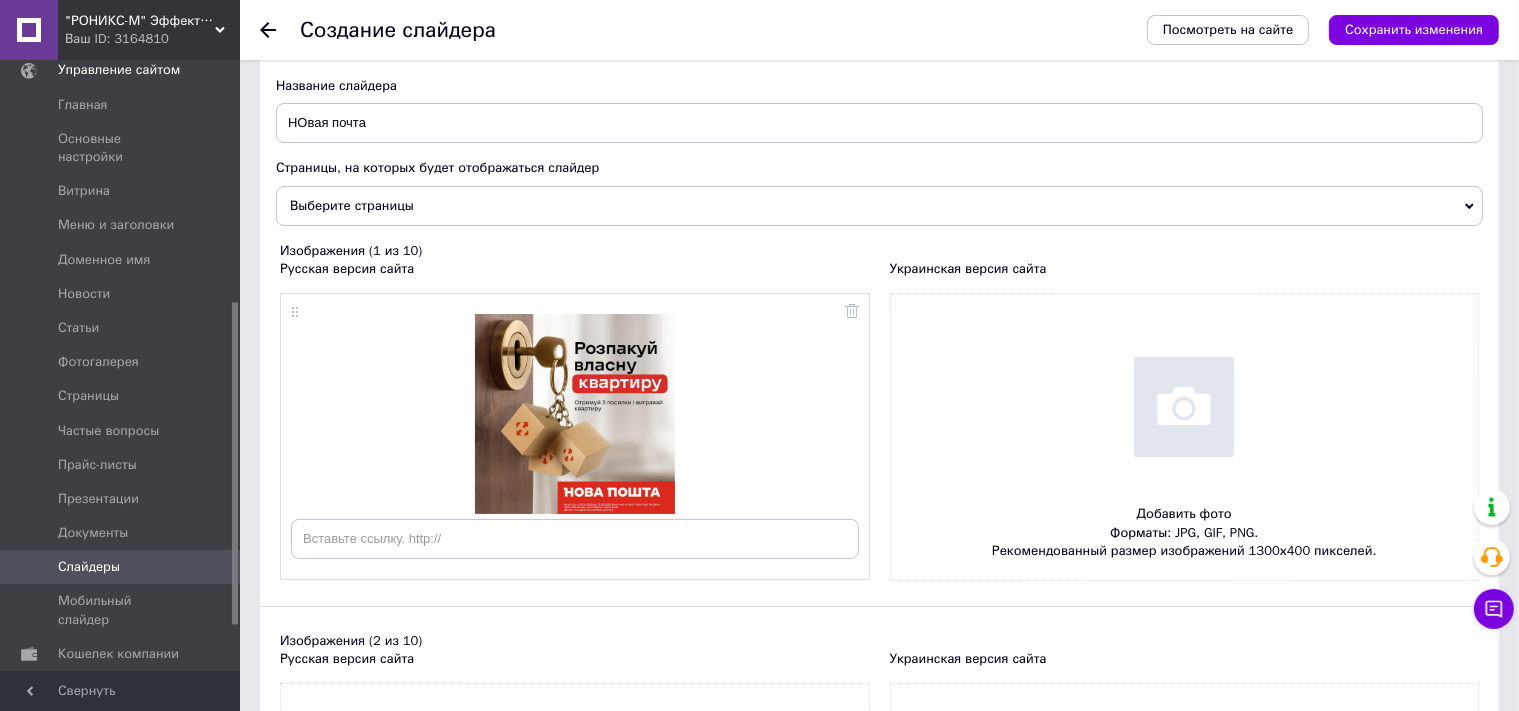 click on "Выберите страницы" at bounding box center (879, 206) 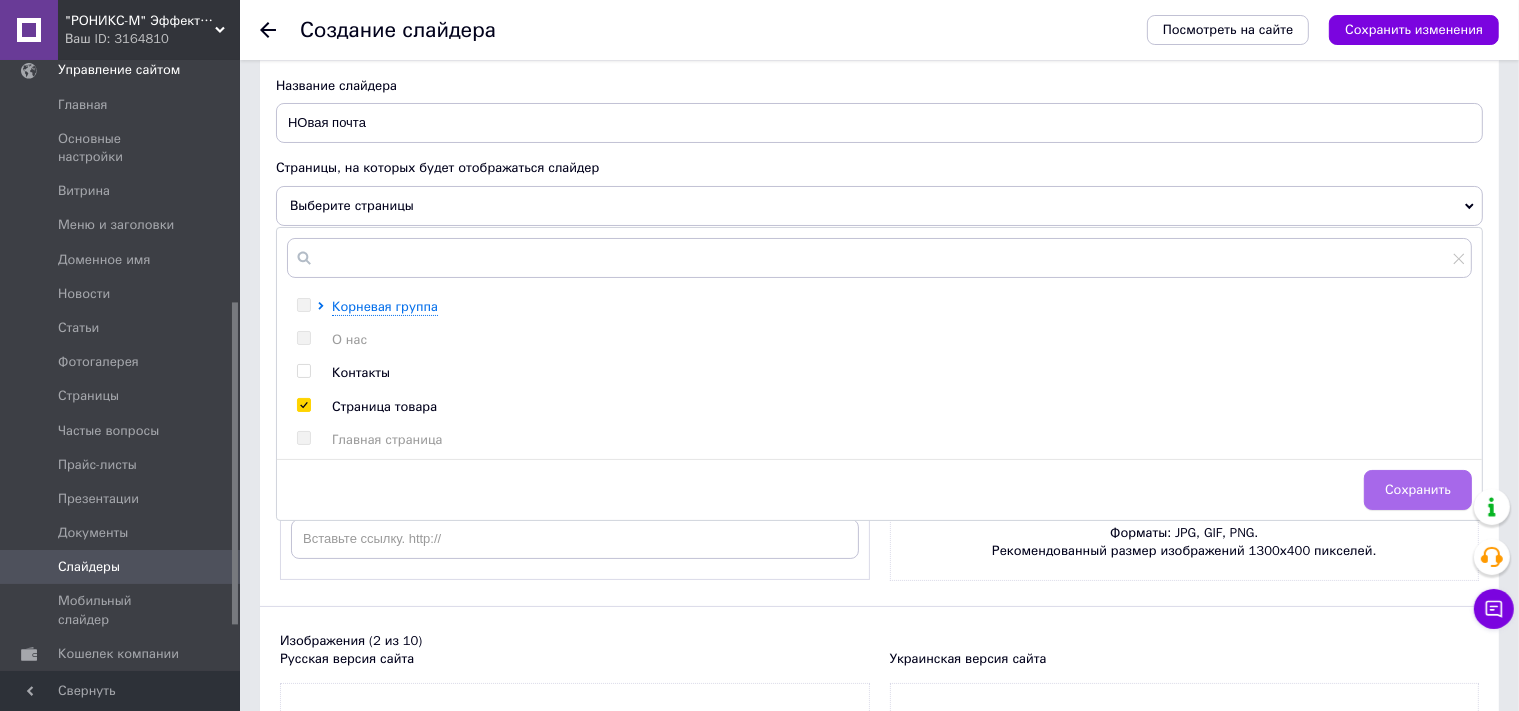 click on "Сохранить" at bounding box center (1418, 490) 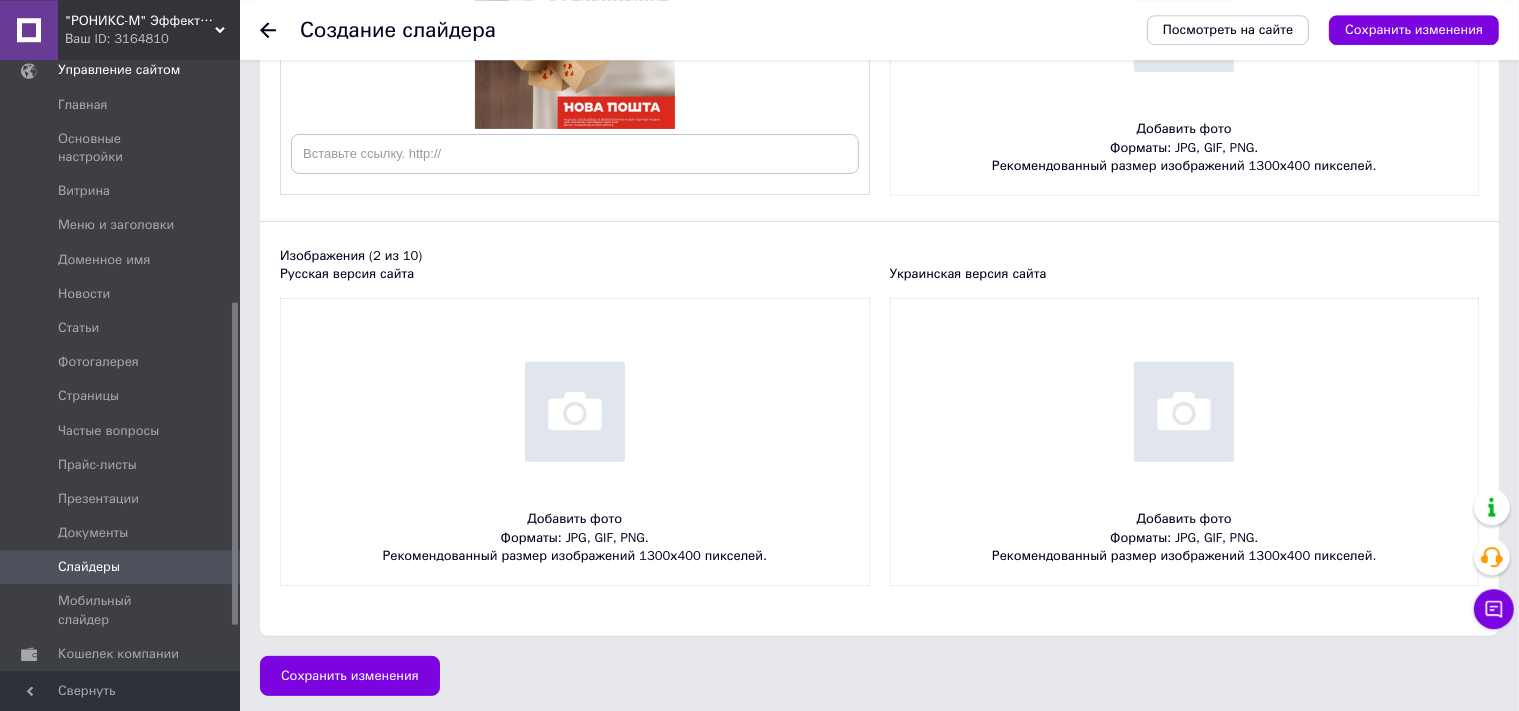 scroll, scrollTop: 504, scrollLeft: 0, axis: vertical 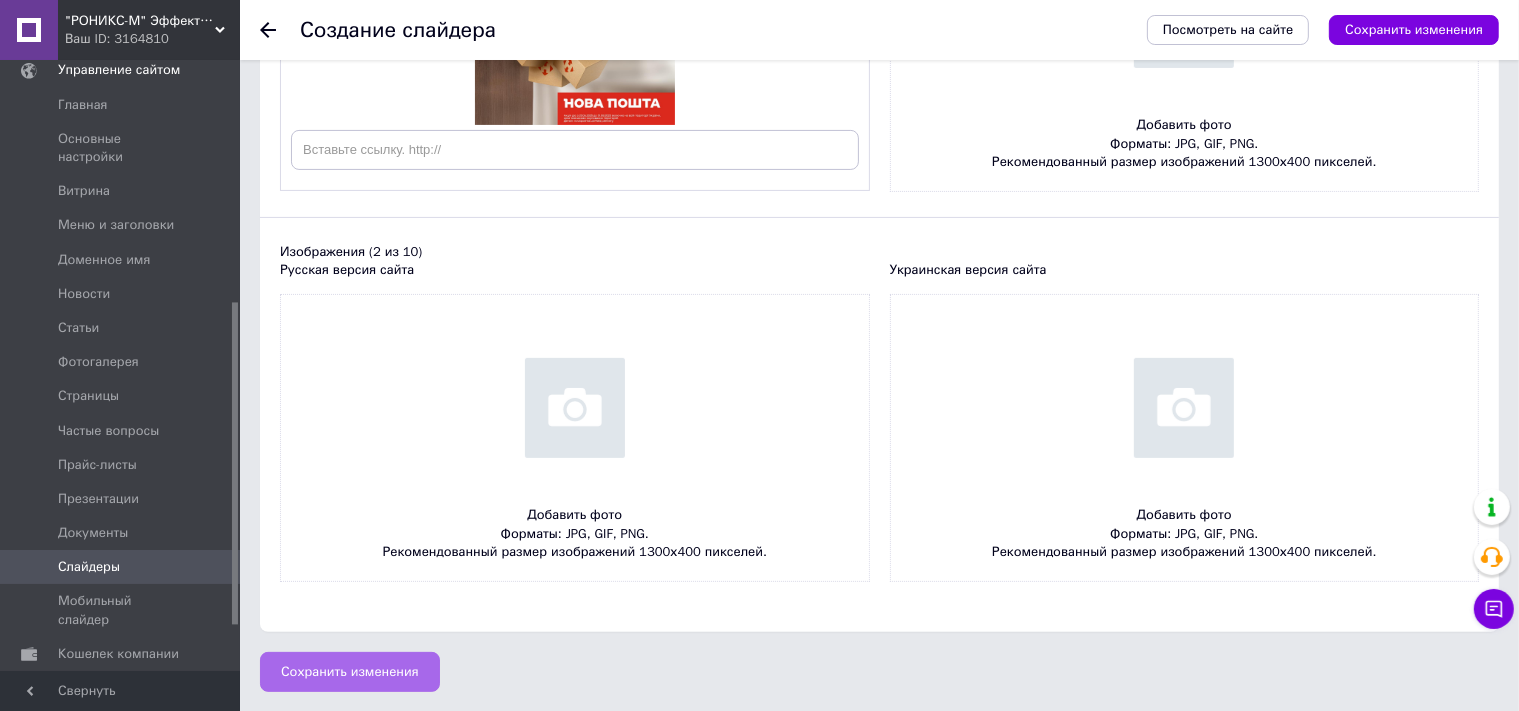 click on "Сохранить изменения" at bounding box center [350, 672] 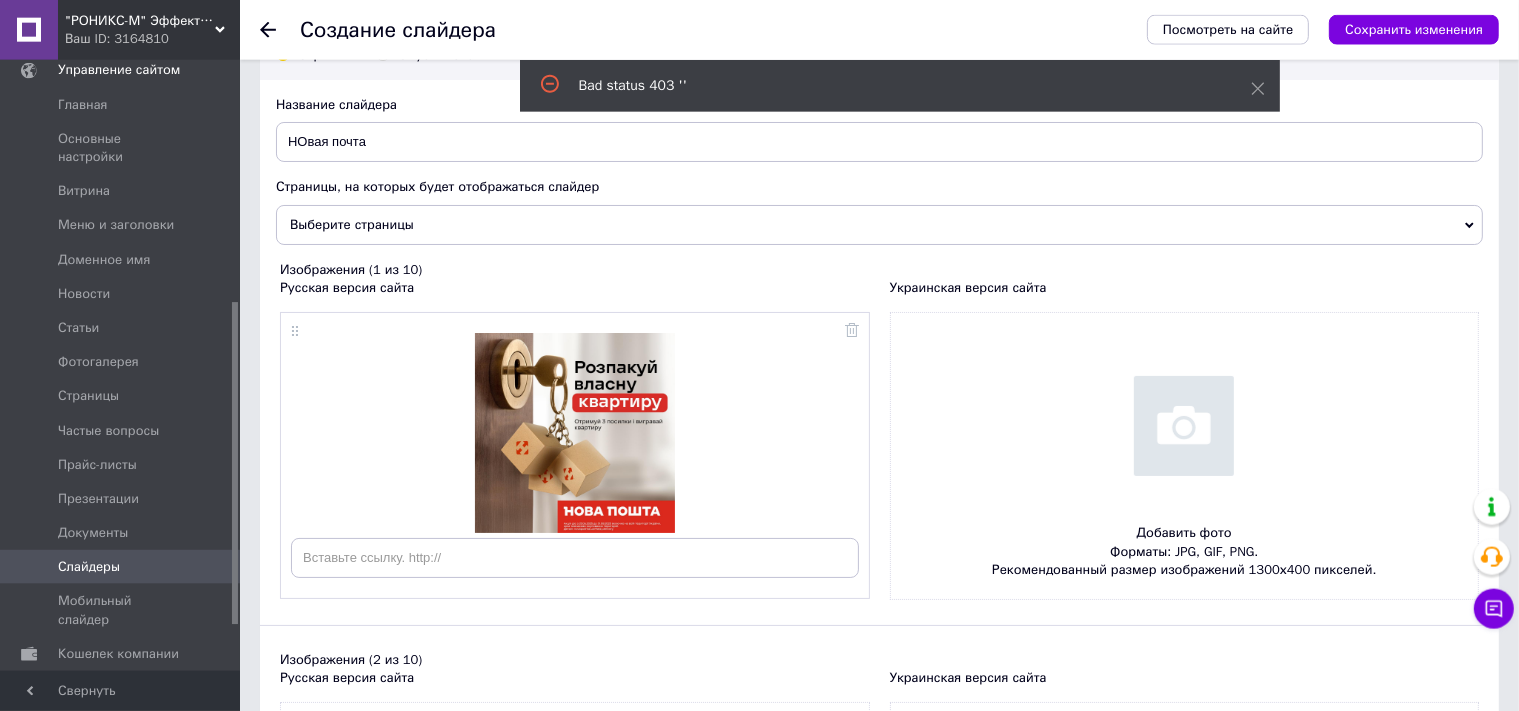 scroll, scrollTop: 0, scrollLeft: 0, axis: both 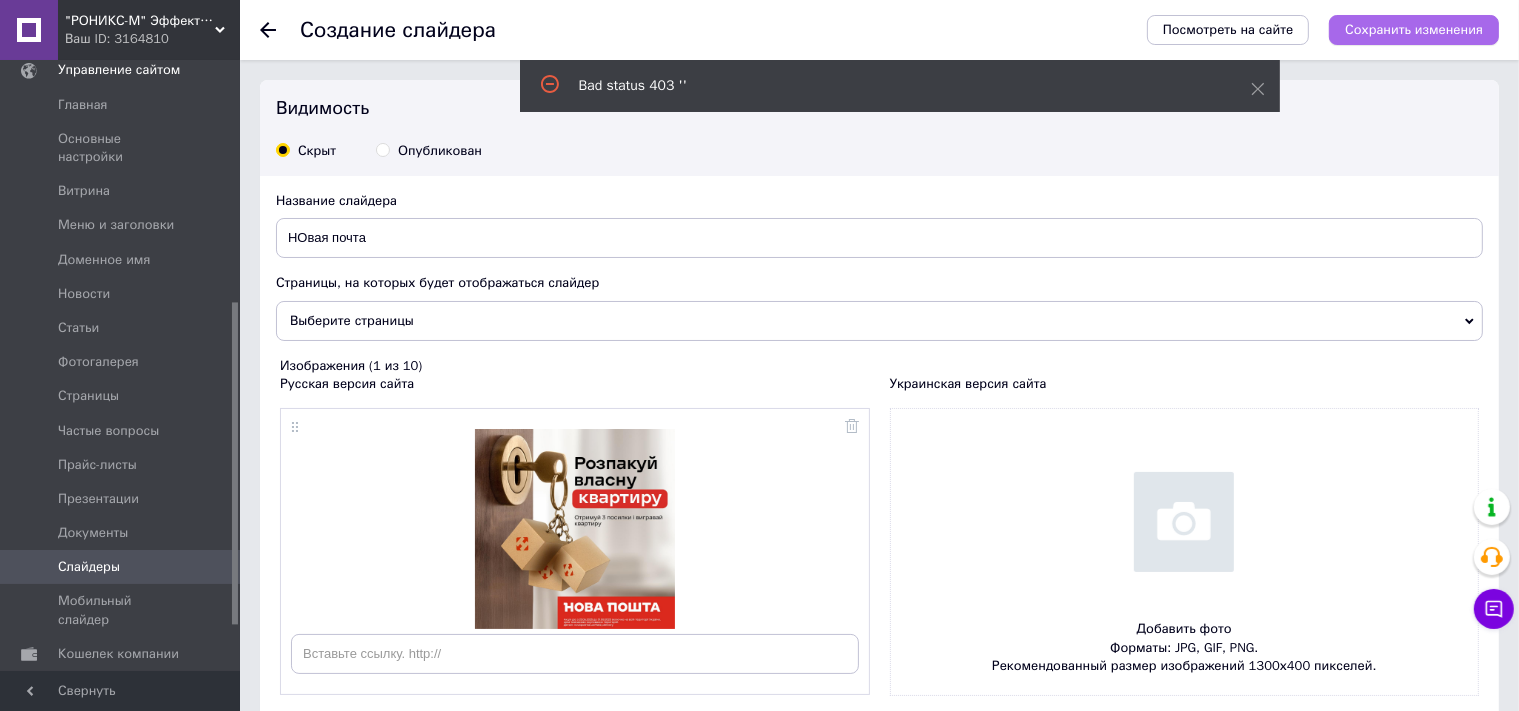 click on "Сохранить изменения" at bounding box center [1414, 30] 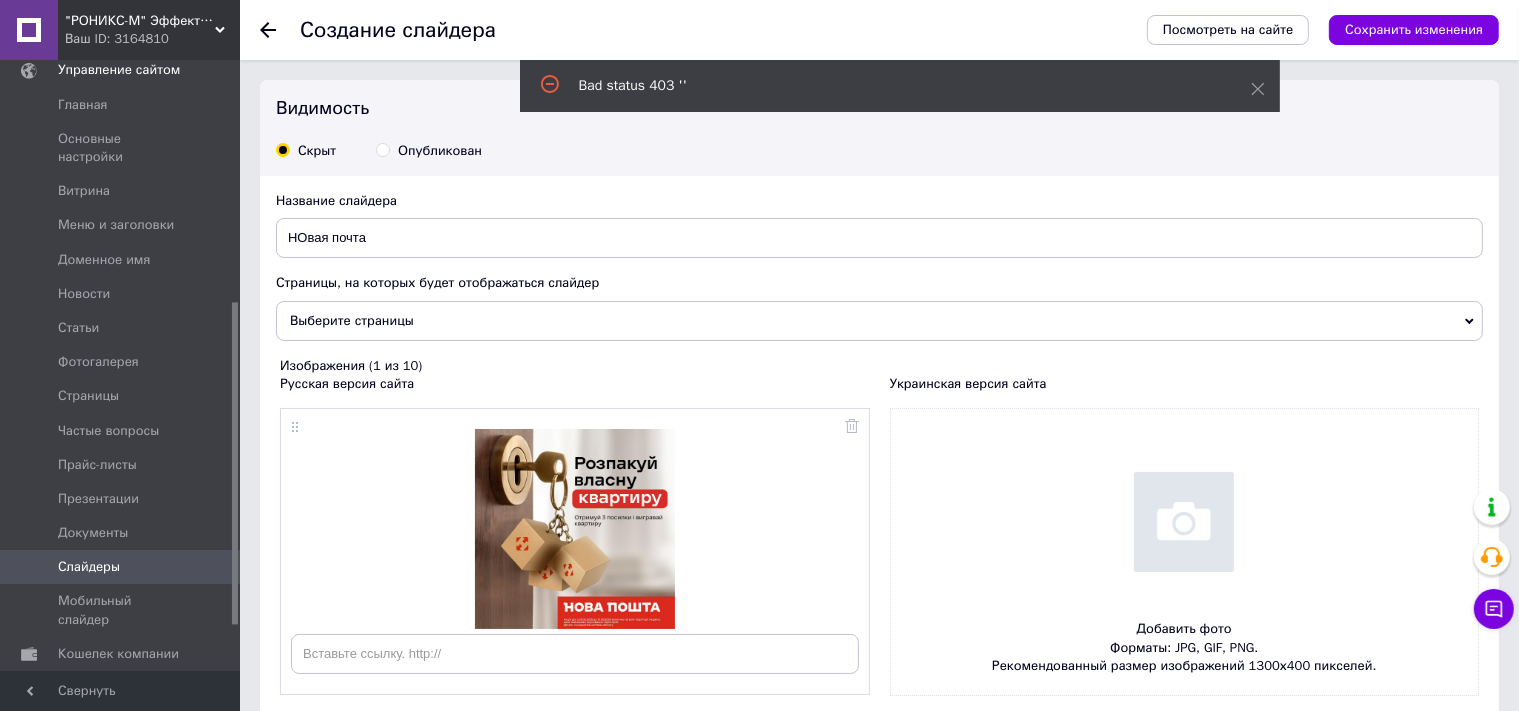 click on "Выберите страницы" at bounding box center (879, 321) 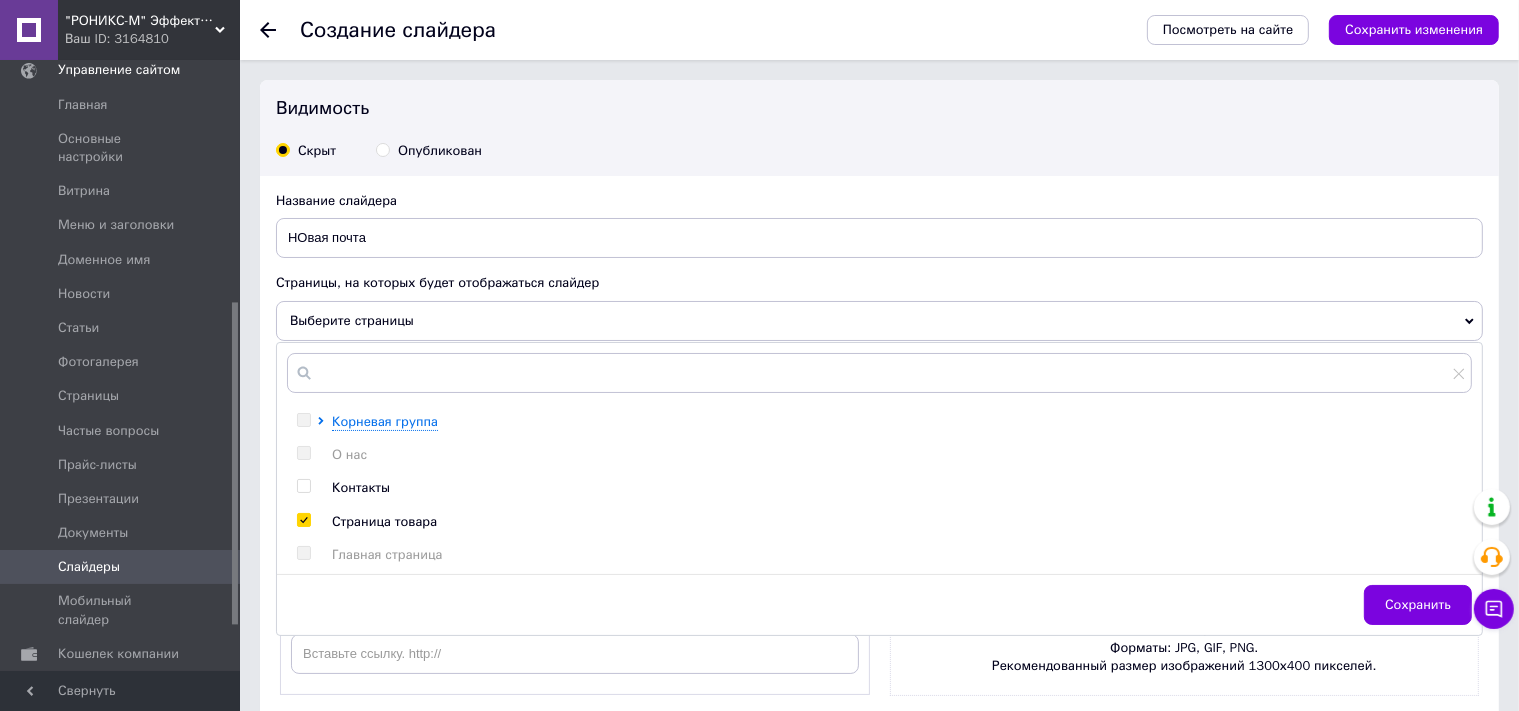 click at bounding box center [303, 486] 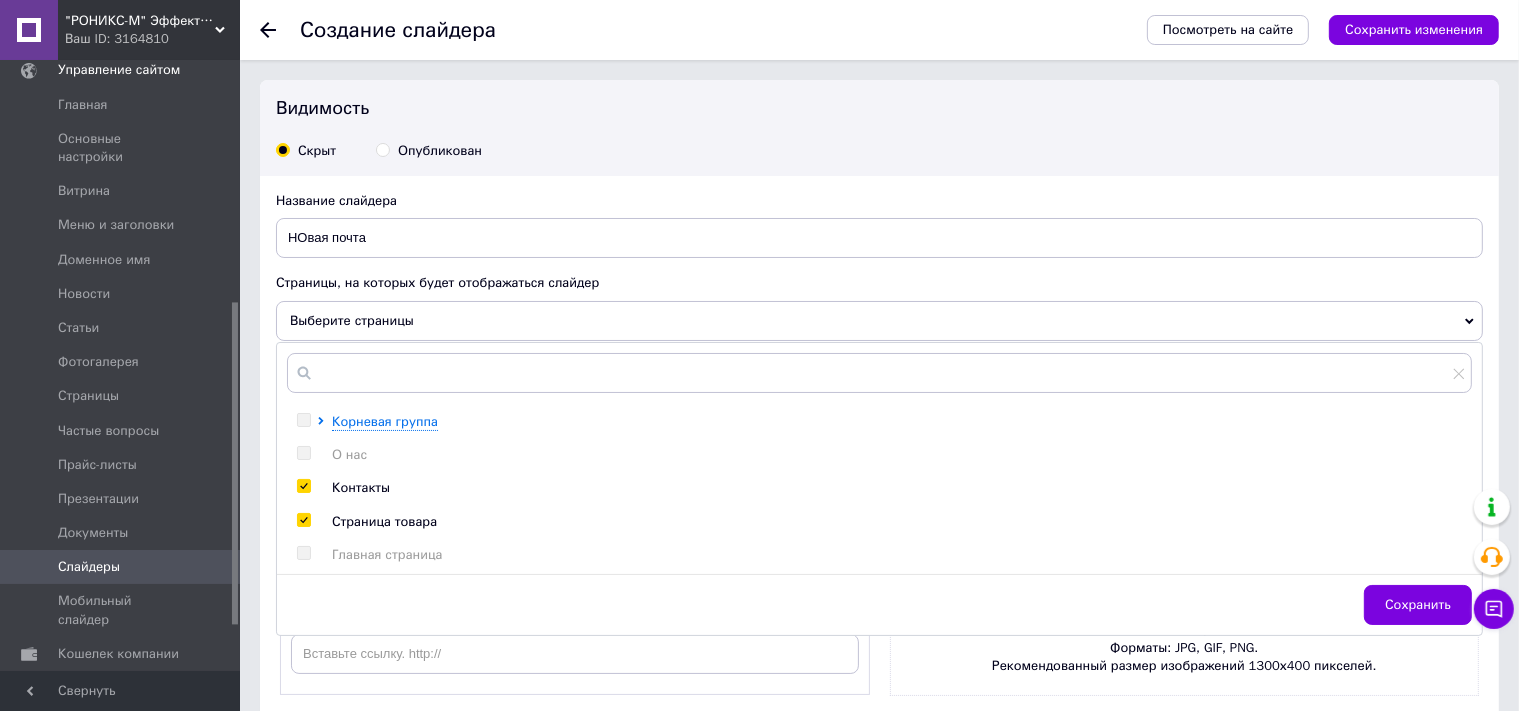 click at bounding box center (303, 520) 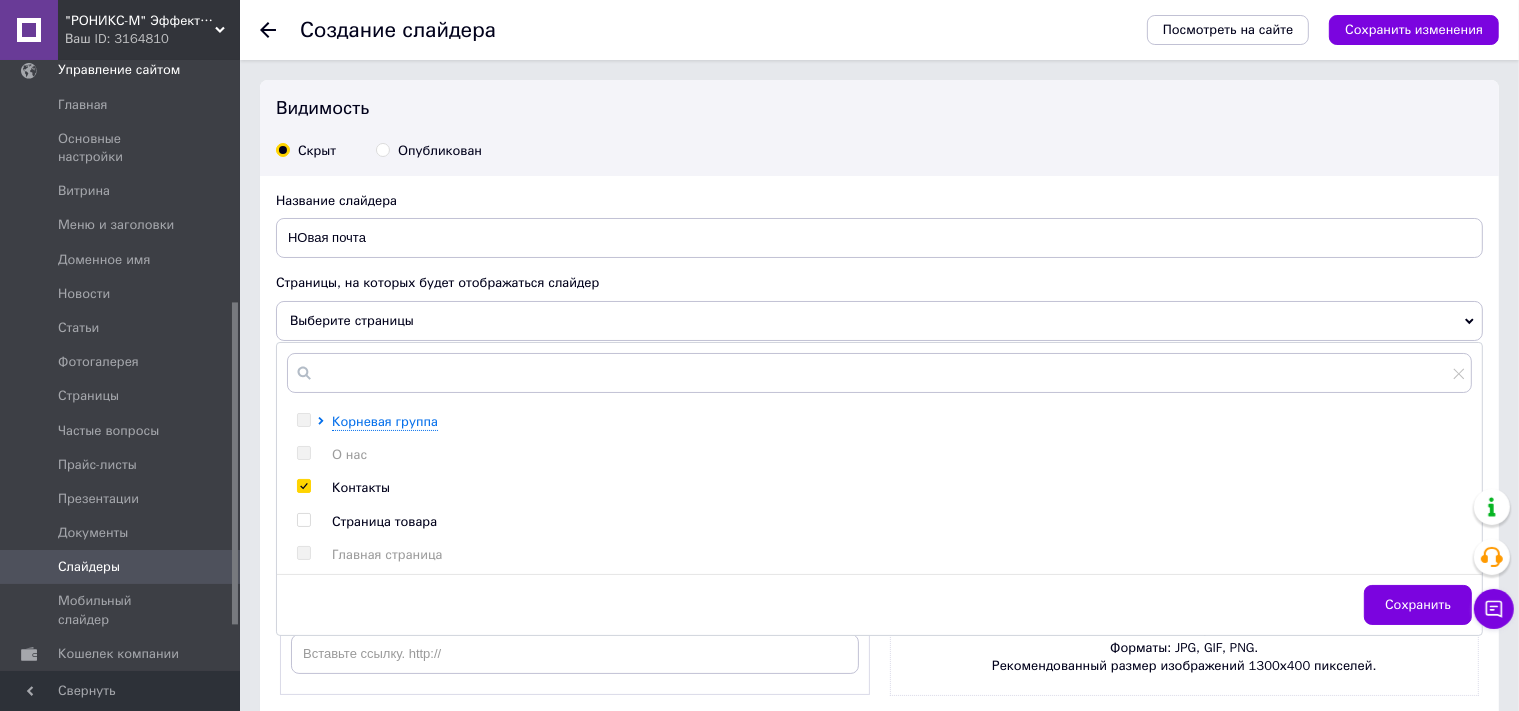 checkbox on "false" 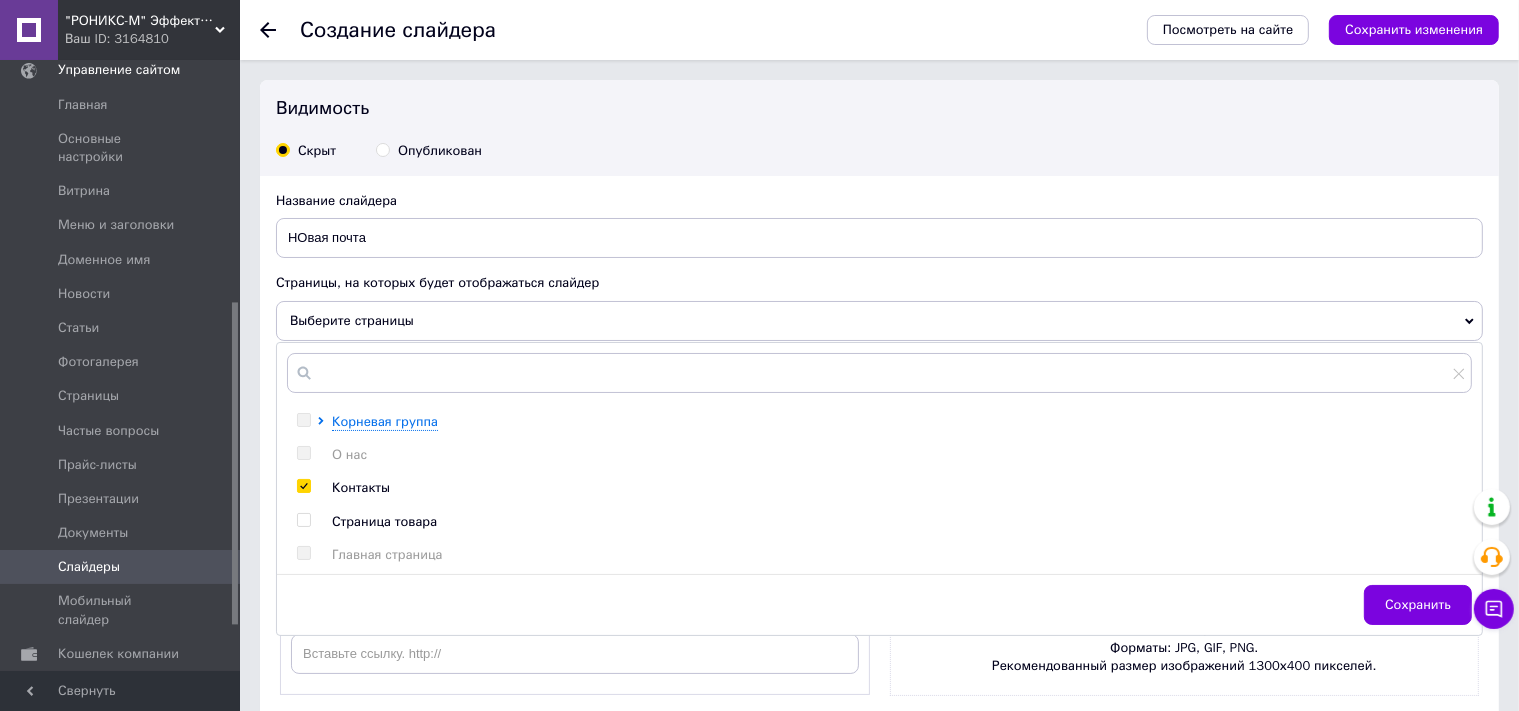 drag, startPoint x: 1418, startPoint y: 599, endPoint x: 1368, endPoint y: 592, distance: 50.48762 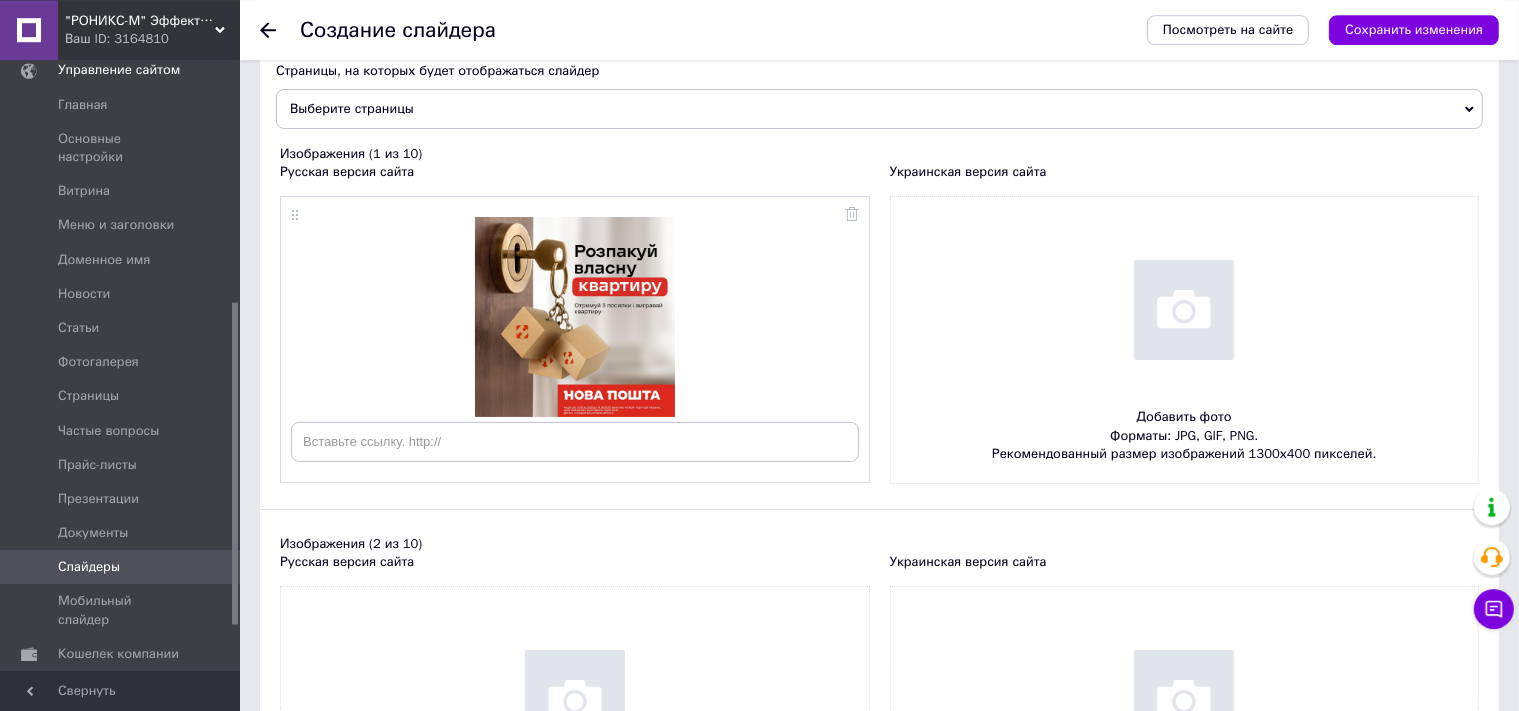 scroll, scrollTop: 504, scrollLeft: 0, axis: vertical 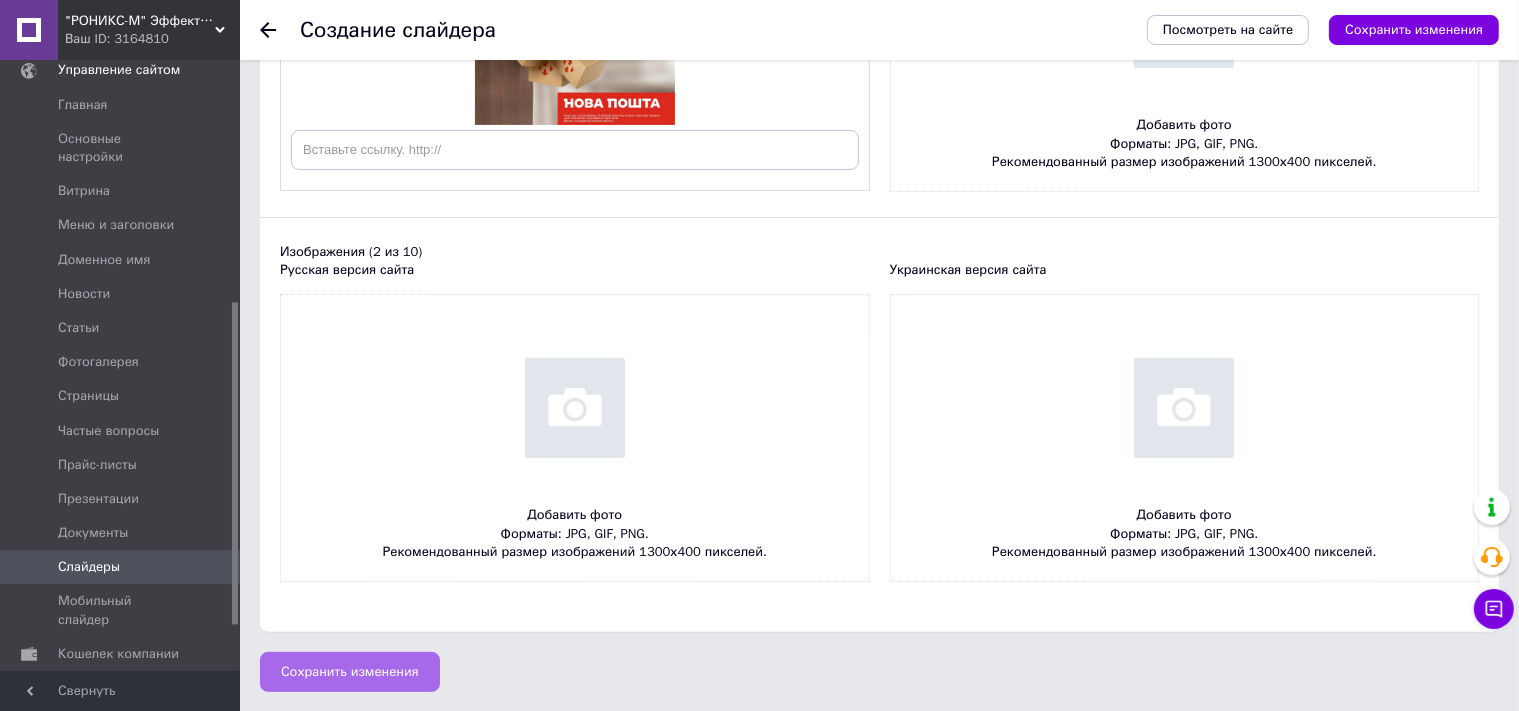 click on "Сохранить изменения" at bounding box center (350, 672) 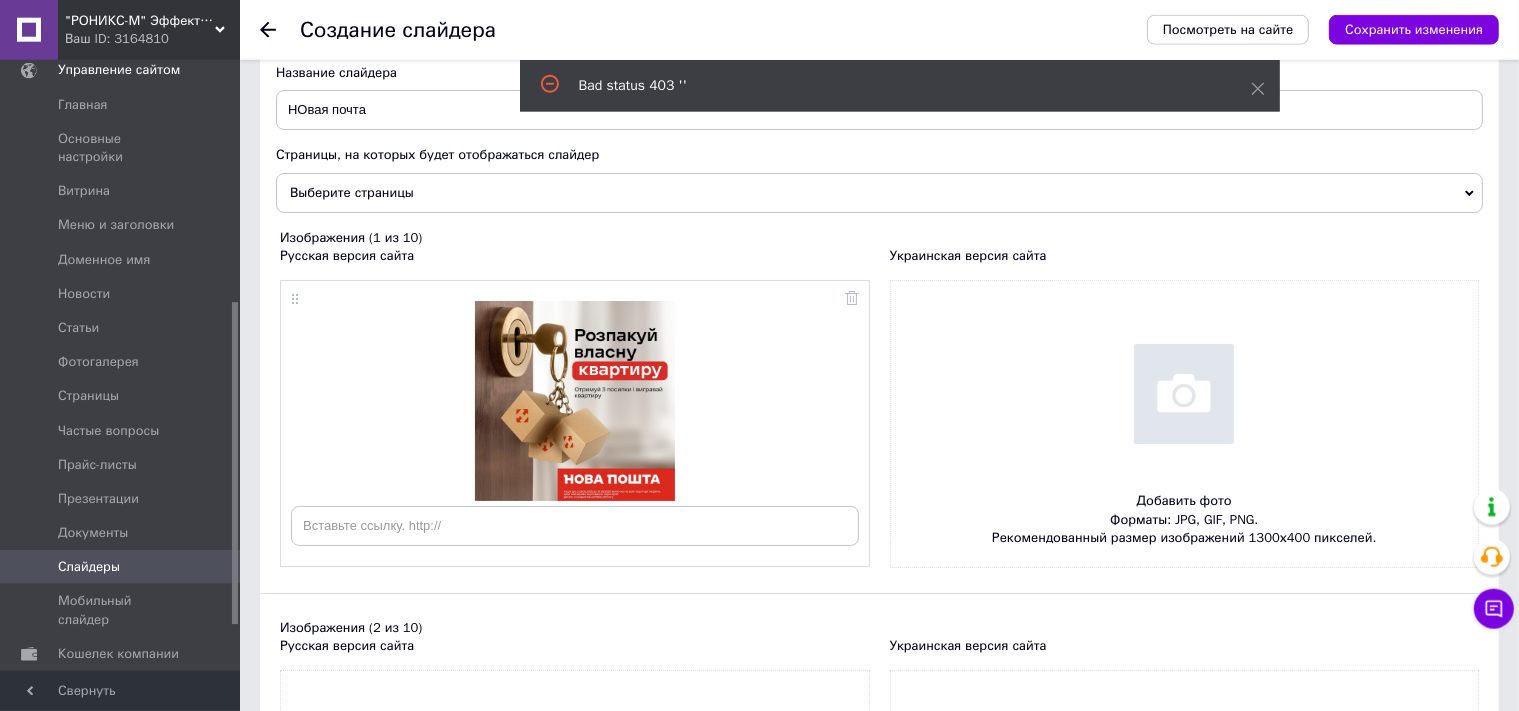scroll, scrollTop: 211, scrollLeft: 0, axis: vertical 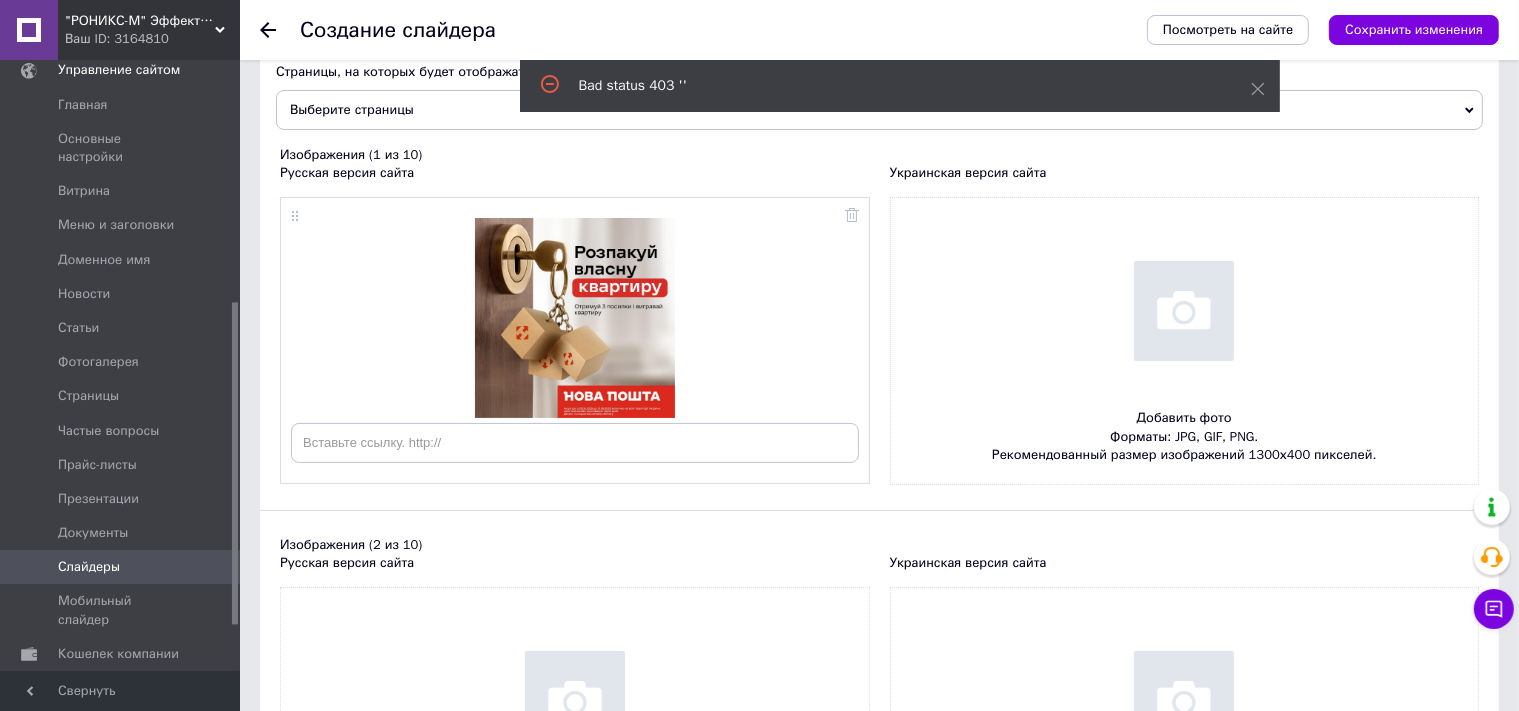 click at bounding box center [1185, 341] 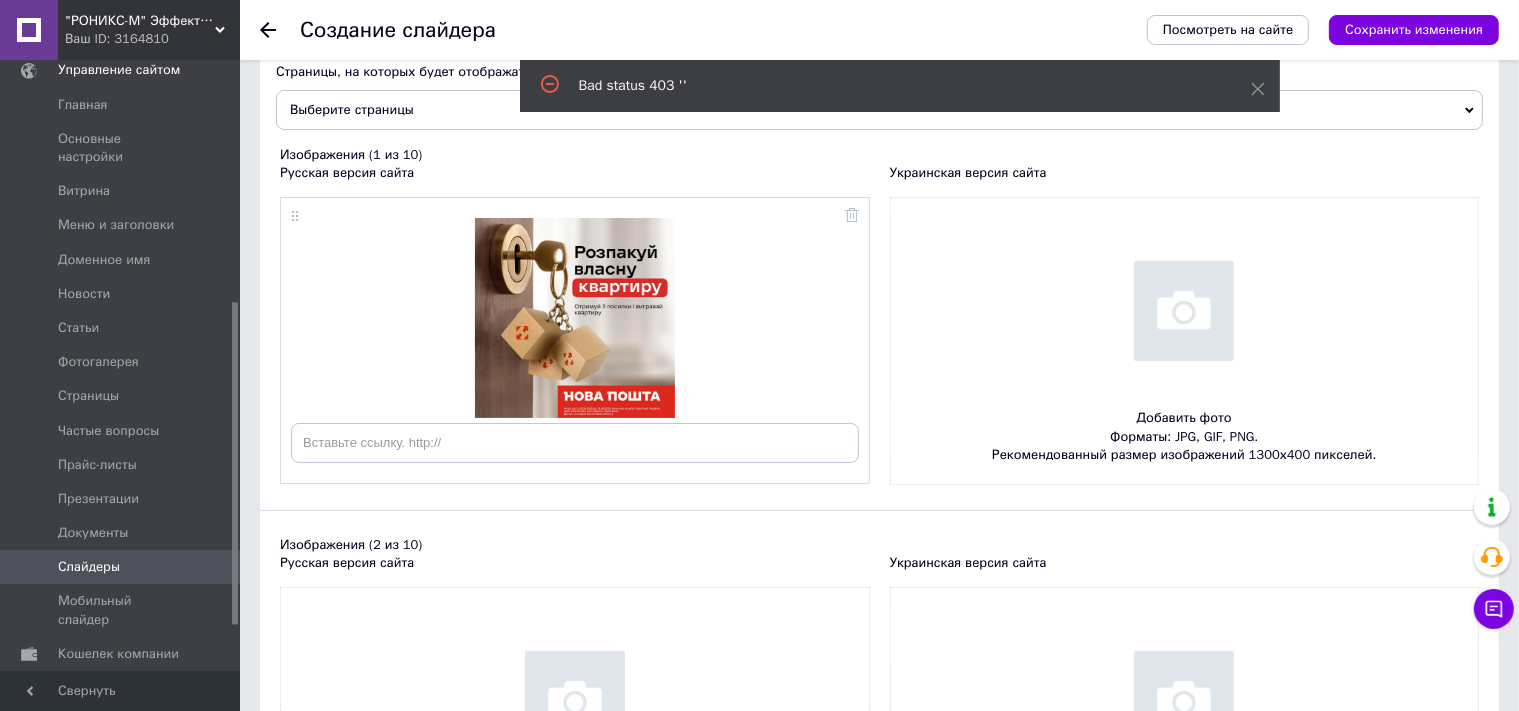 type on "C:\fakepath\key_1080x1080.jpg" 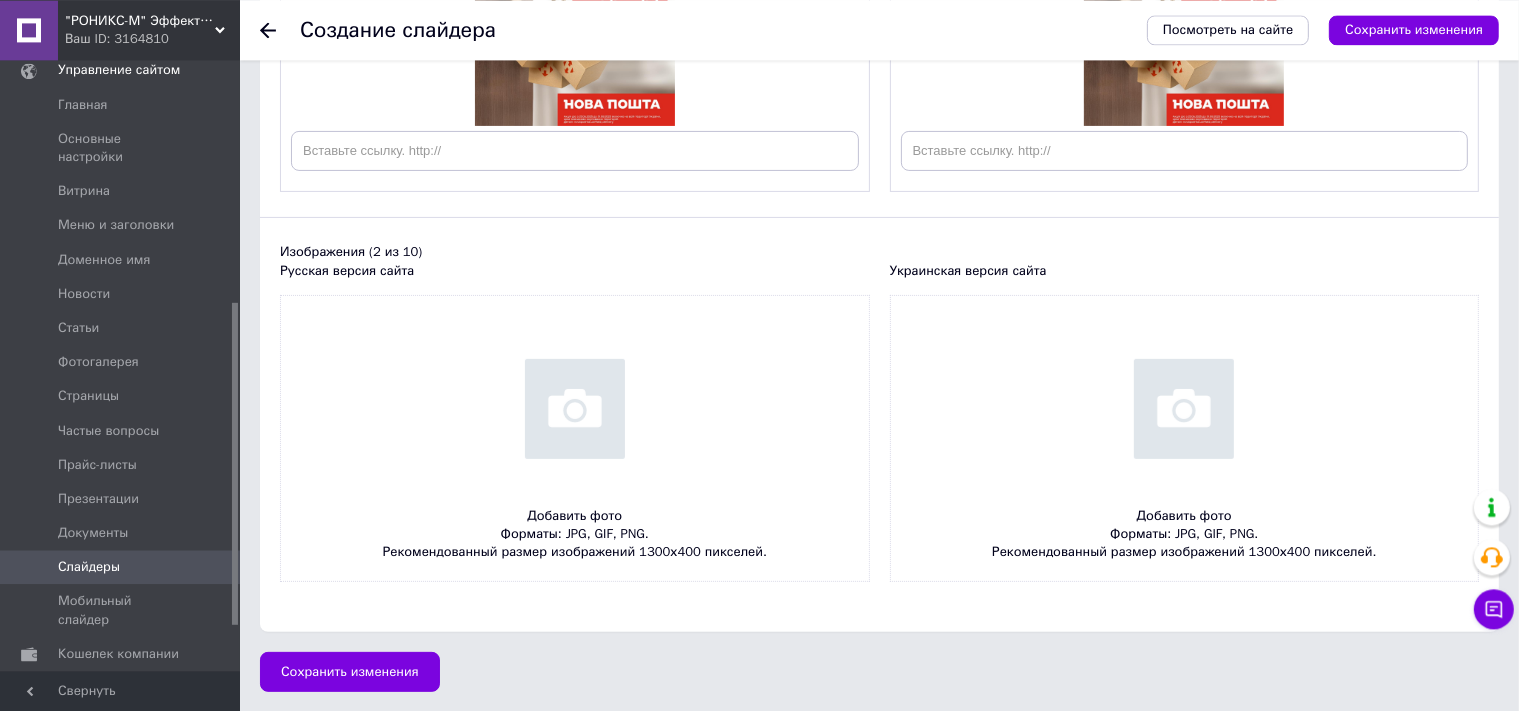 scroll, scrollTop: 504, scrollLeft: 0, axis: vertical 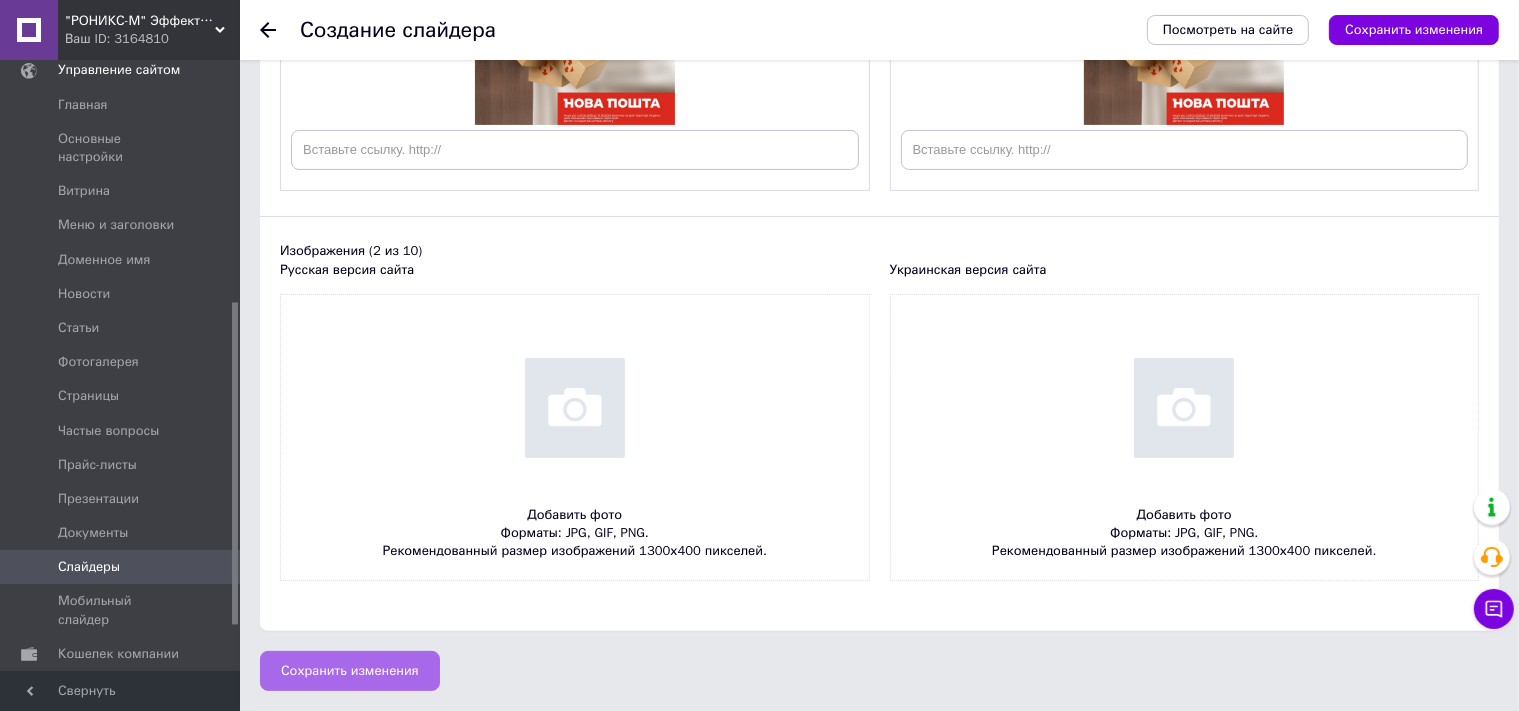 click on "Сохранить изменения" at bounding box center [350, 671] 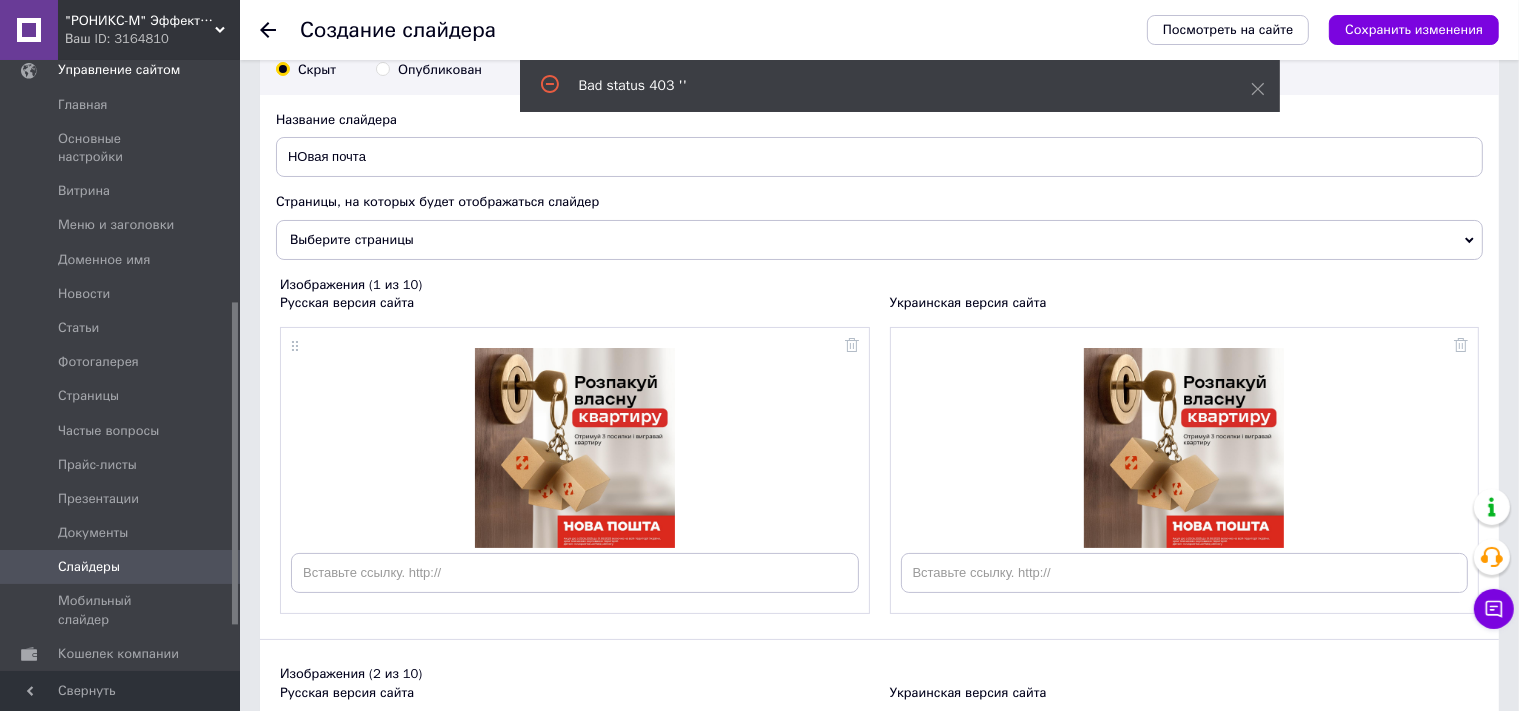 scroll, scrollTop: 0, scrollLeft: 0, axis: both 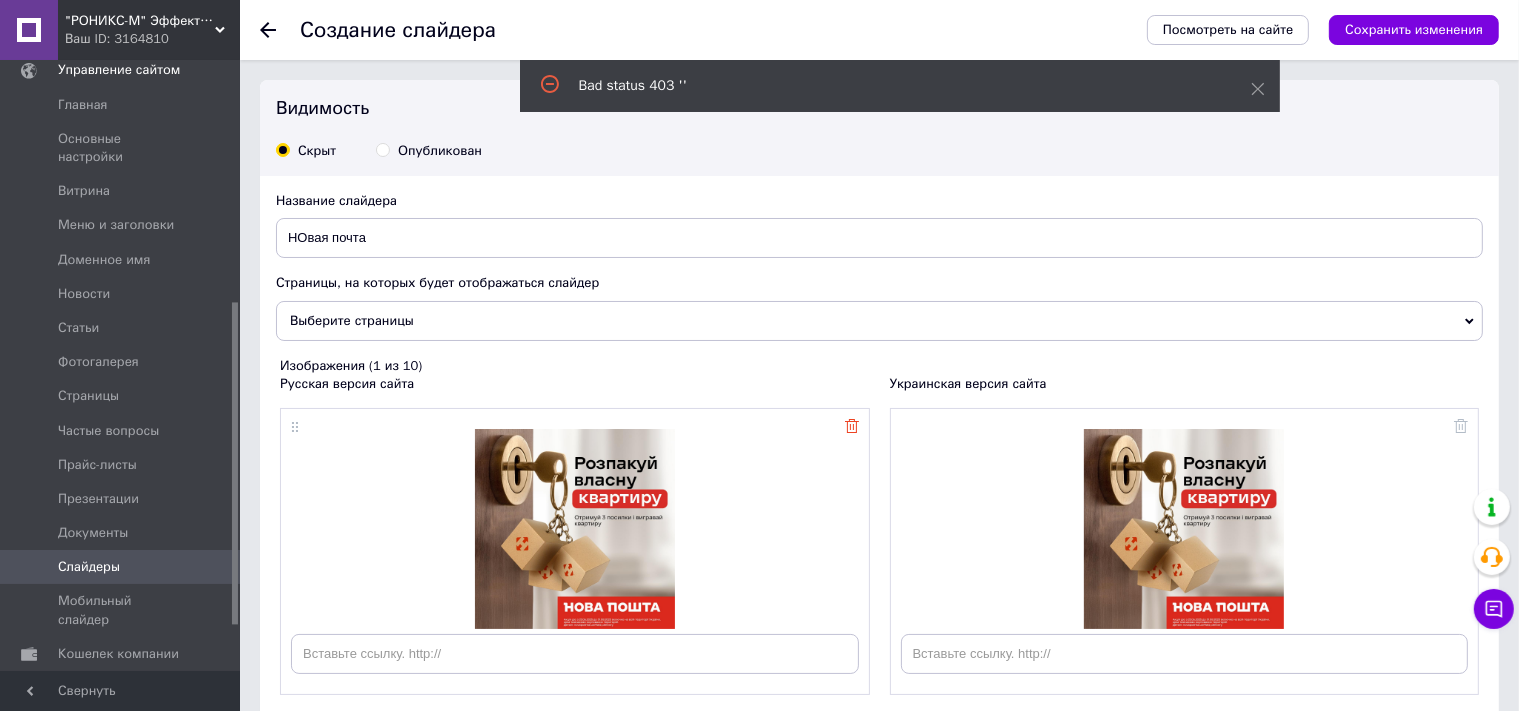 click 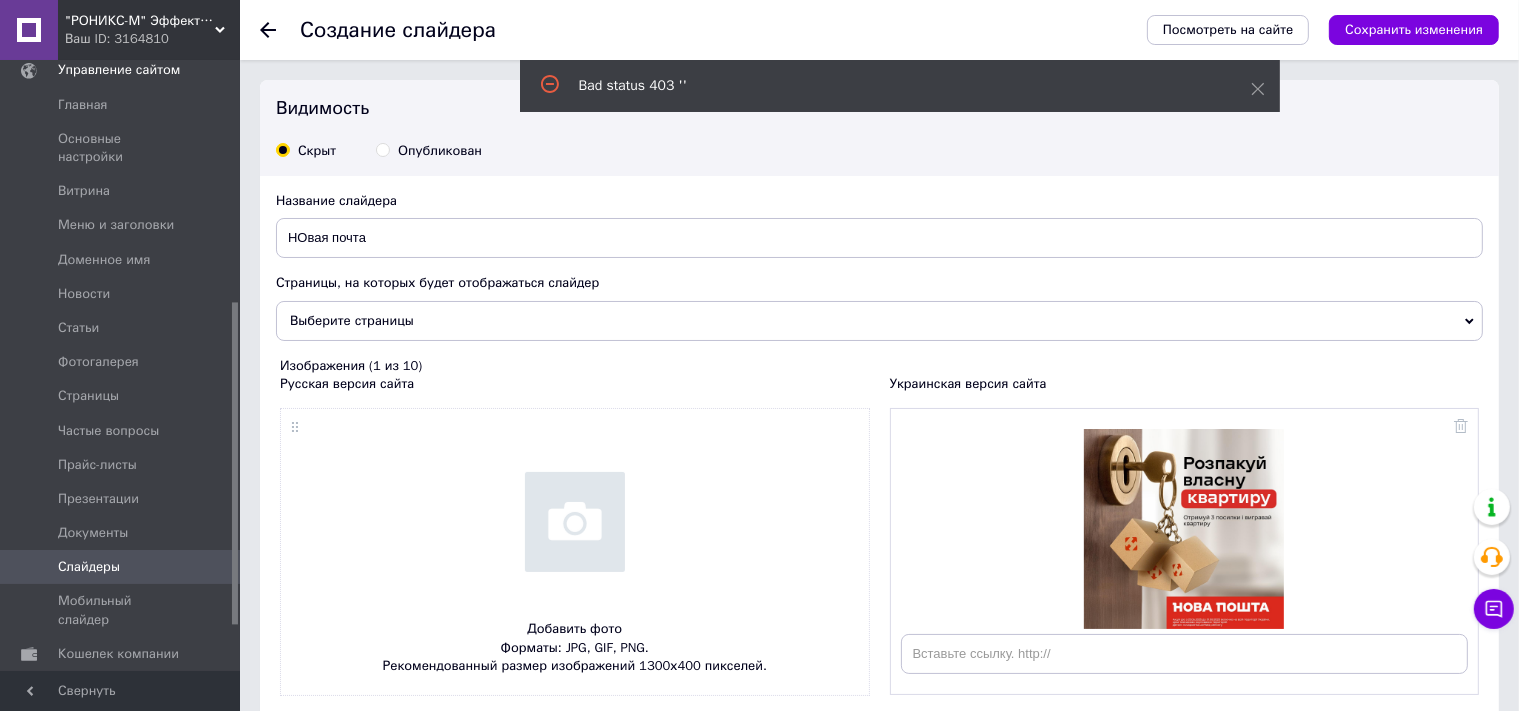 click at bounding box center (1185, 529) 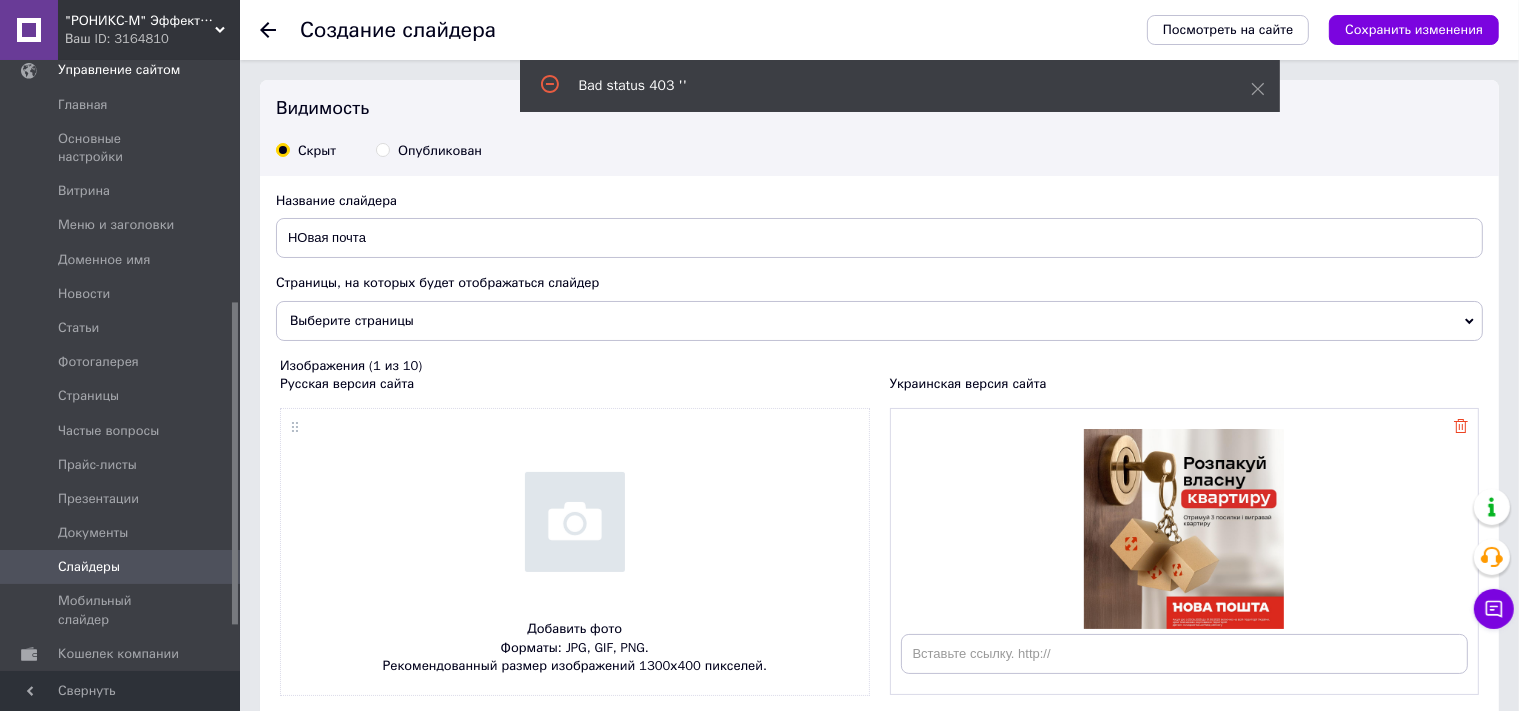 click 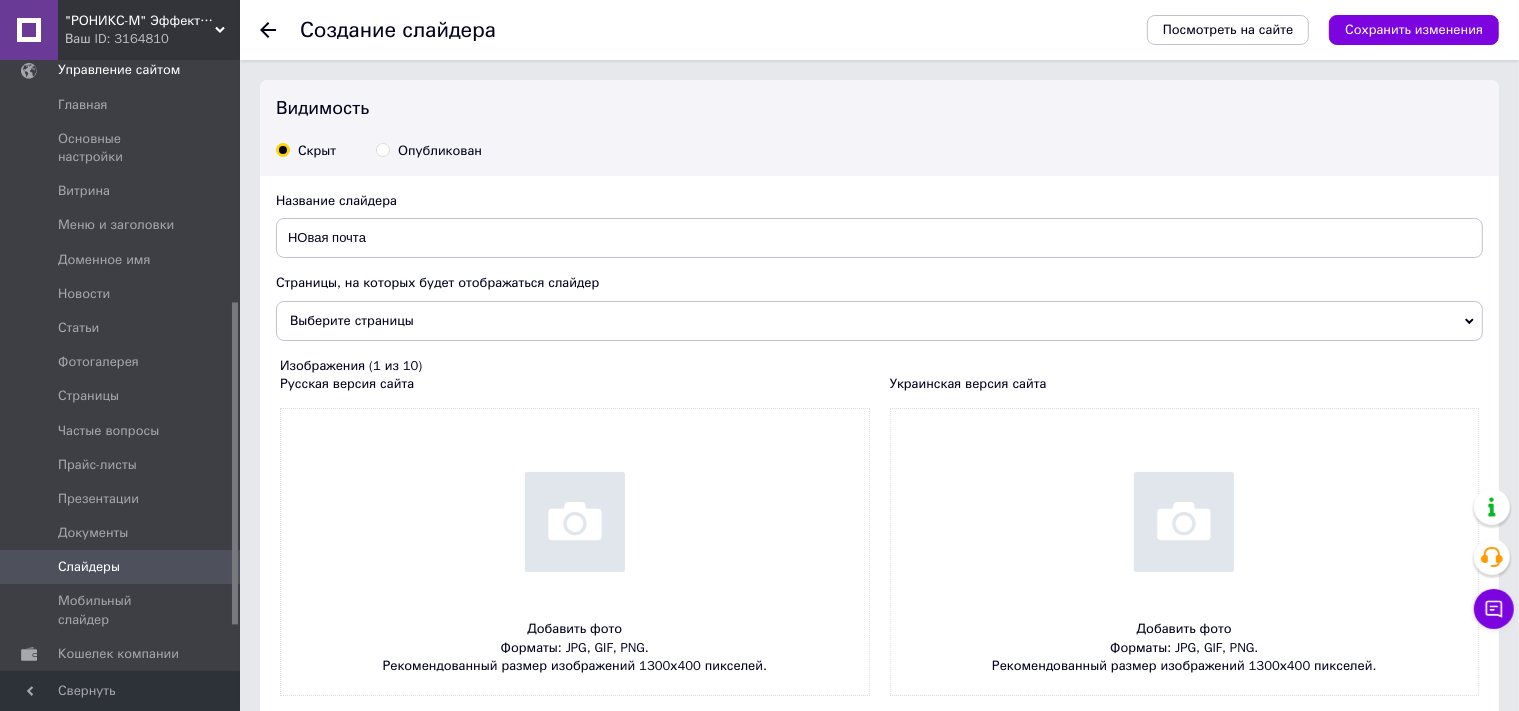 click at bounding box center (575, 552) 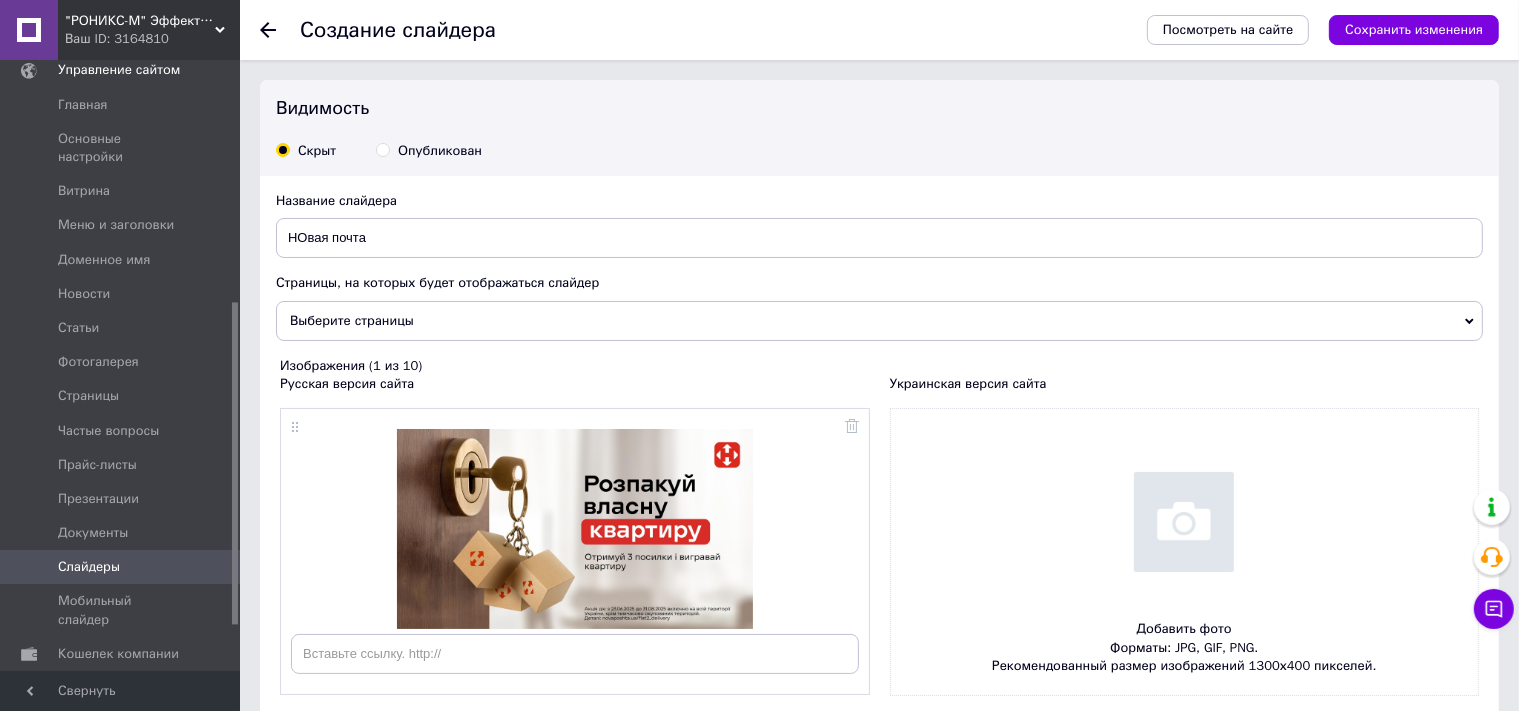 click at bounding box center (1185, 552) 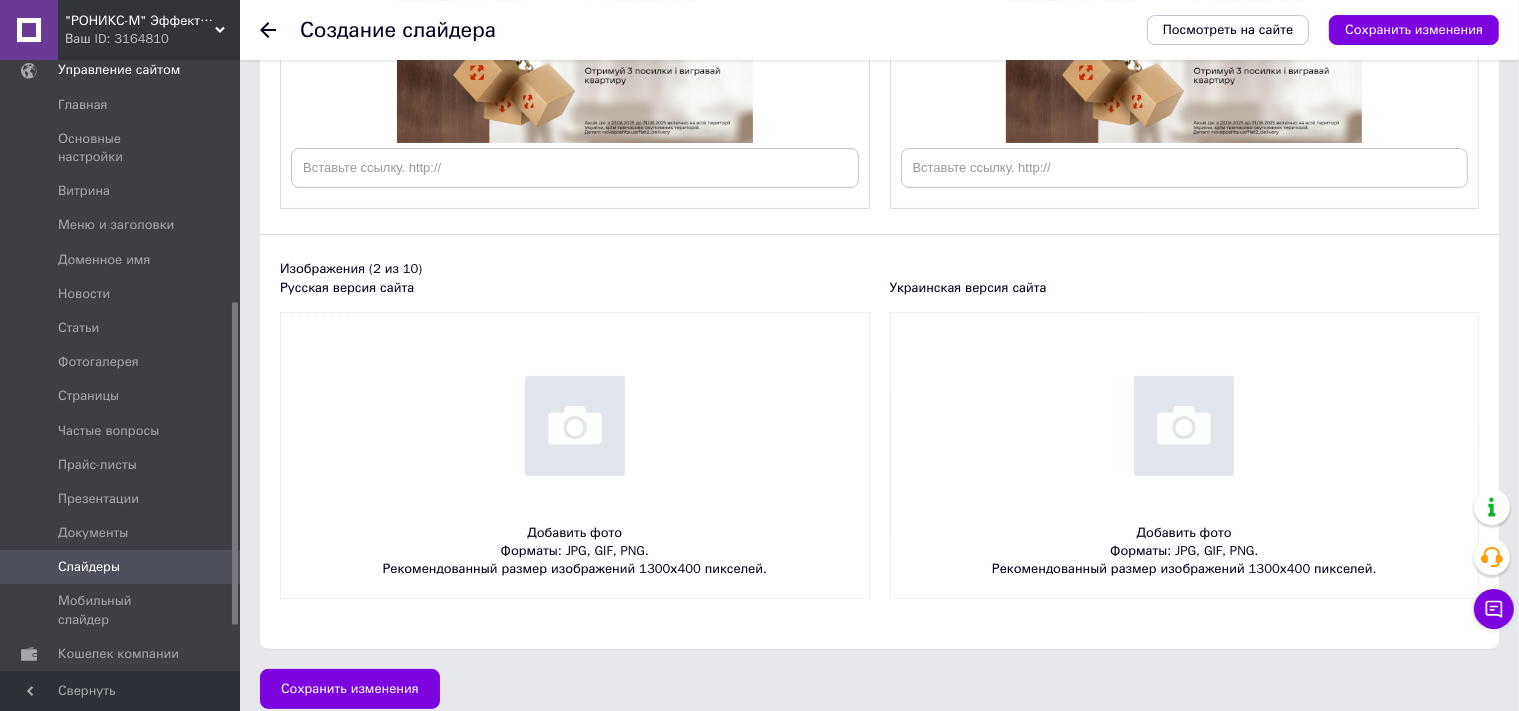 scroll, scrollTop: 504, scrollLeft: 0, axis: vertical 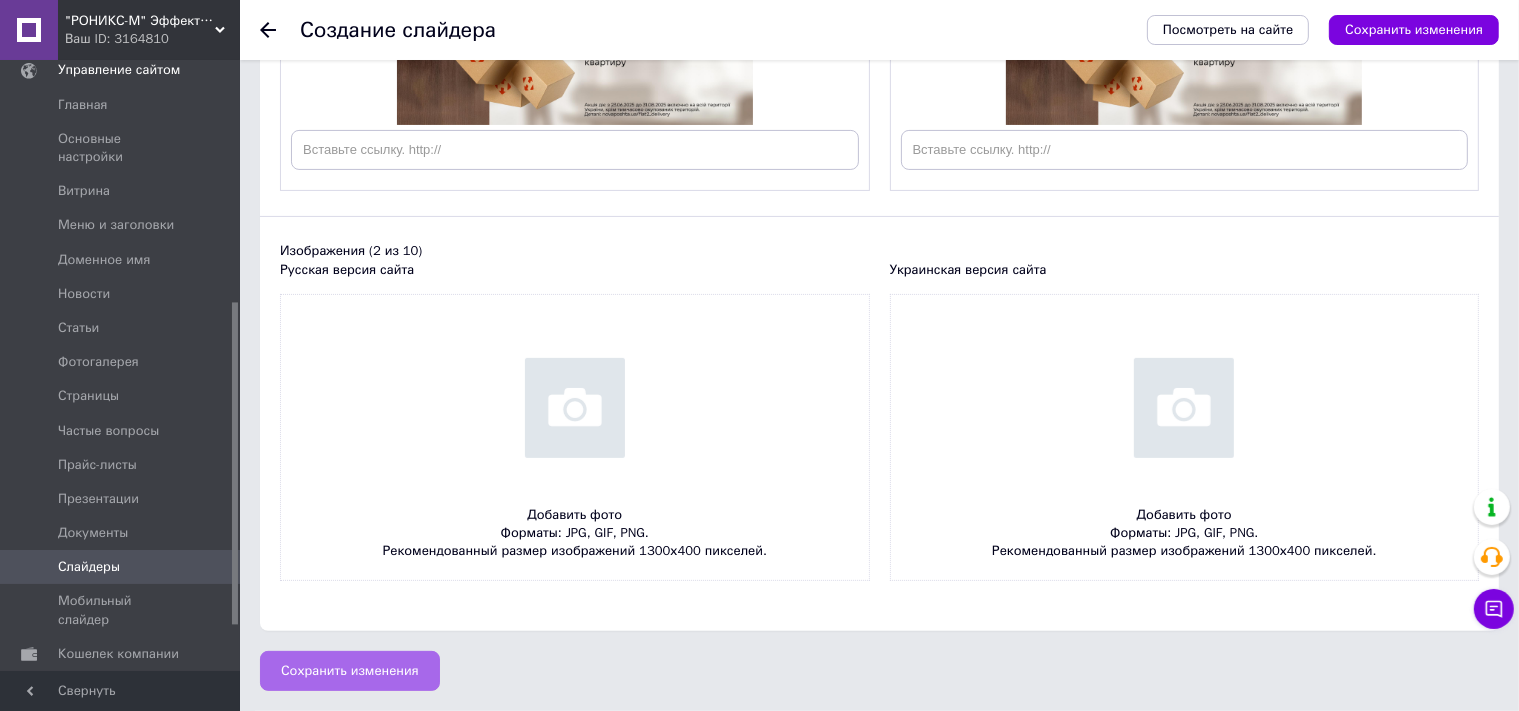 click on "Сохранить изменения" at bounding box center (350, 671) 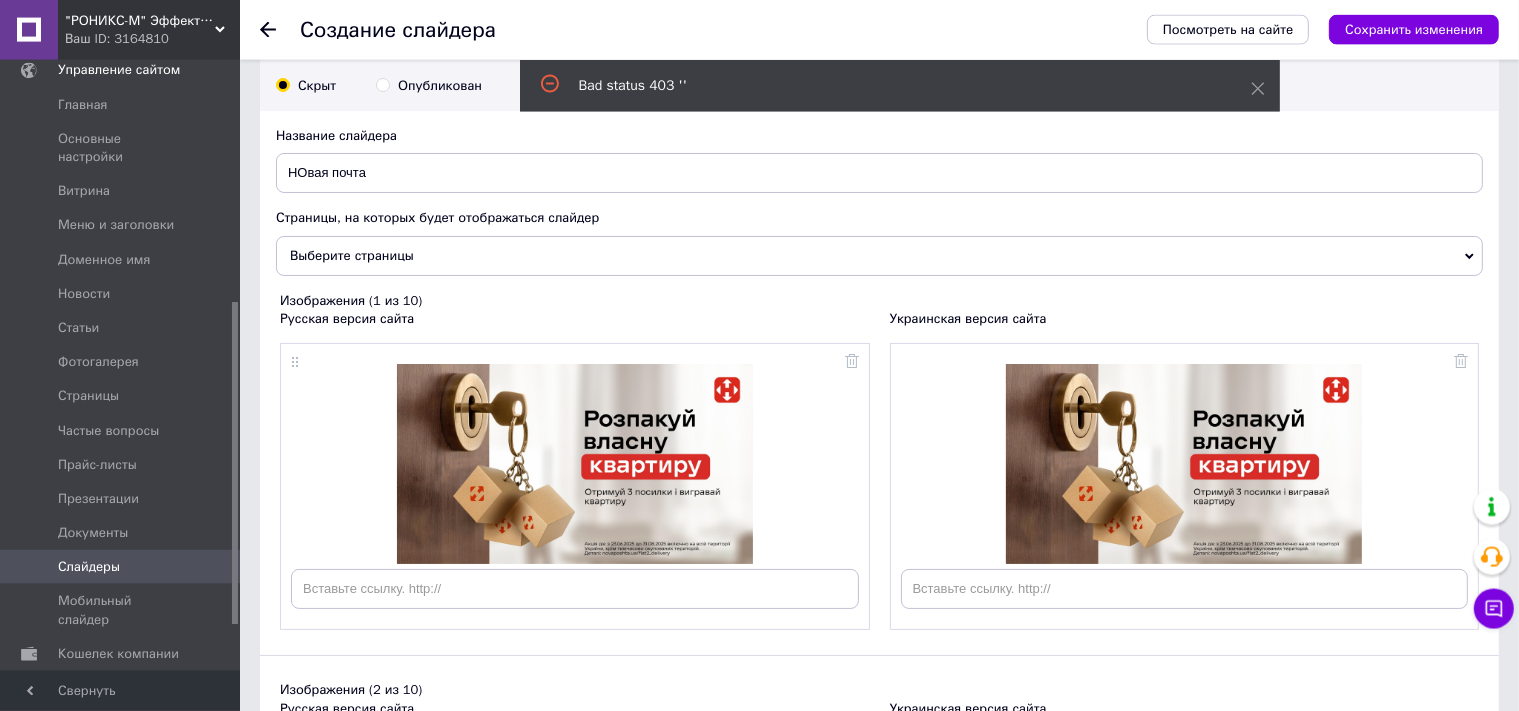 scroll, scrollTop: 0, scrollLeft: 0, axis: both 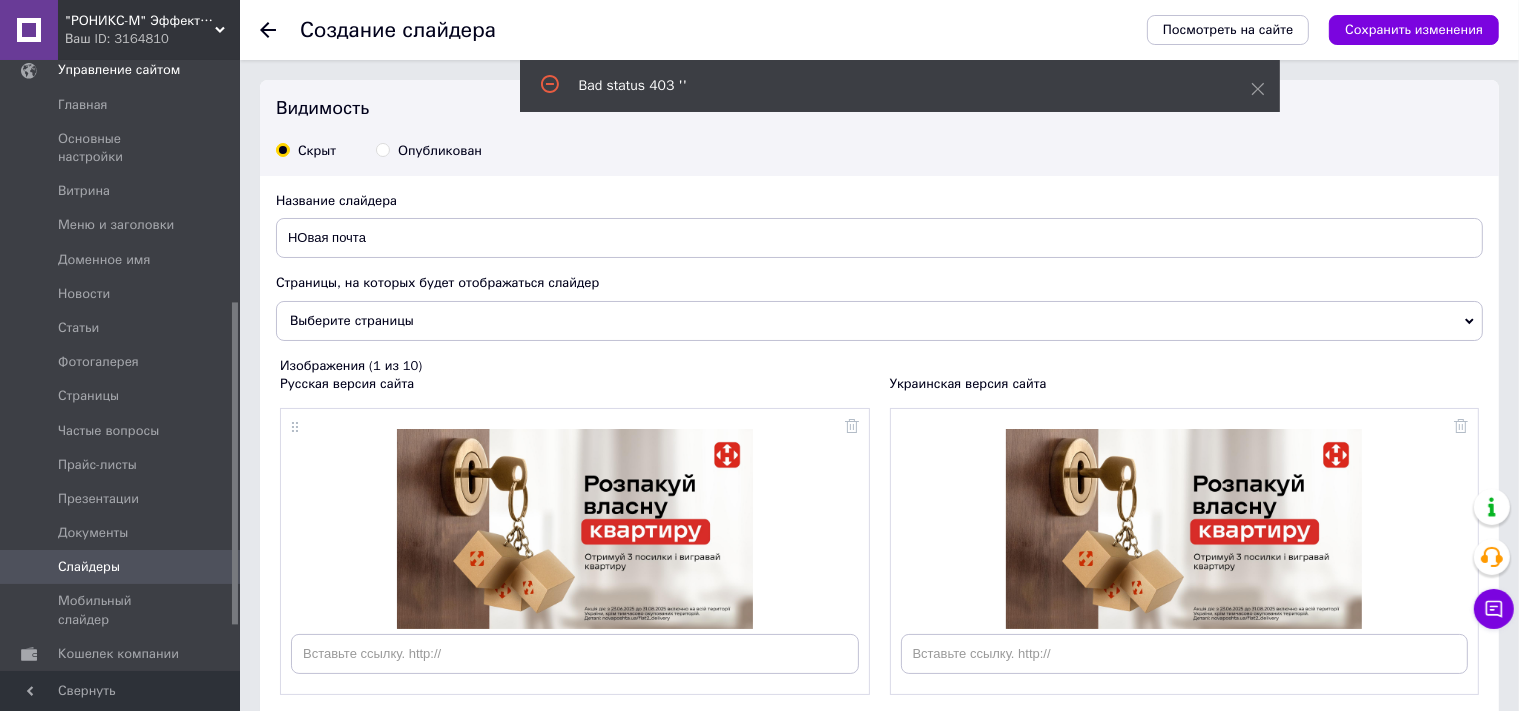 click on "Опубликован" at bounding box center (382, 149) 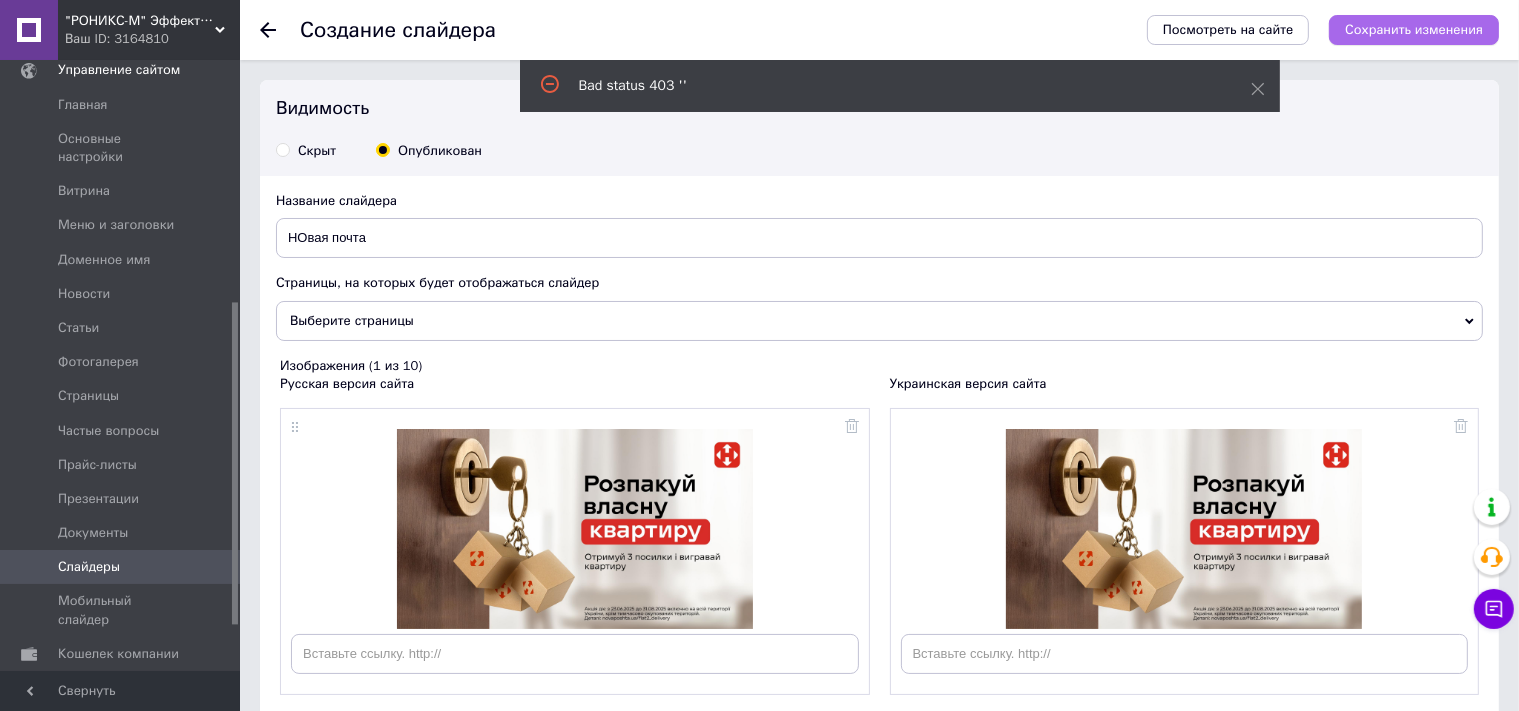 click on "Сохранить изменения" at bounding box center (1414, 30) 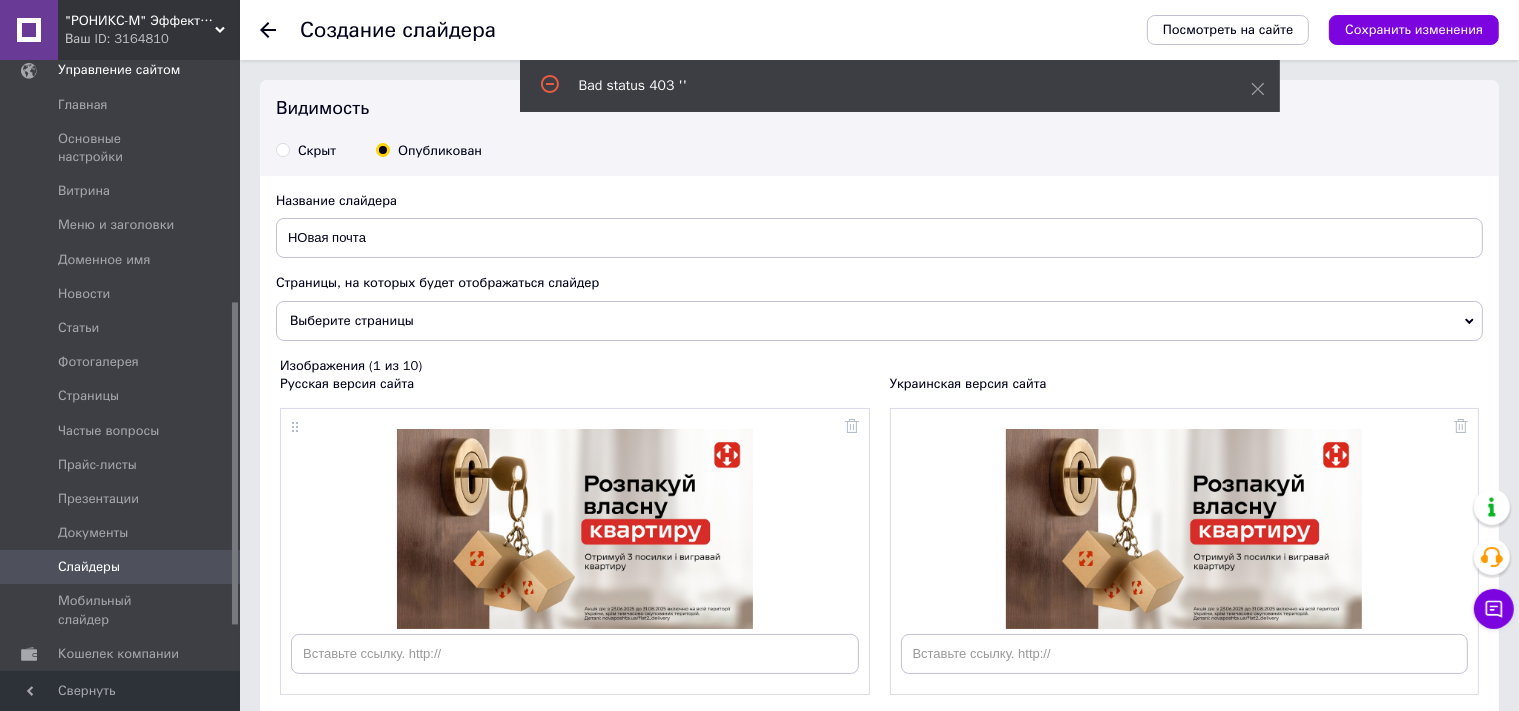 click on "Выберите страницы" at bounding box center [879, 321] 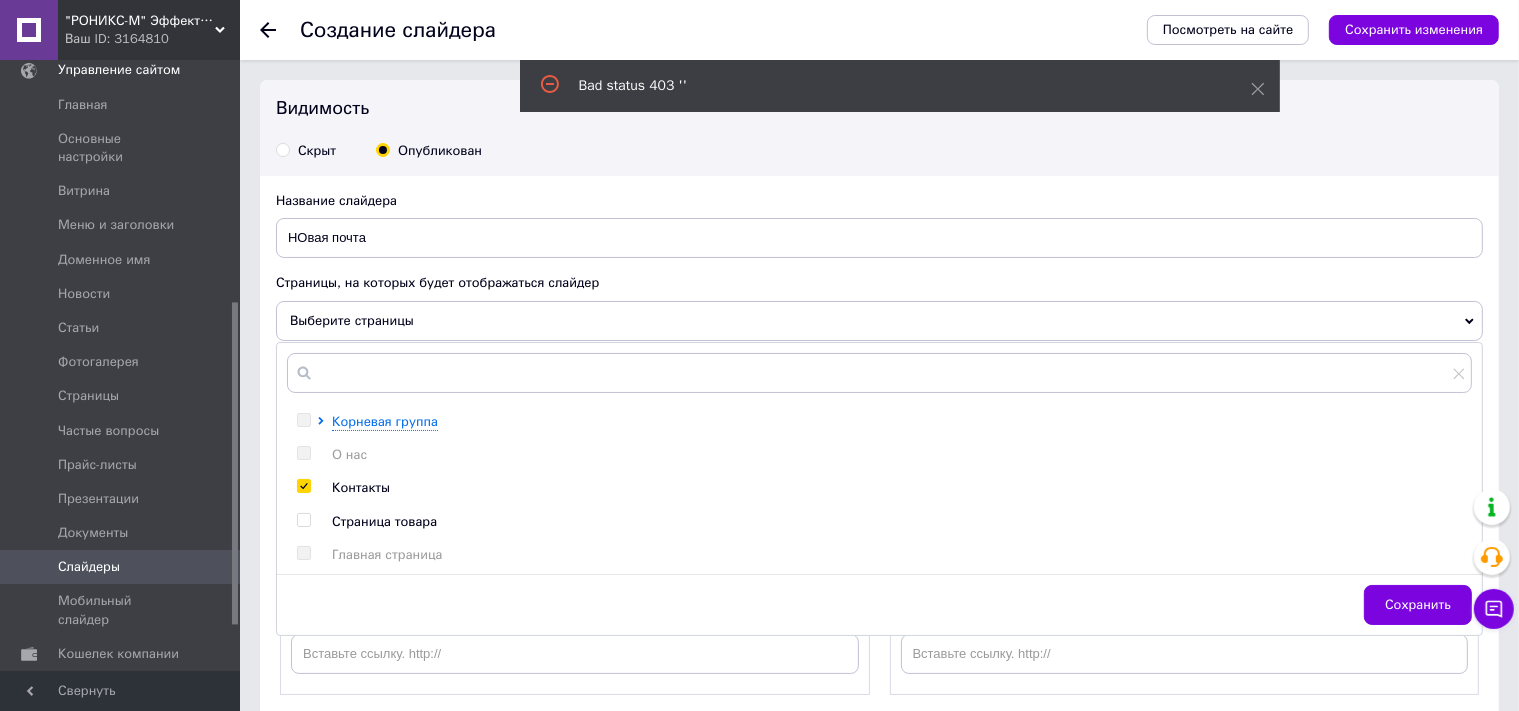 click at bounding box center (303, 520) 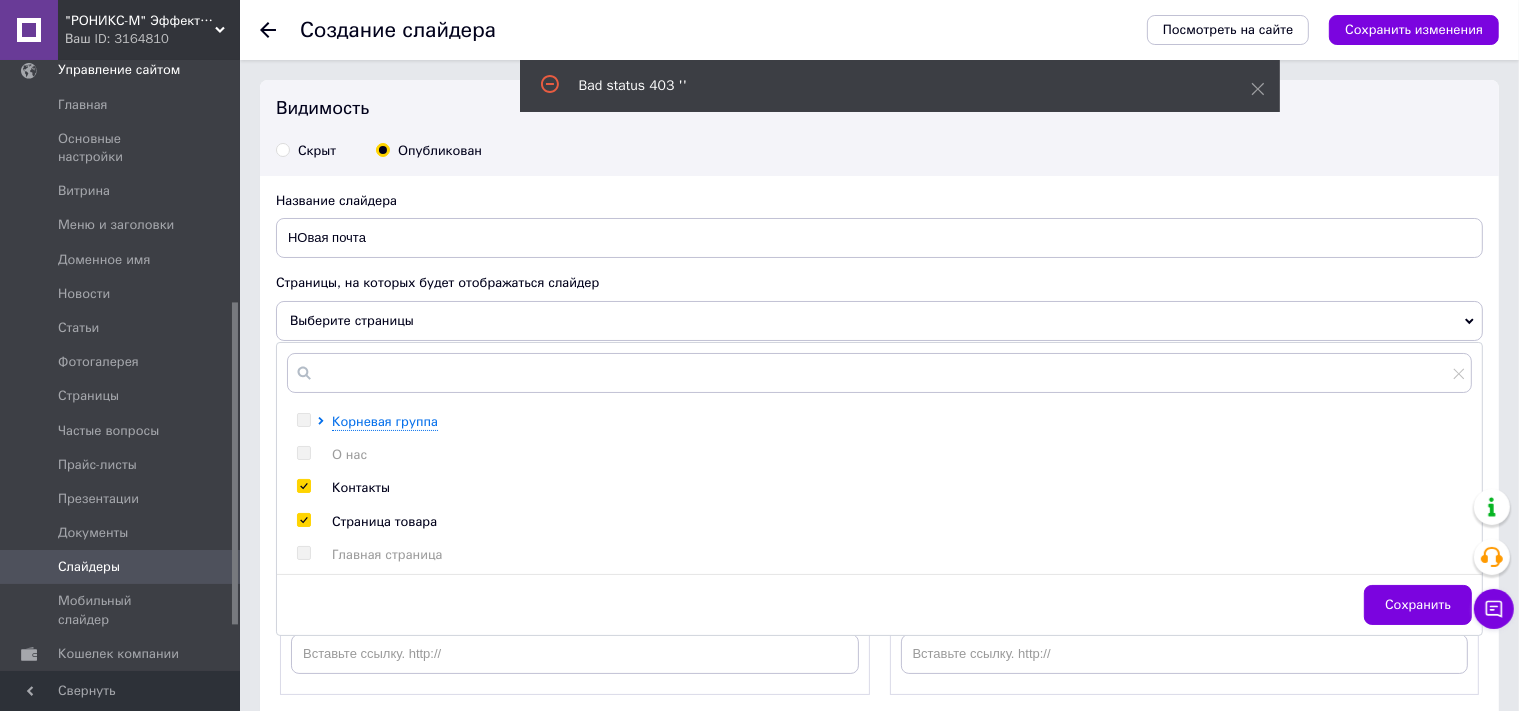 checkbox on "true" 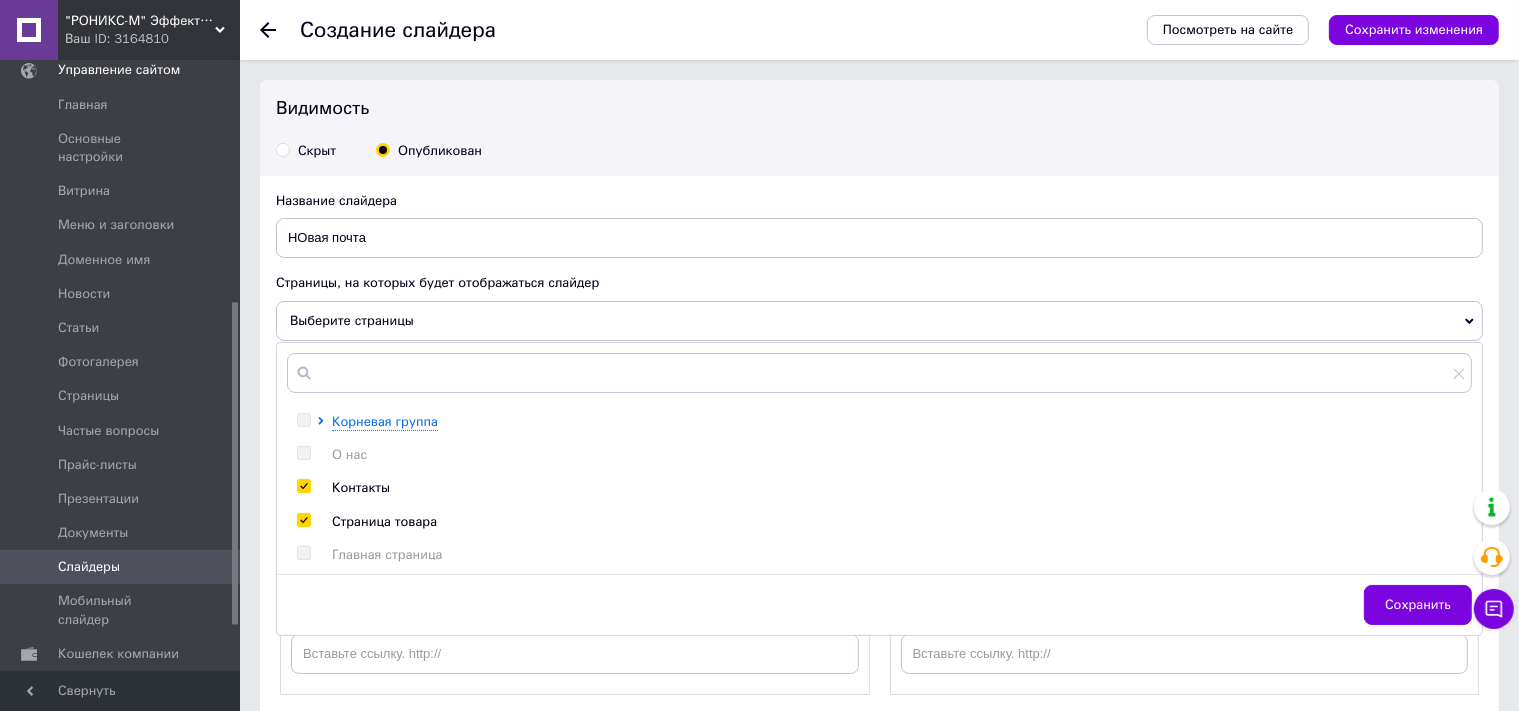drag, startPoint x: 1395, startPoint y: 597, endPoint x: 1385, endPoint y: 591, distance: 11.661903 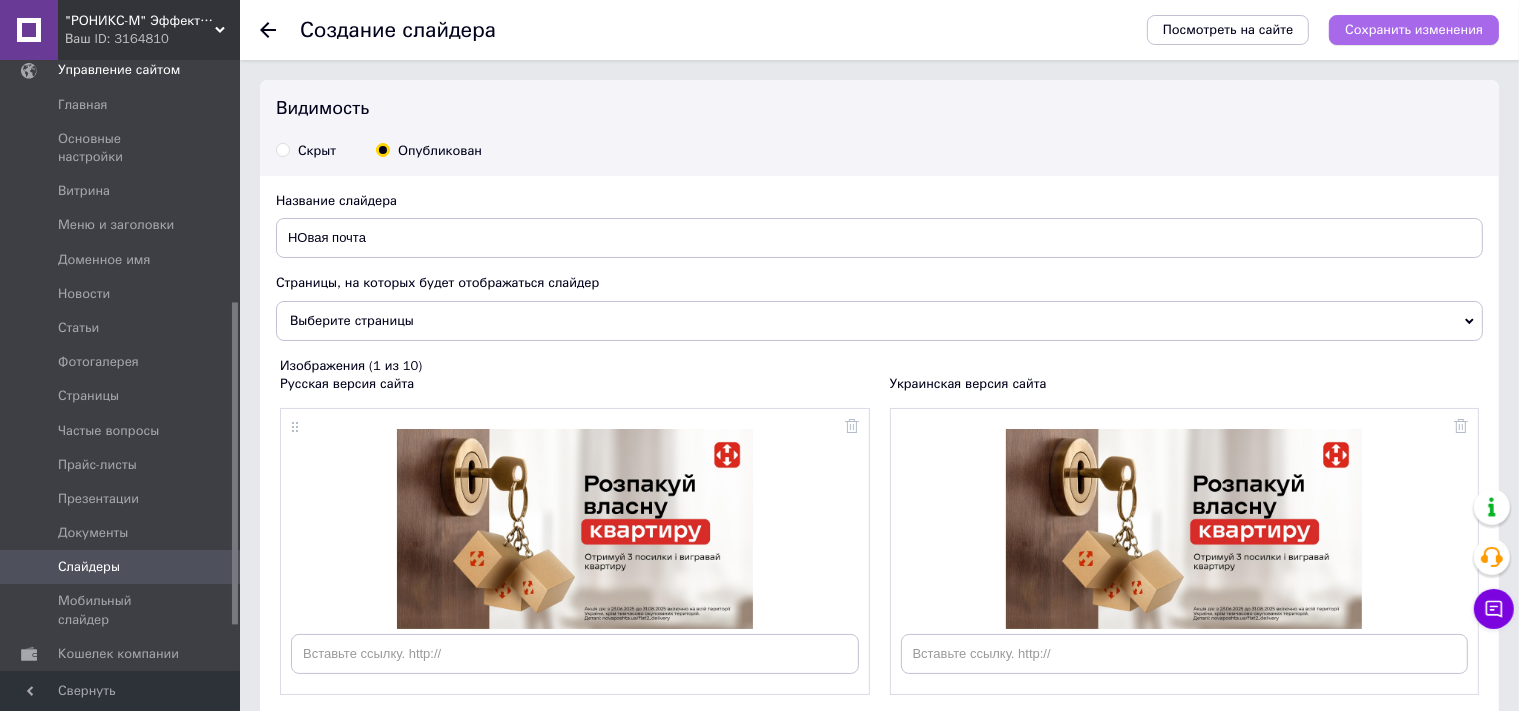click on "Сохранить изменения" at bounding box center [1414, 30] 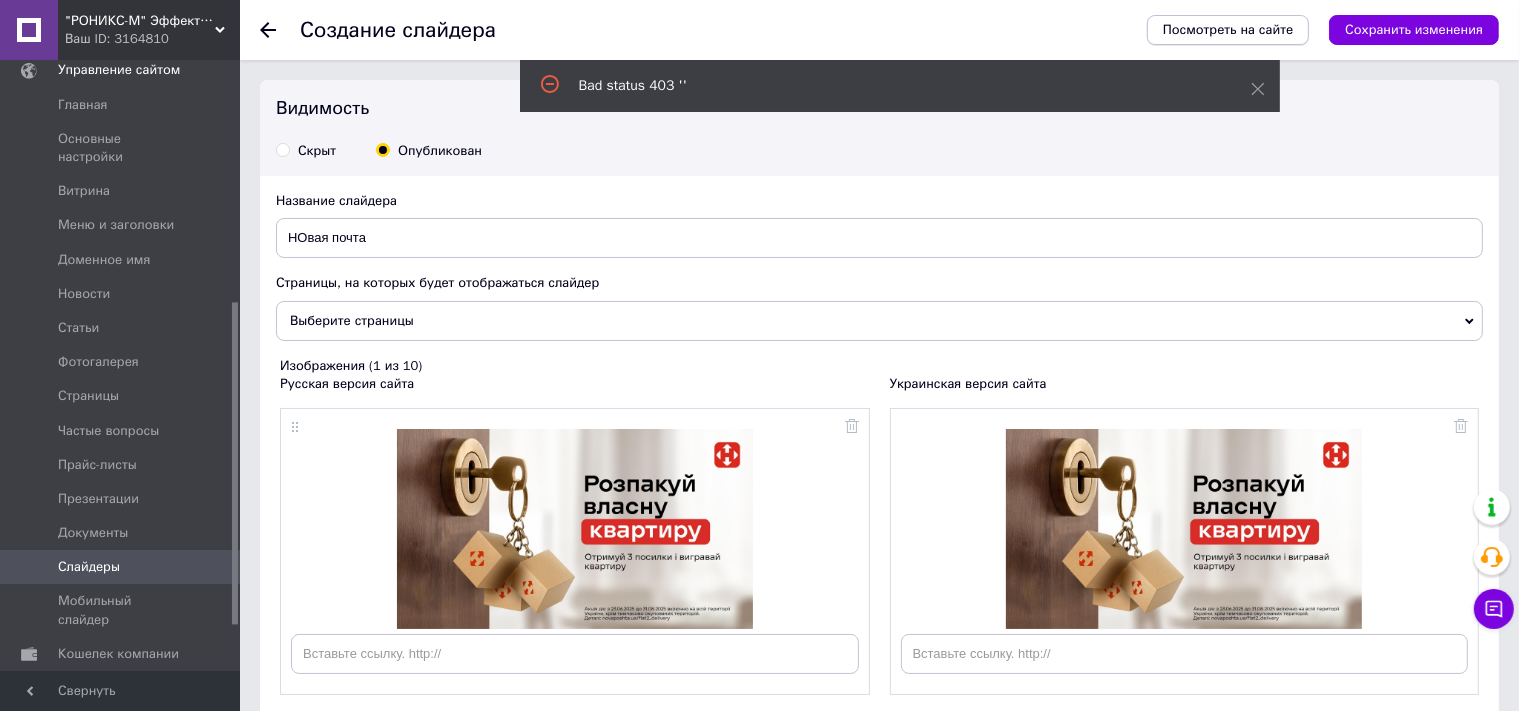 click on "Посмотреть на сайте" at bounding box center (1228, 29) 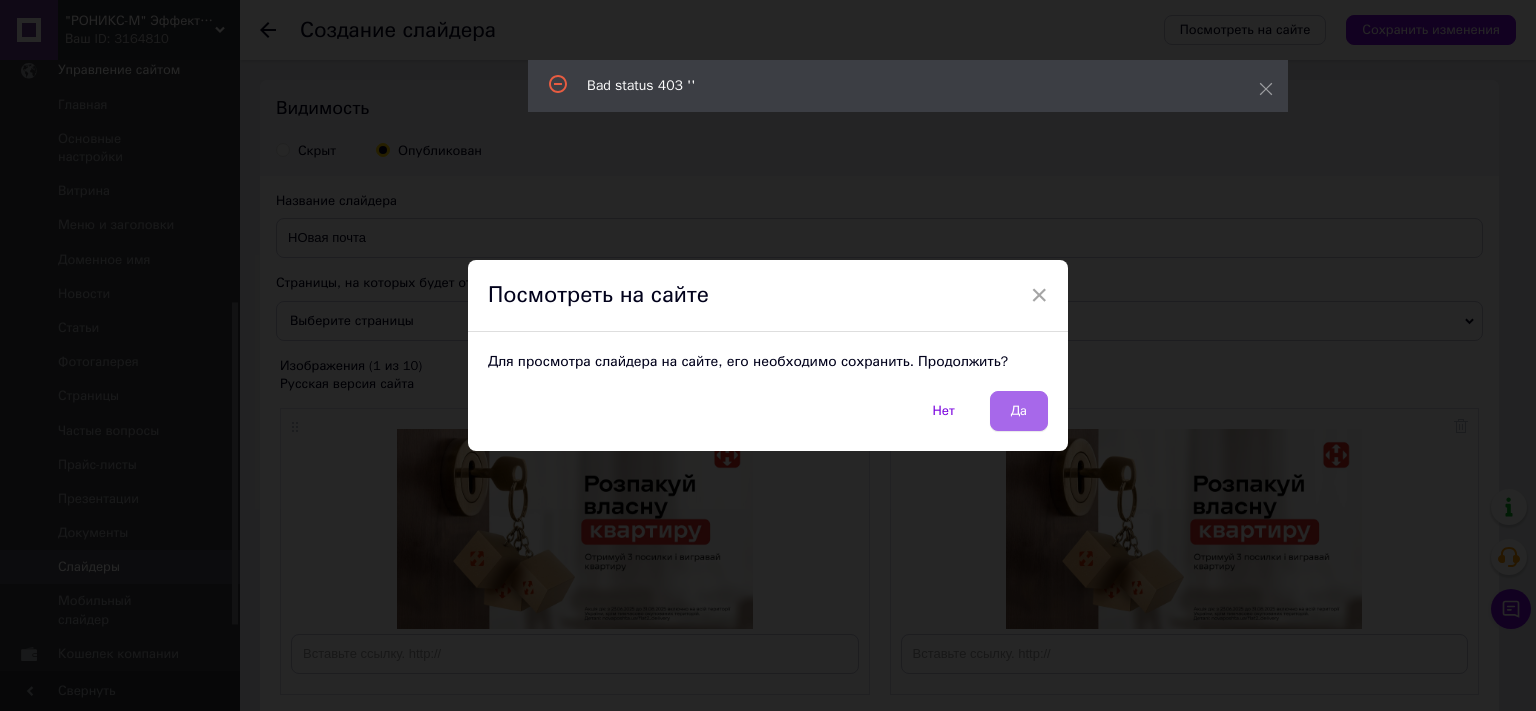 click on "Да" at bounding box center [1019, 411] 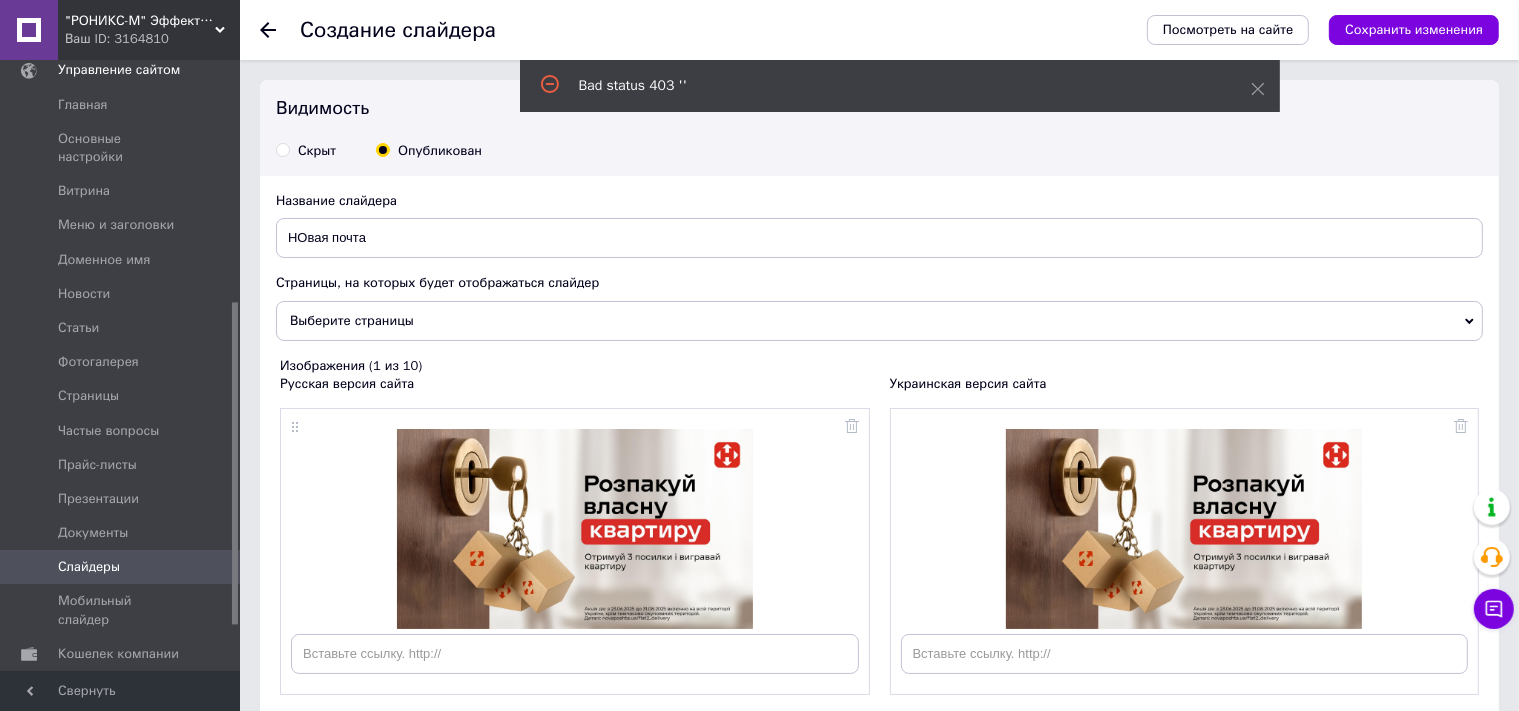 click 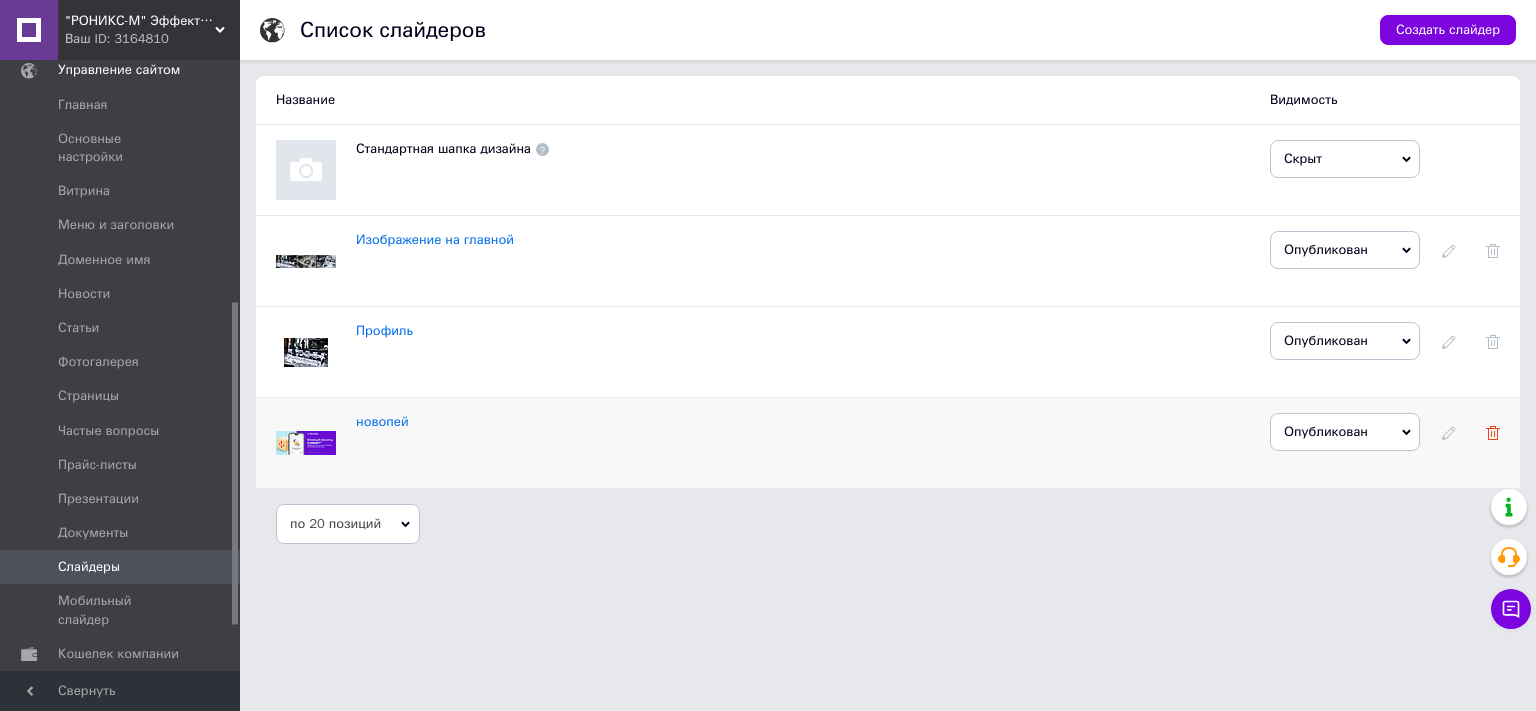 click 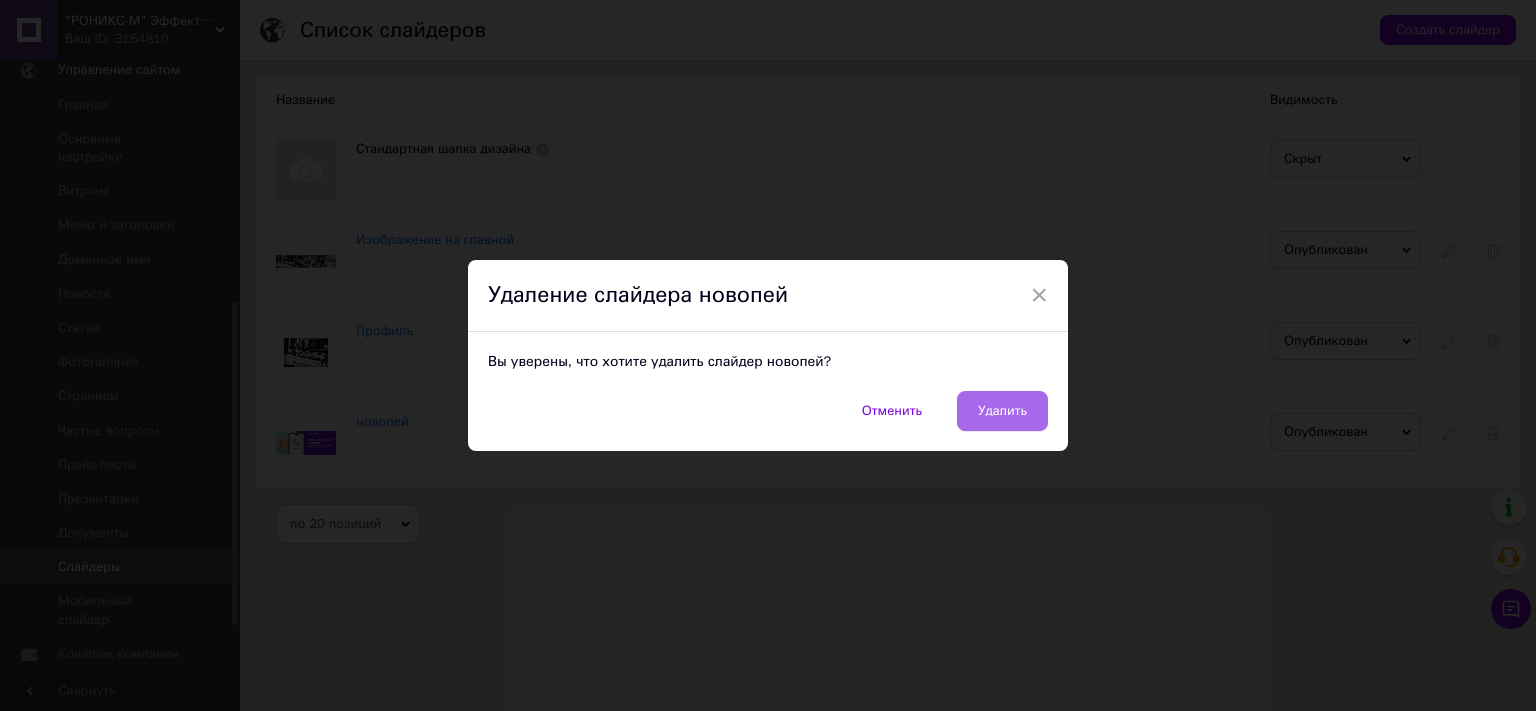 click on "Удалить" at bounding box center [1002, 411] 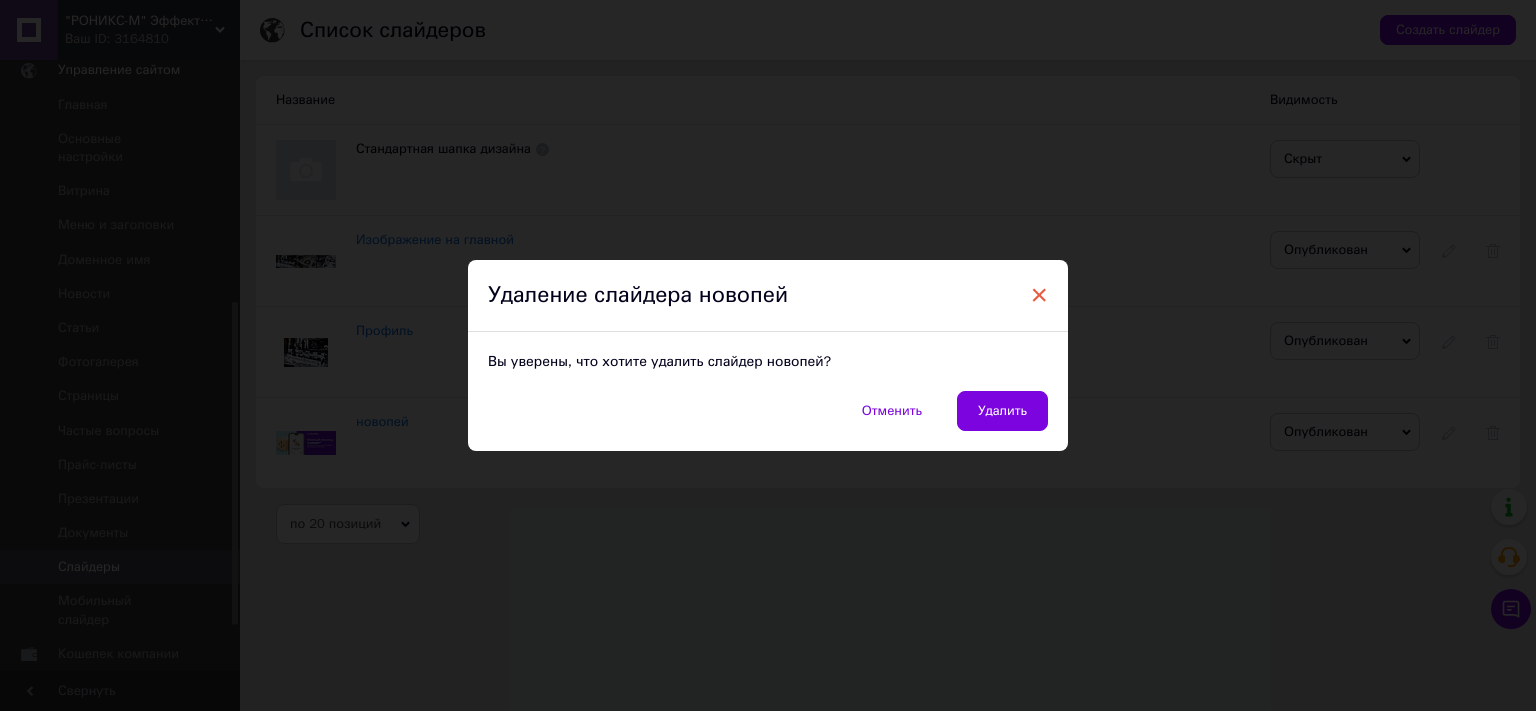 click on "×" at bounding box center (1039, 295) 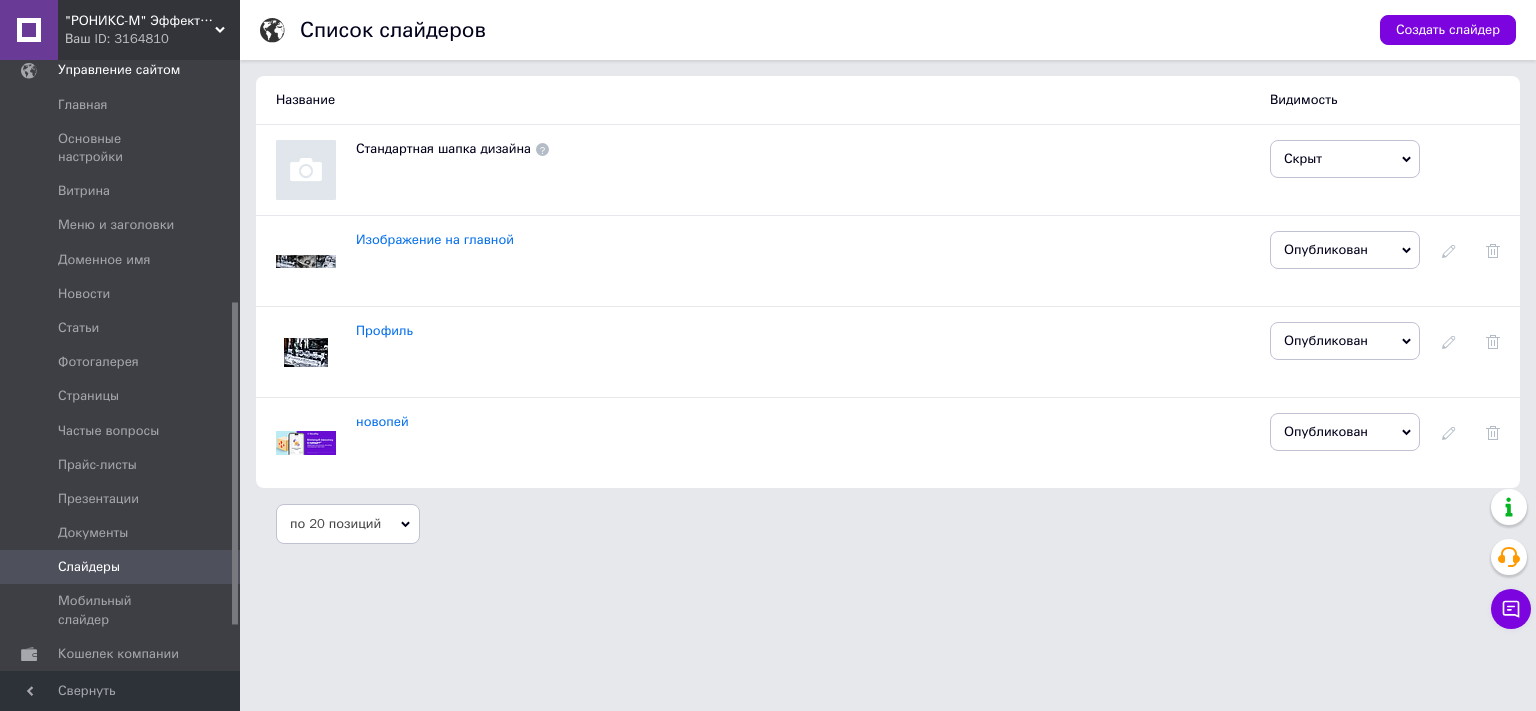 click on "новопей" at bounding box center [382, 421] 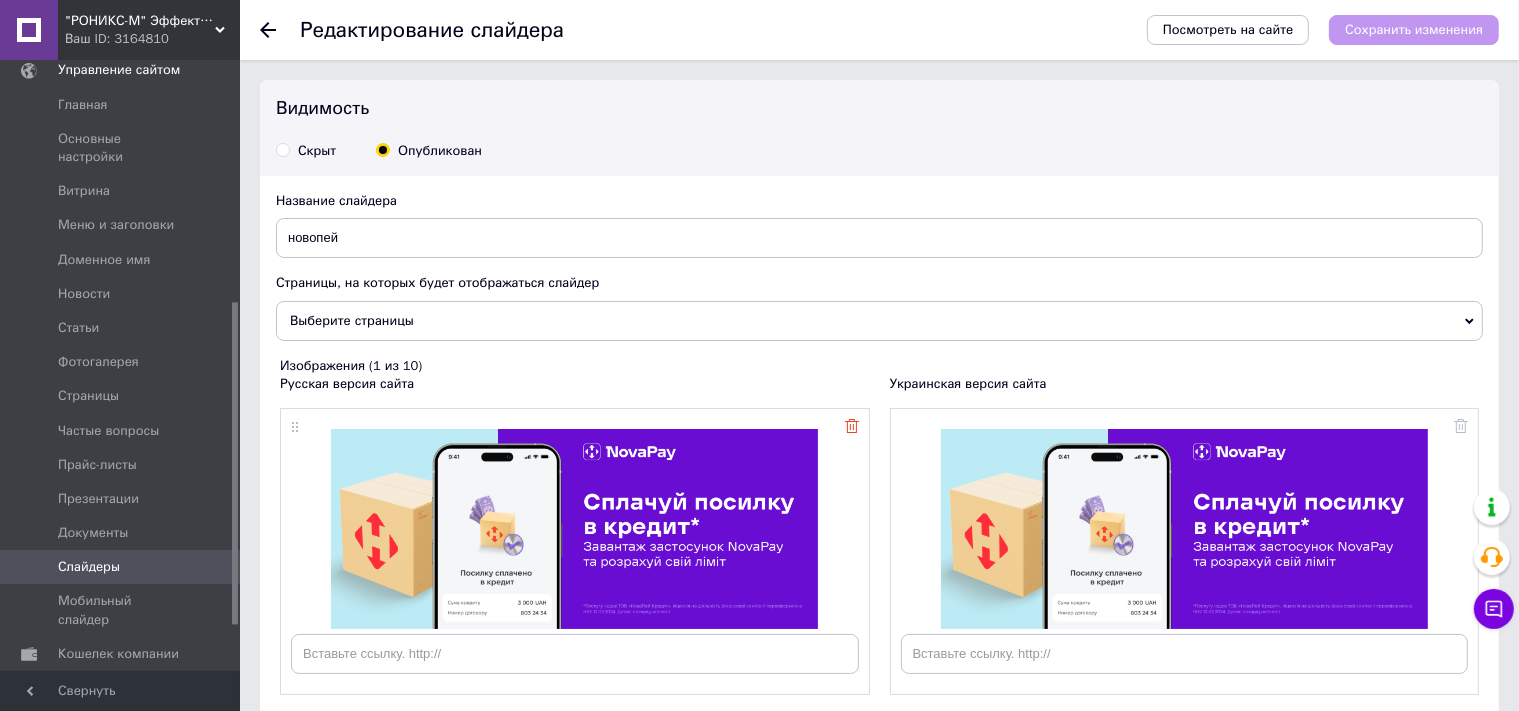 click 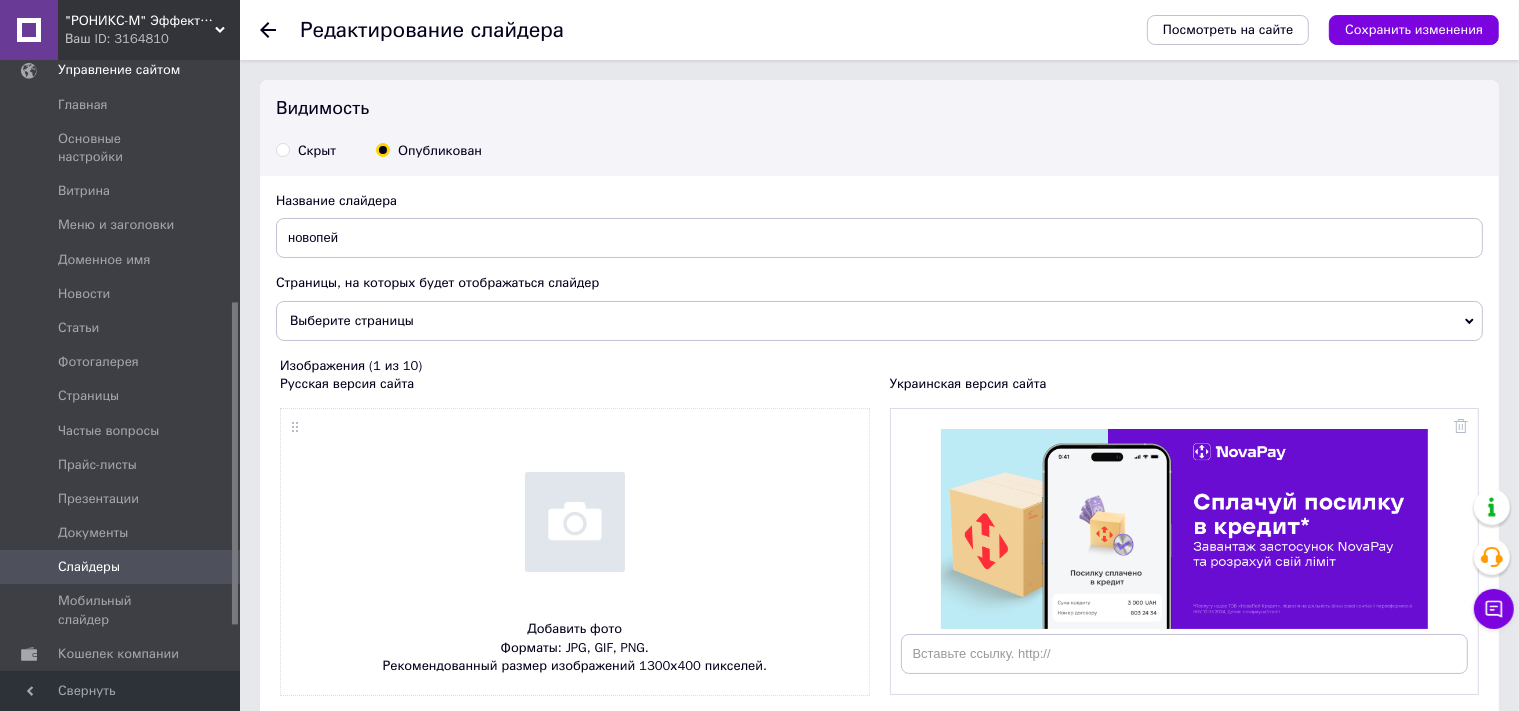 drag, startPoint x: 1460, startPoint y: 431, endPoint x: 1443, endPoint y: 430, distance: 17.029387 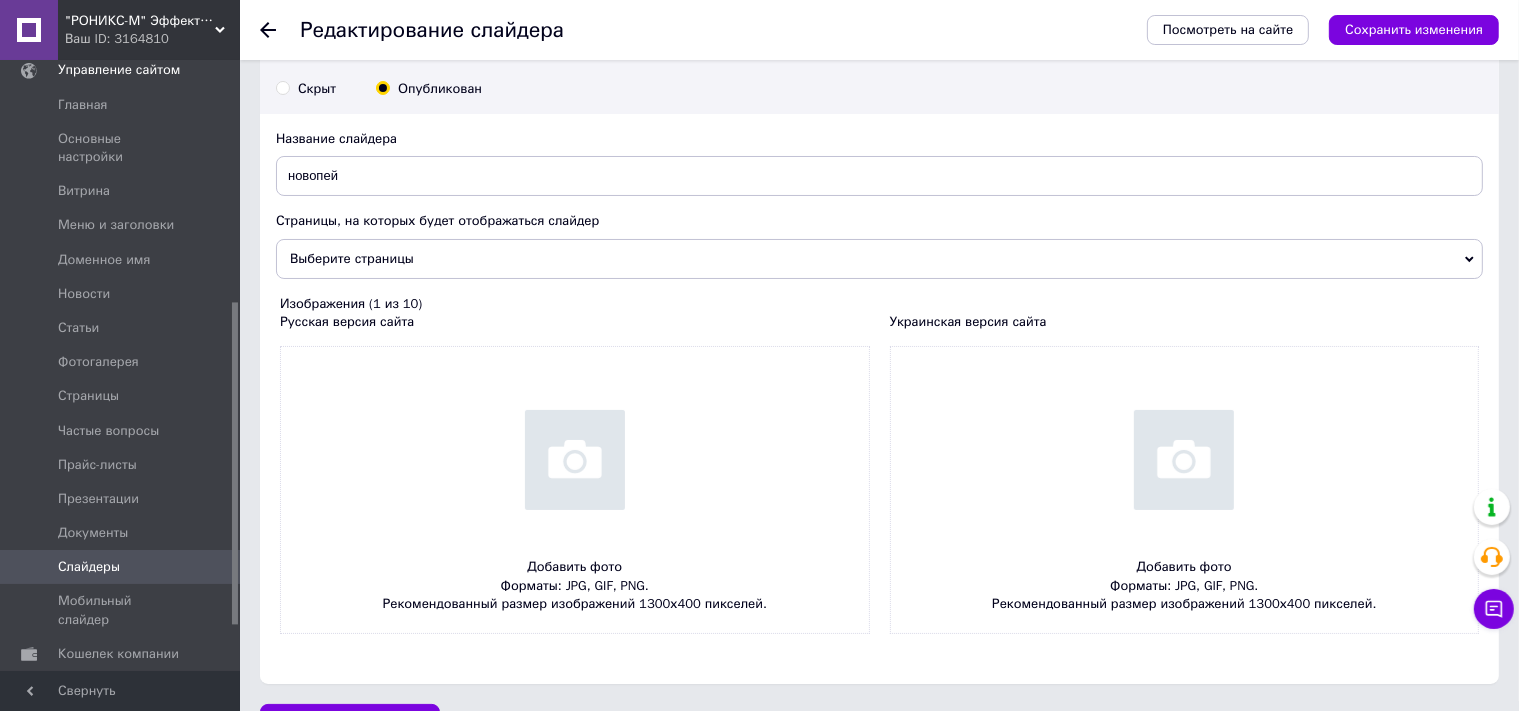 scroll, scrollTop: 105, scrollLeft: 0, axis: vertical 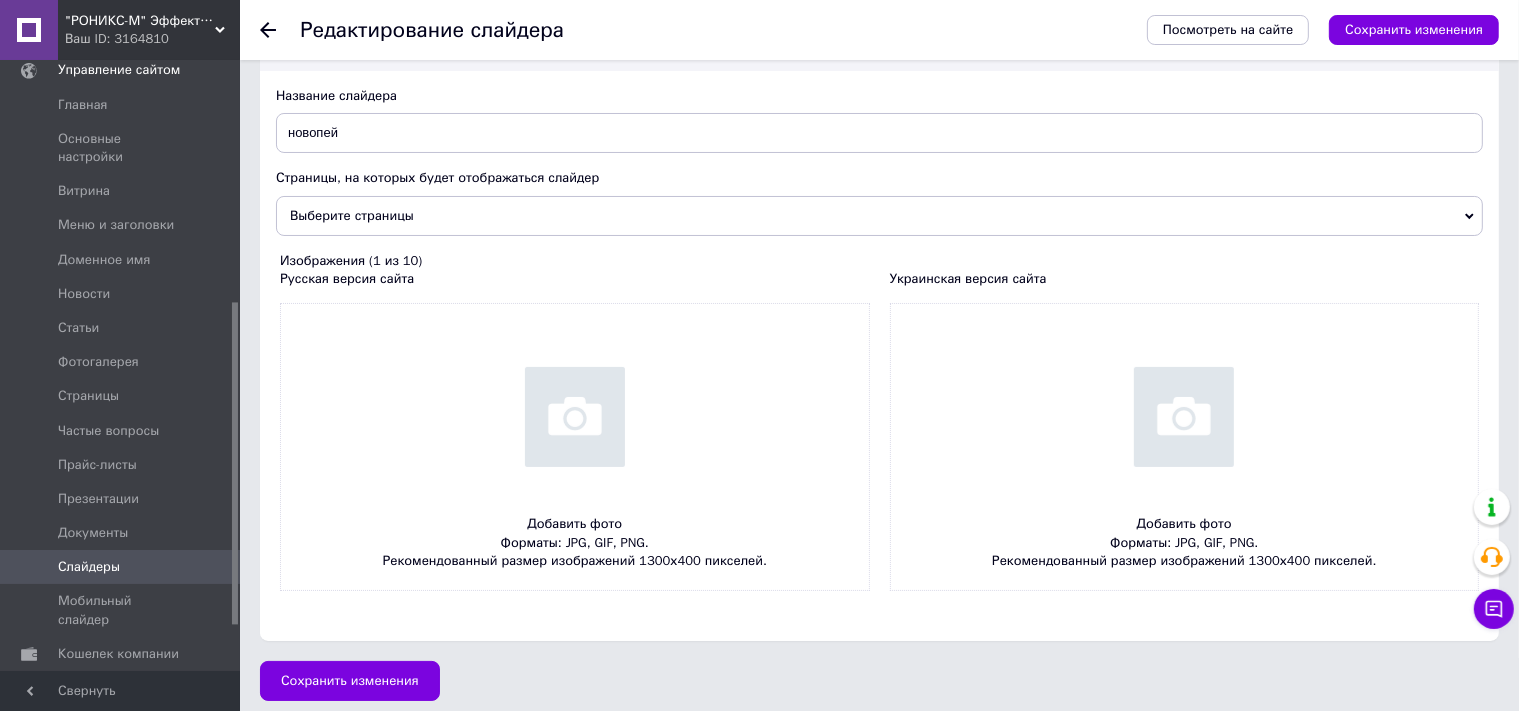 click at bounding box center [575, 447] 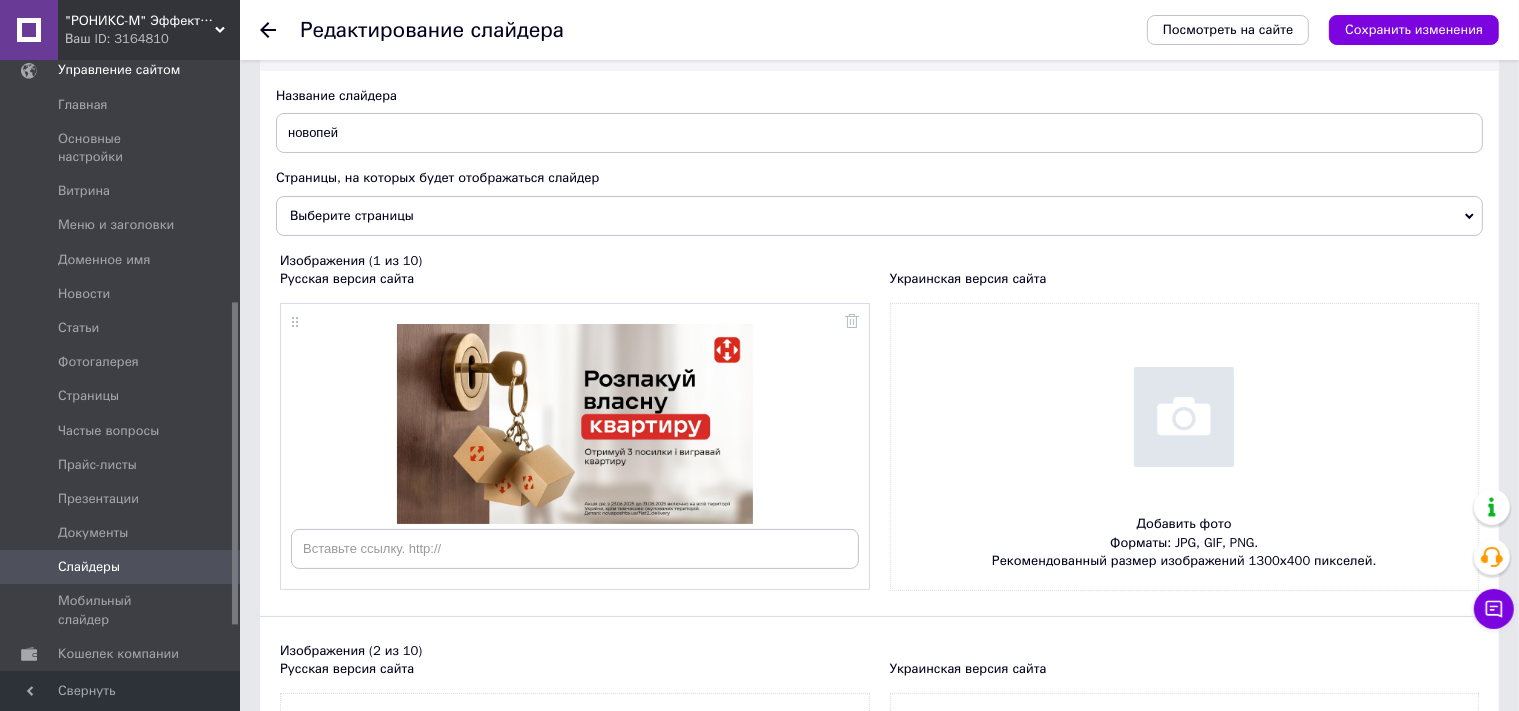 click at bounding box center [1185, 447] 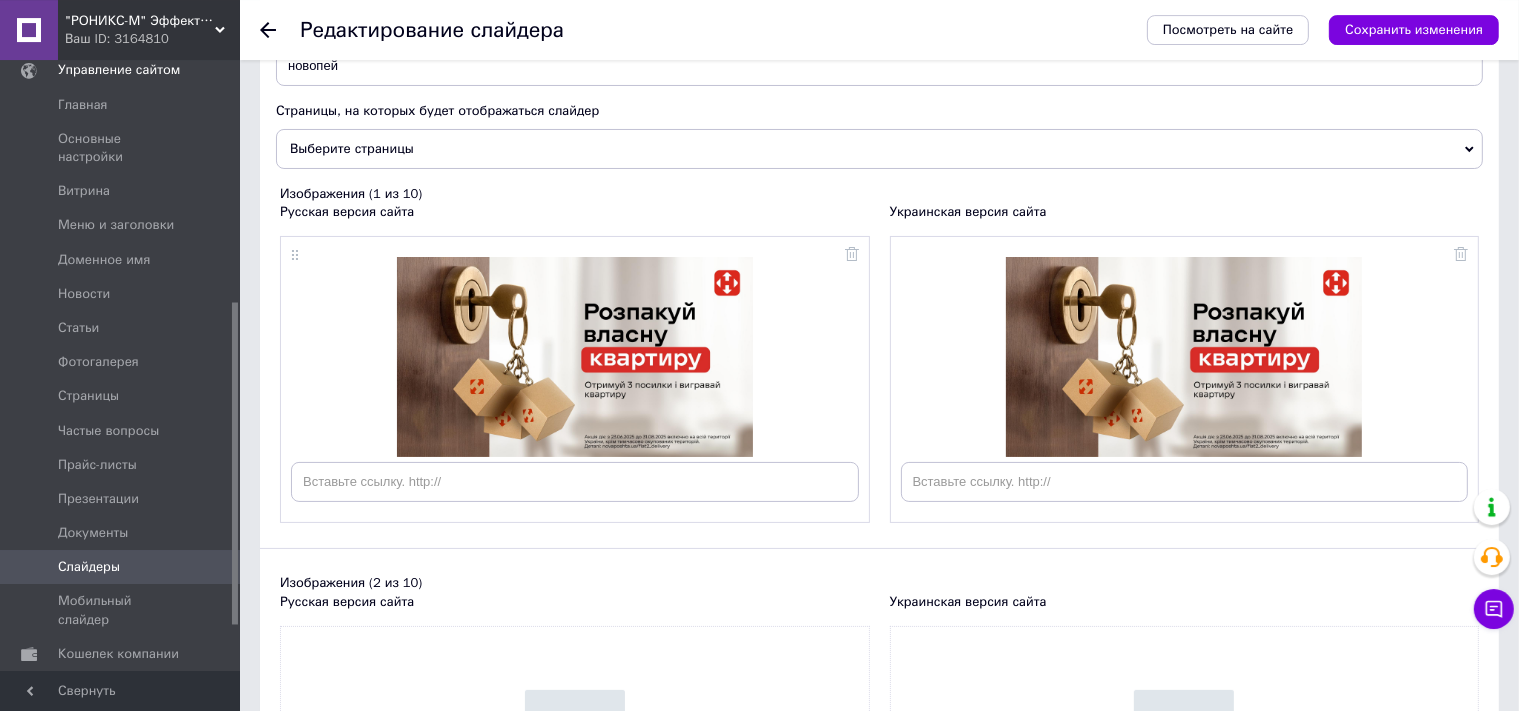 scroll, scrollTop: 105, scrollLeft: 0, axis: vertical 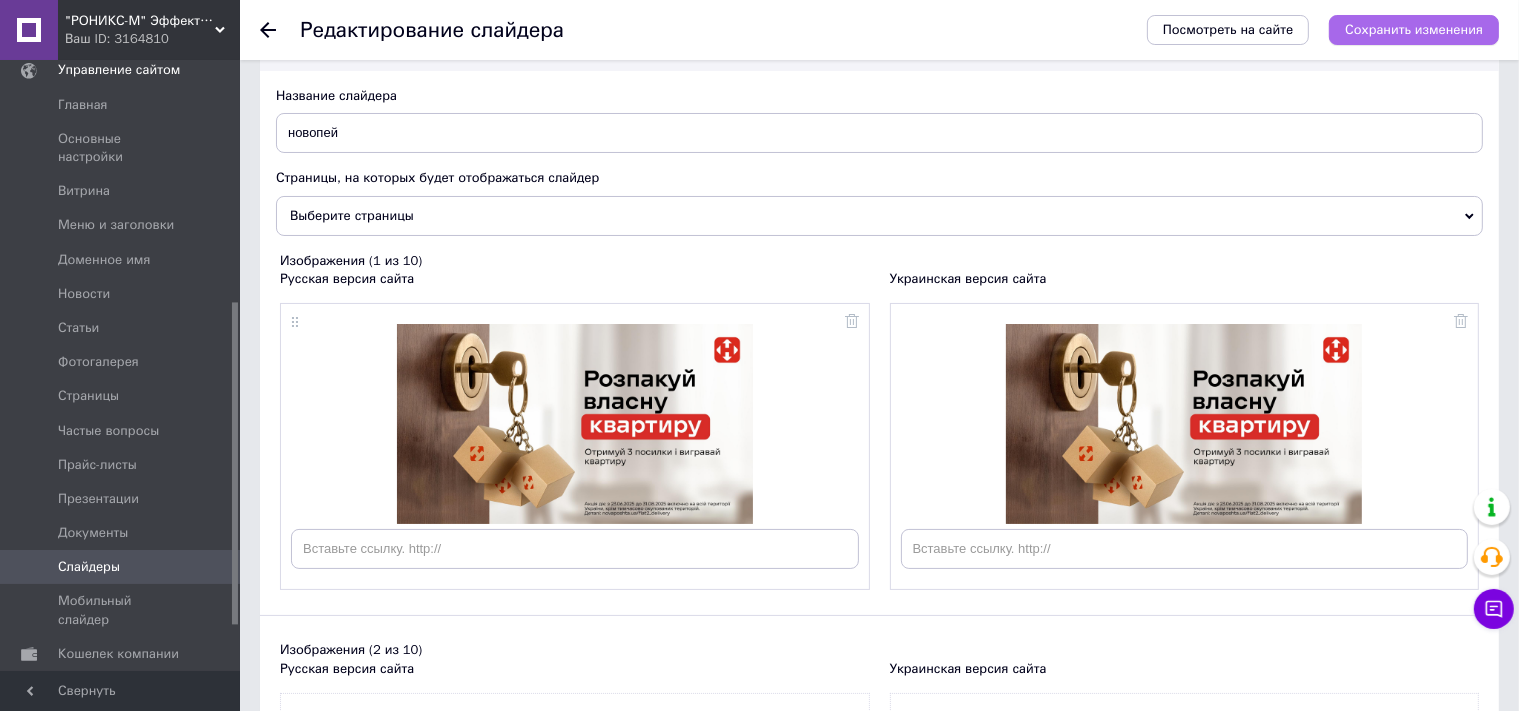 click on "Сохранить изменения" at bounding box center [1414, 30] 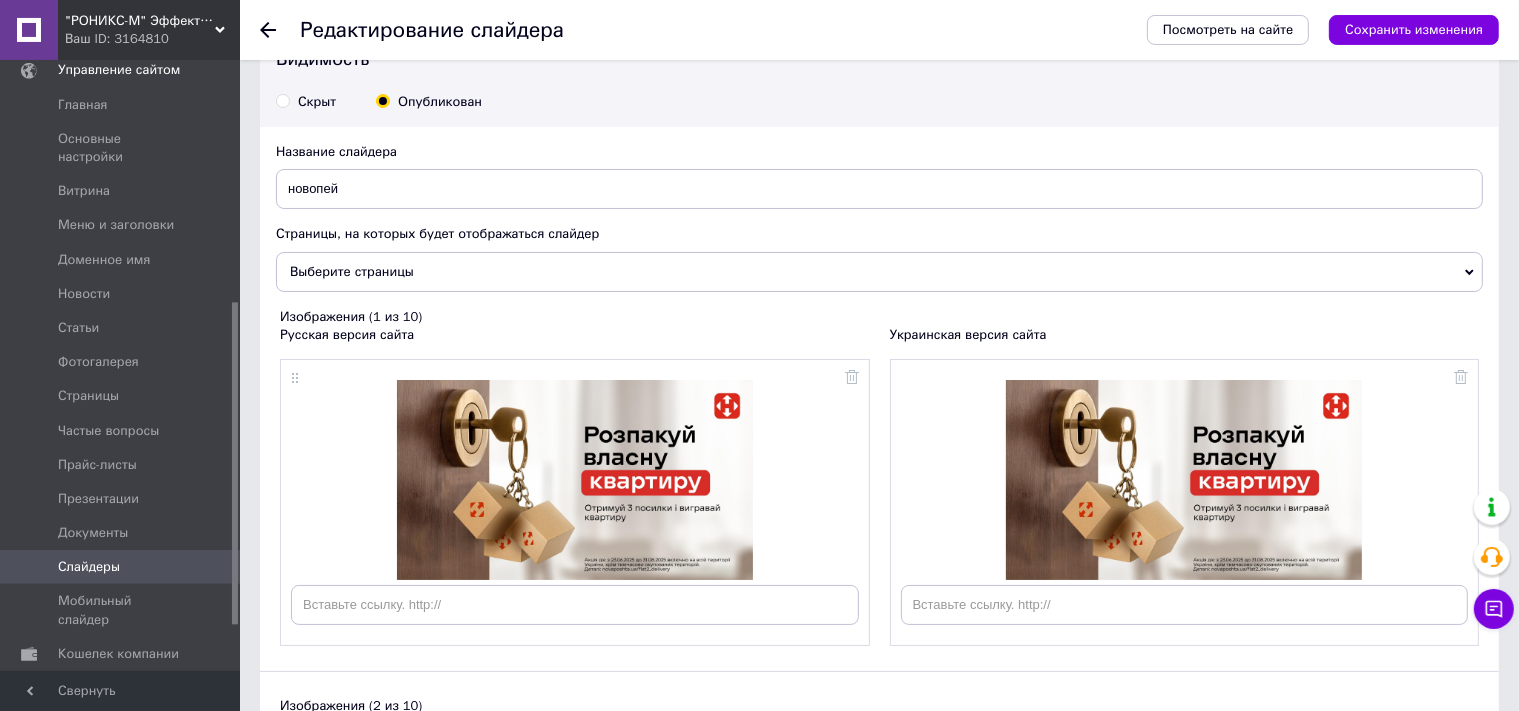scroll, scrollTop: 0, scrollLeft: 0, axis: both 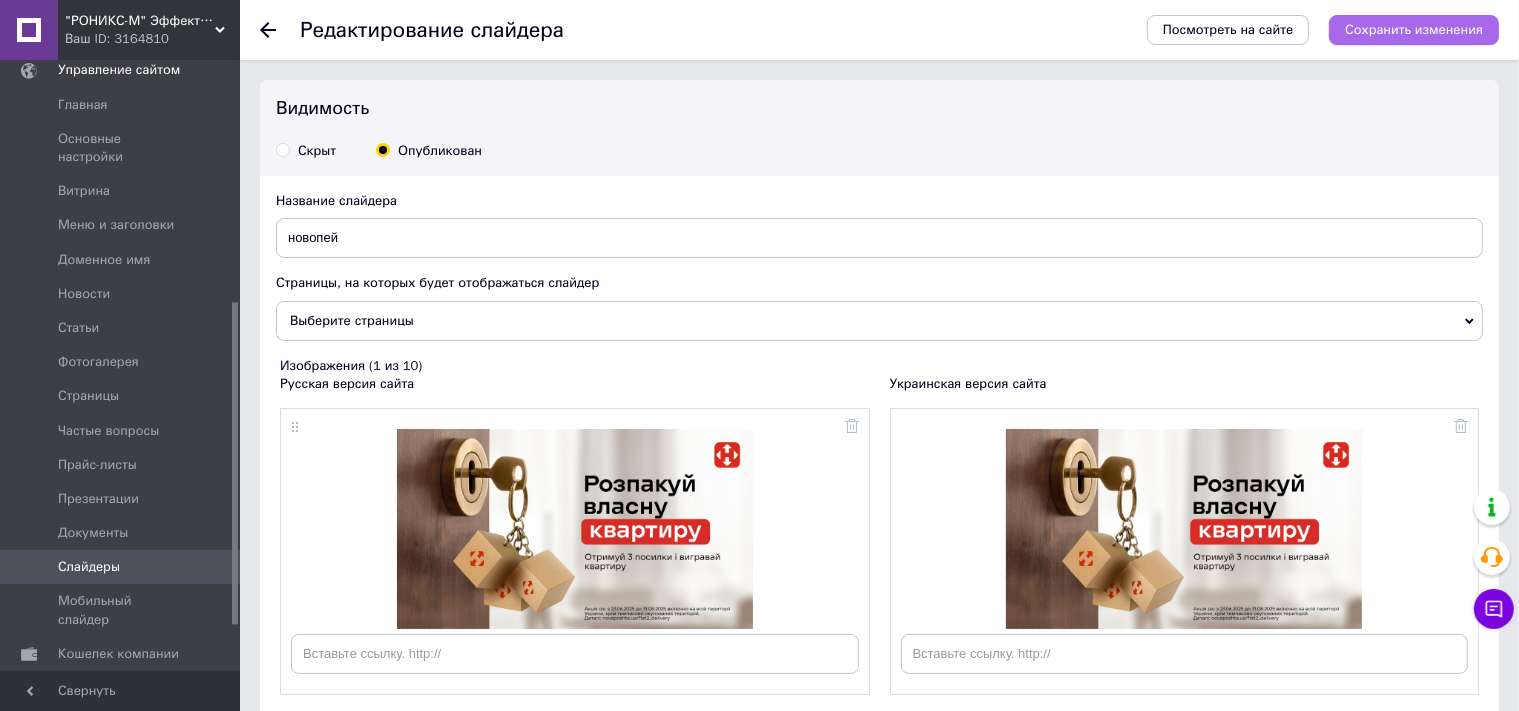 click on "Сохранить изменения" at bounding box center [1414, 30] 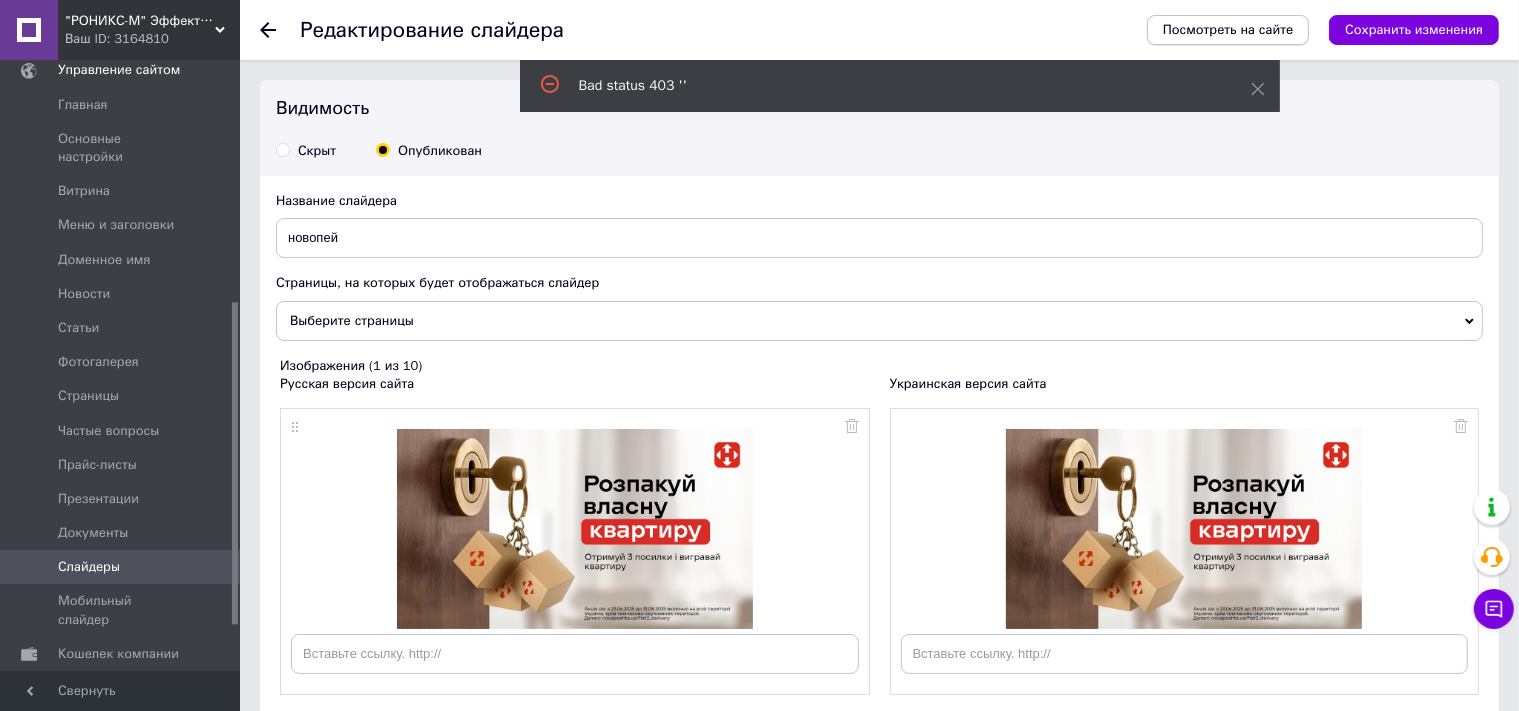 click on "Посмотреть на сайте" at bounding box center [1228, 29] 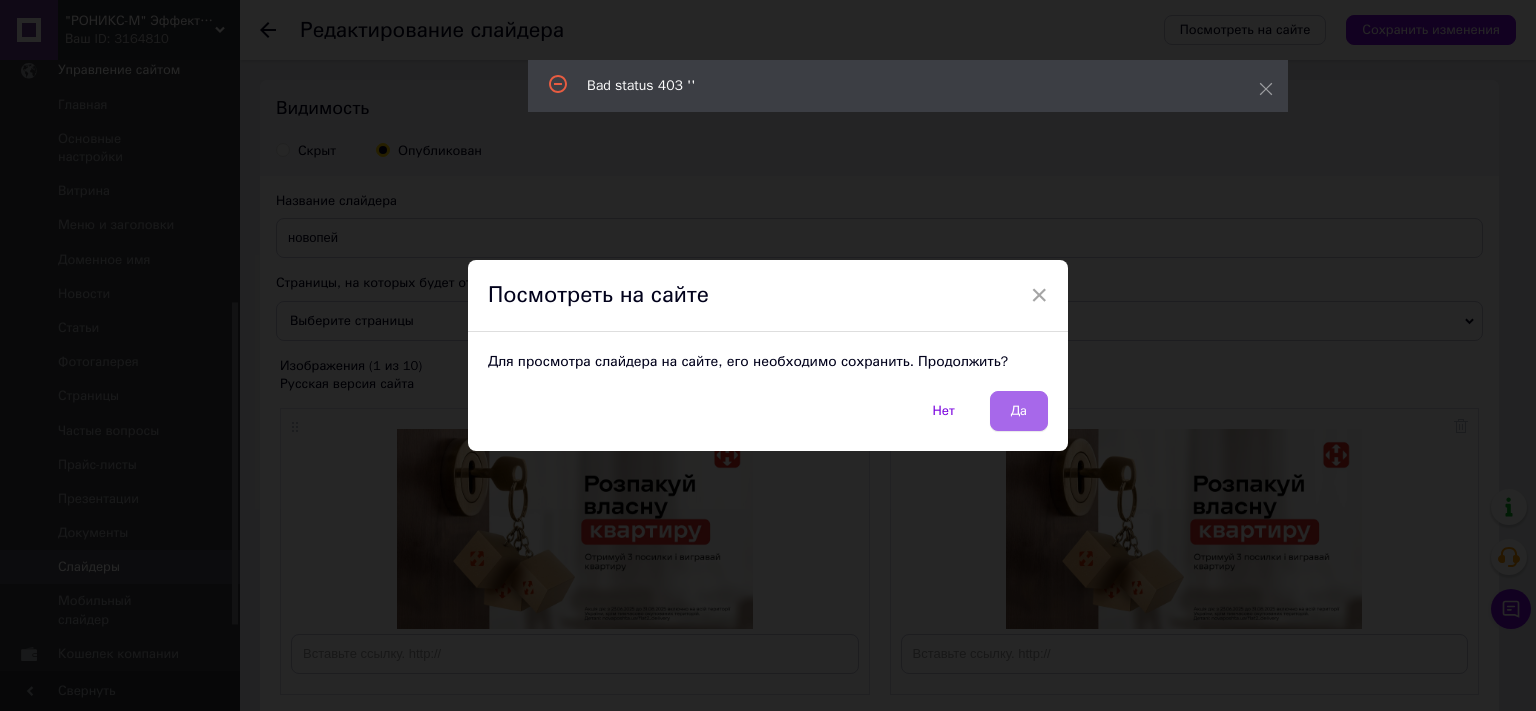click on "Да" at bounding box center [1019, 411] 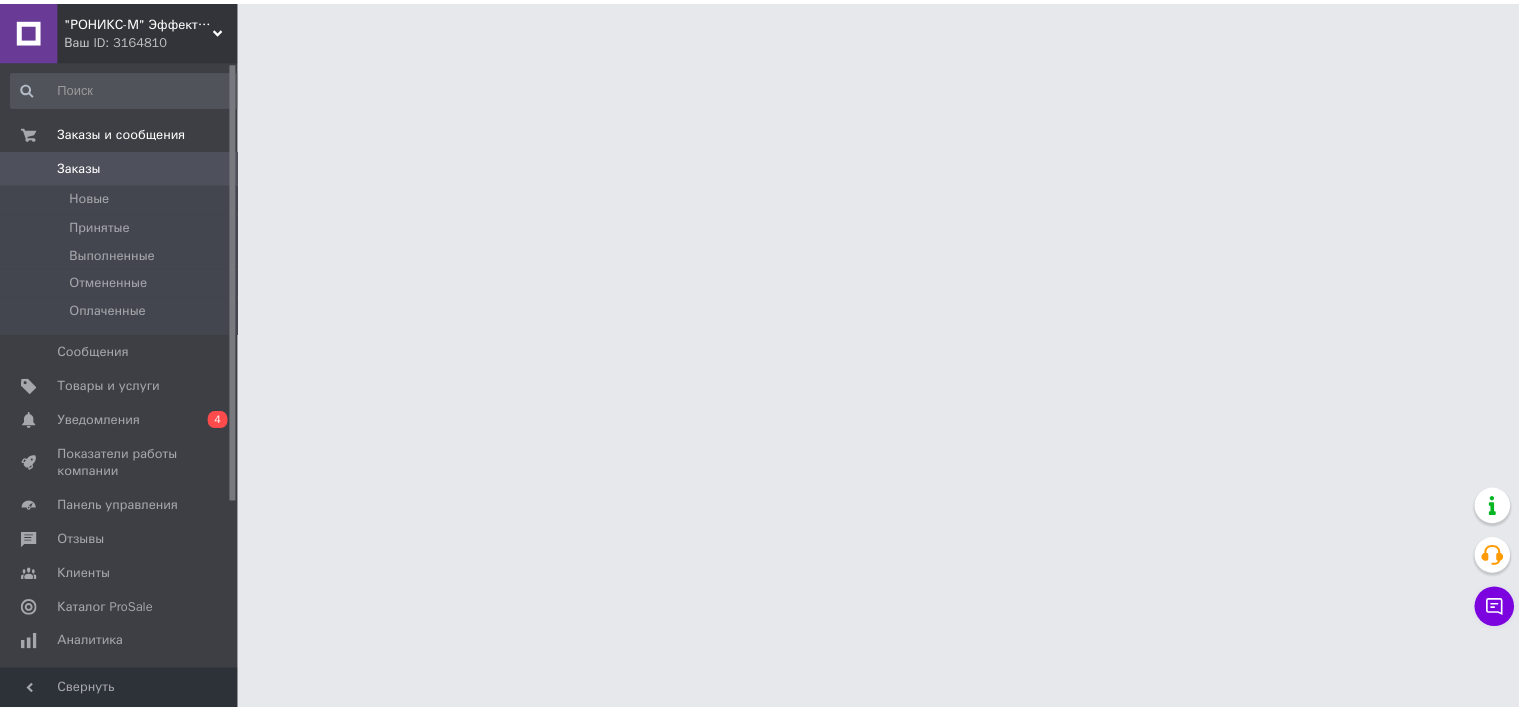 scroll, scrollTop: 0, scrollLeft: 0, axis: both 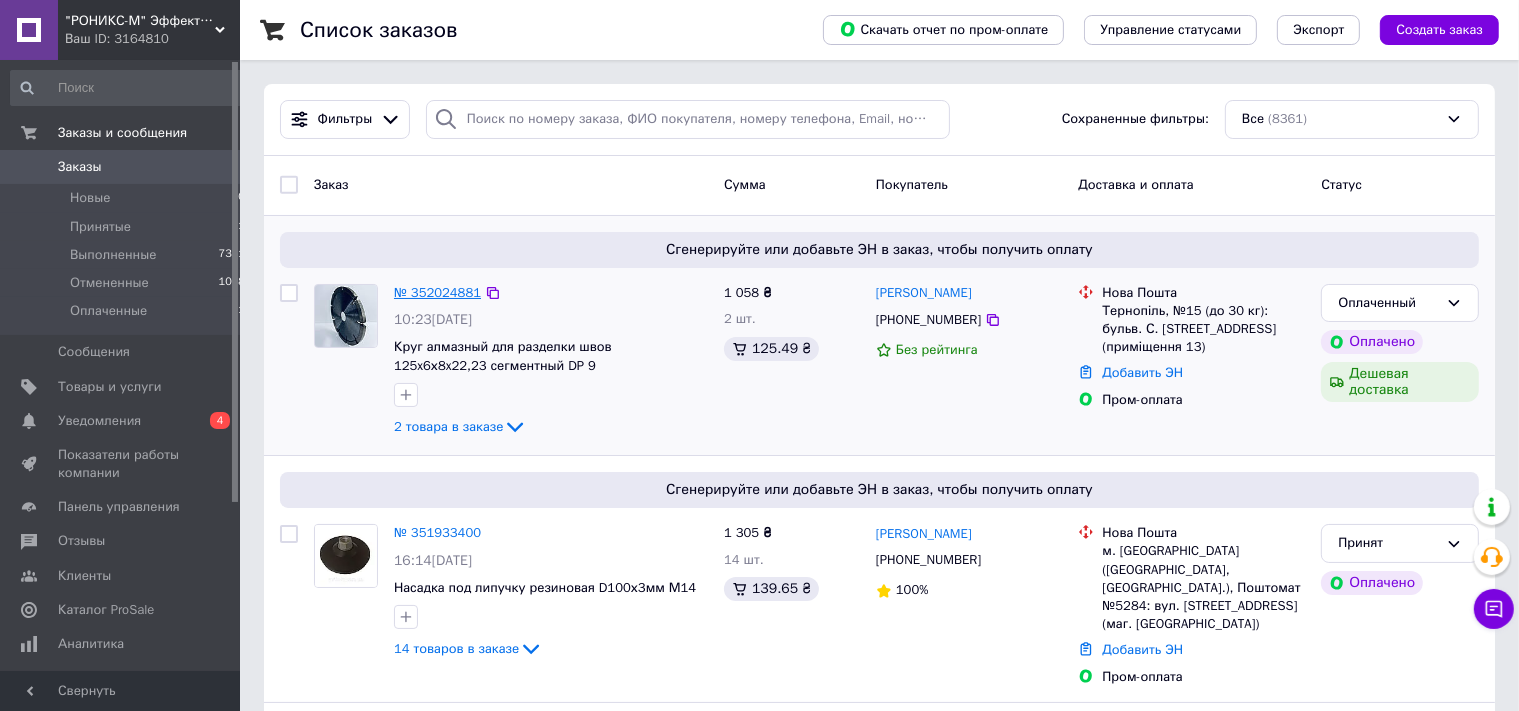 click on "№ 352024881" at bounding box center (437, 292) 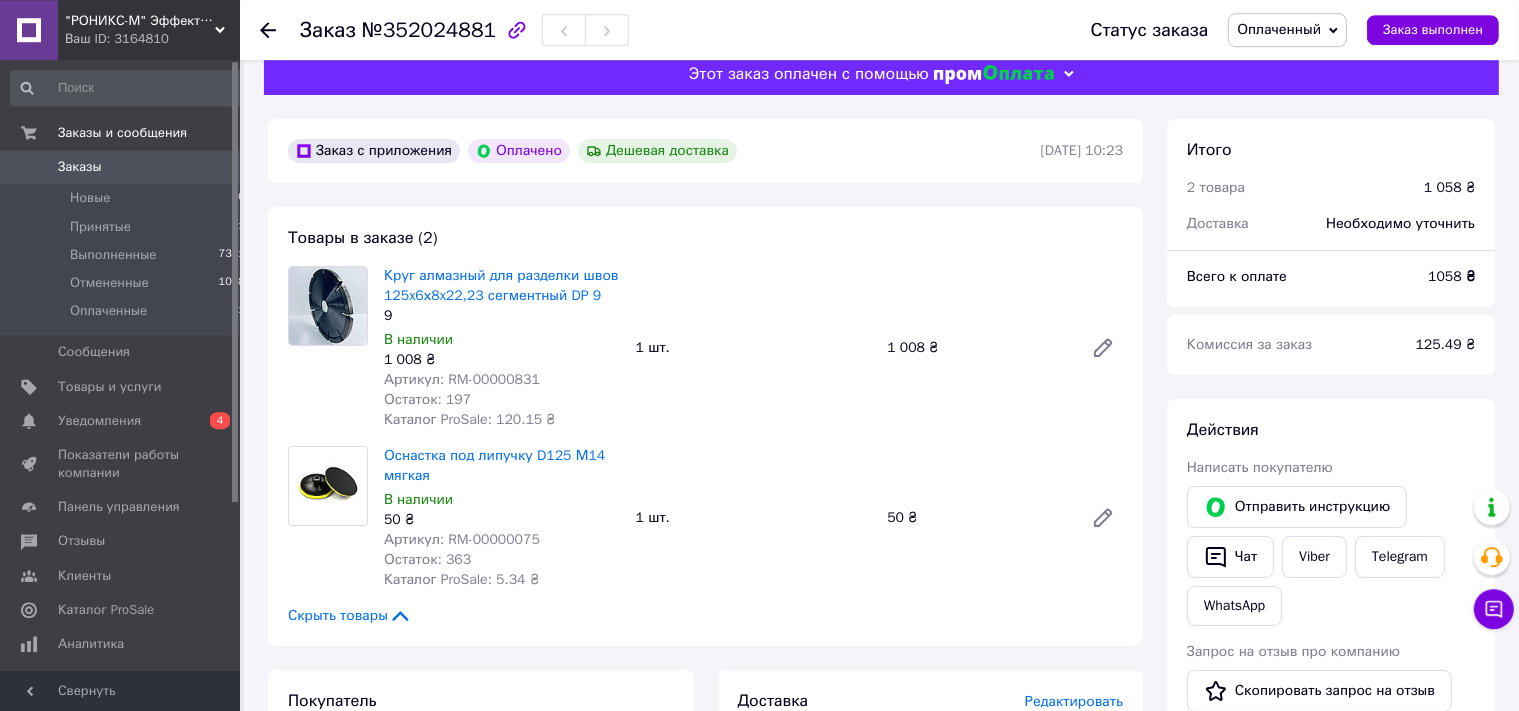 scroll, scrollTop: 0, scrollLeft: 0, axis: both 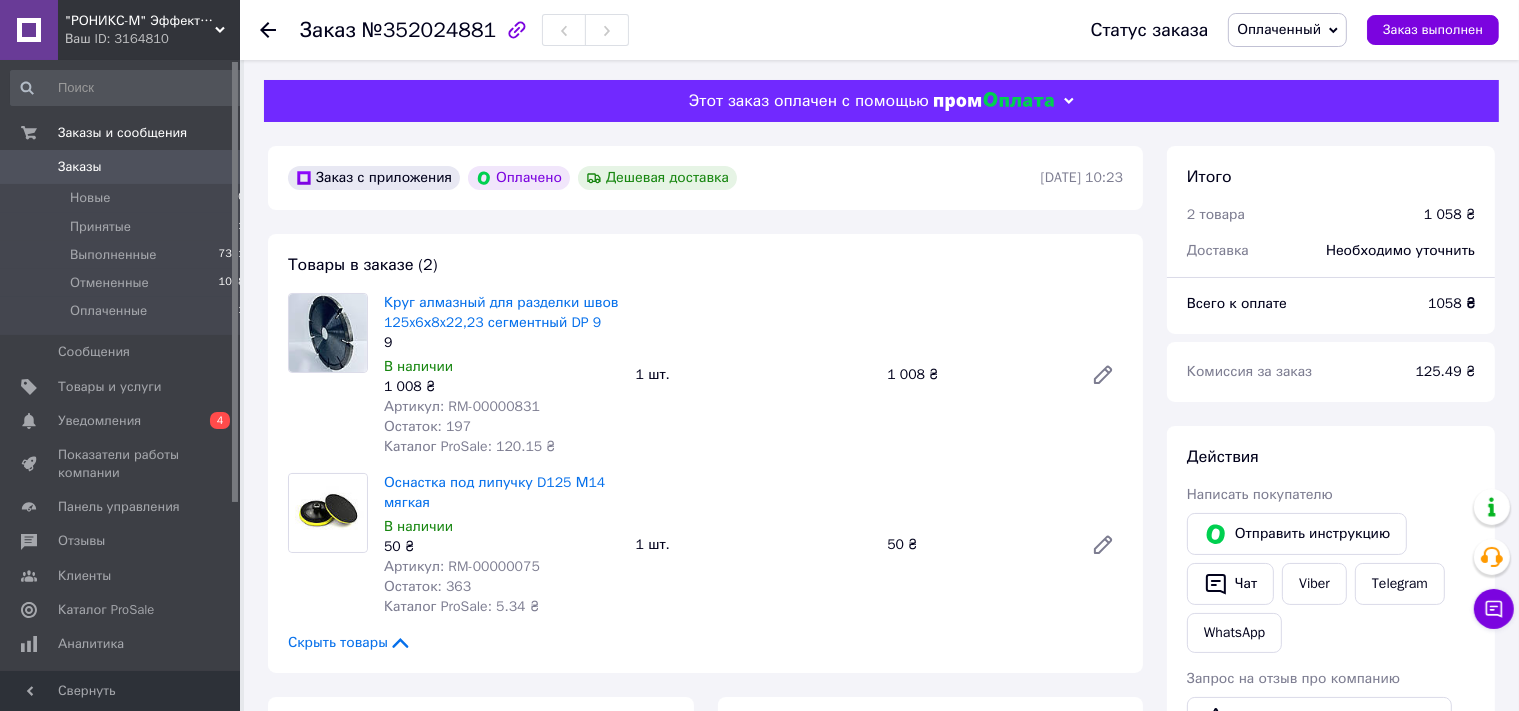 click on "Оплаченный" at bounding box center [1287, 30] 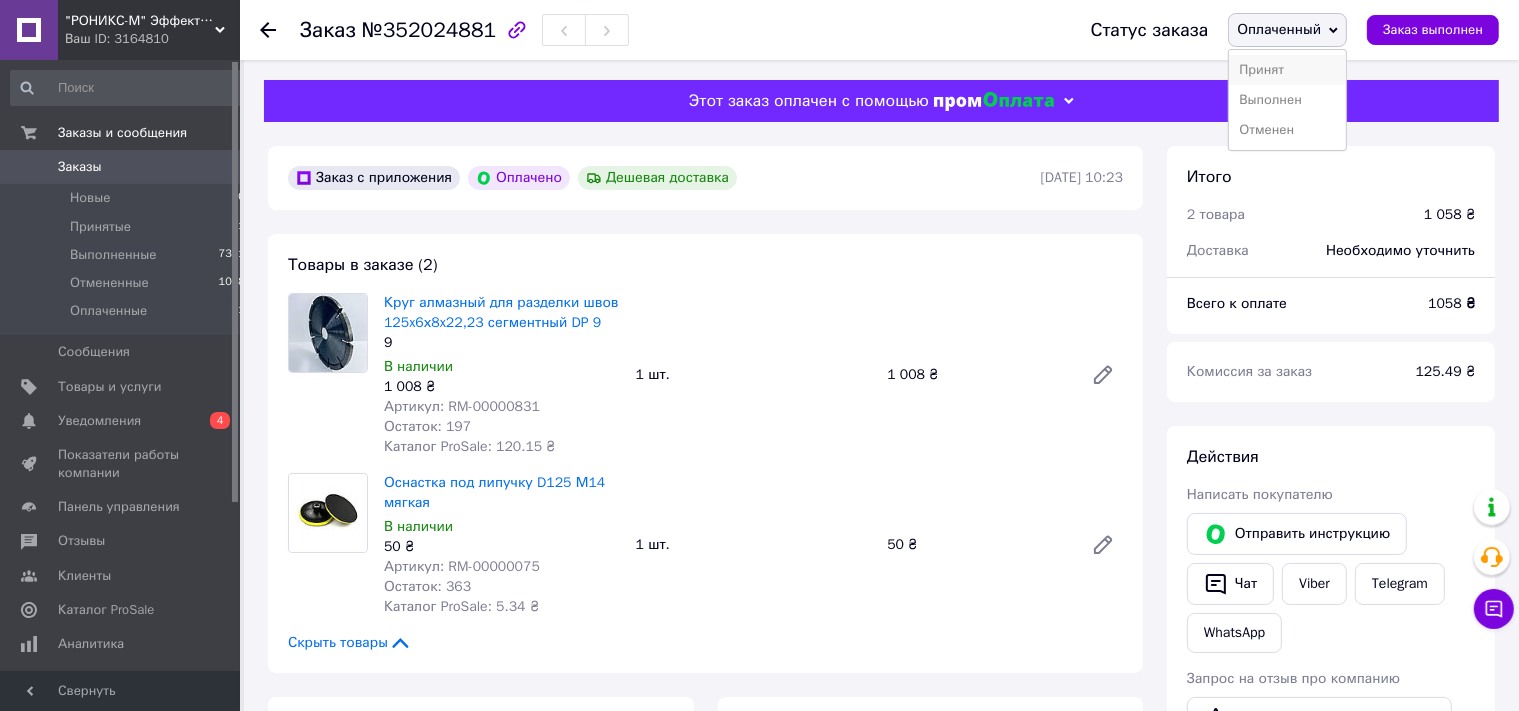 click on "Принят" at bounding box center (1287, 70) 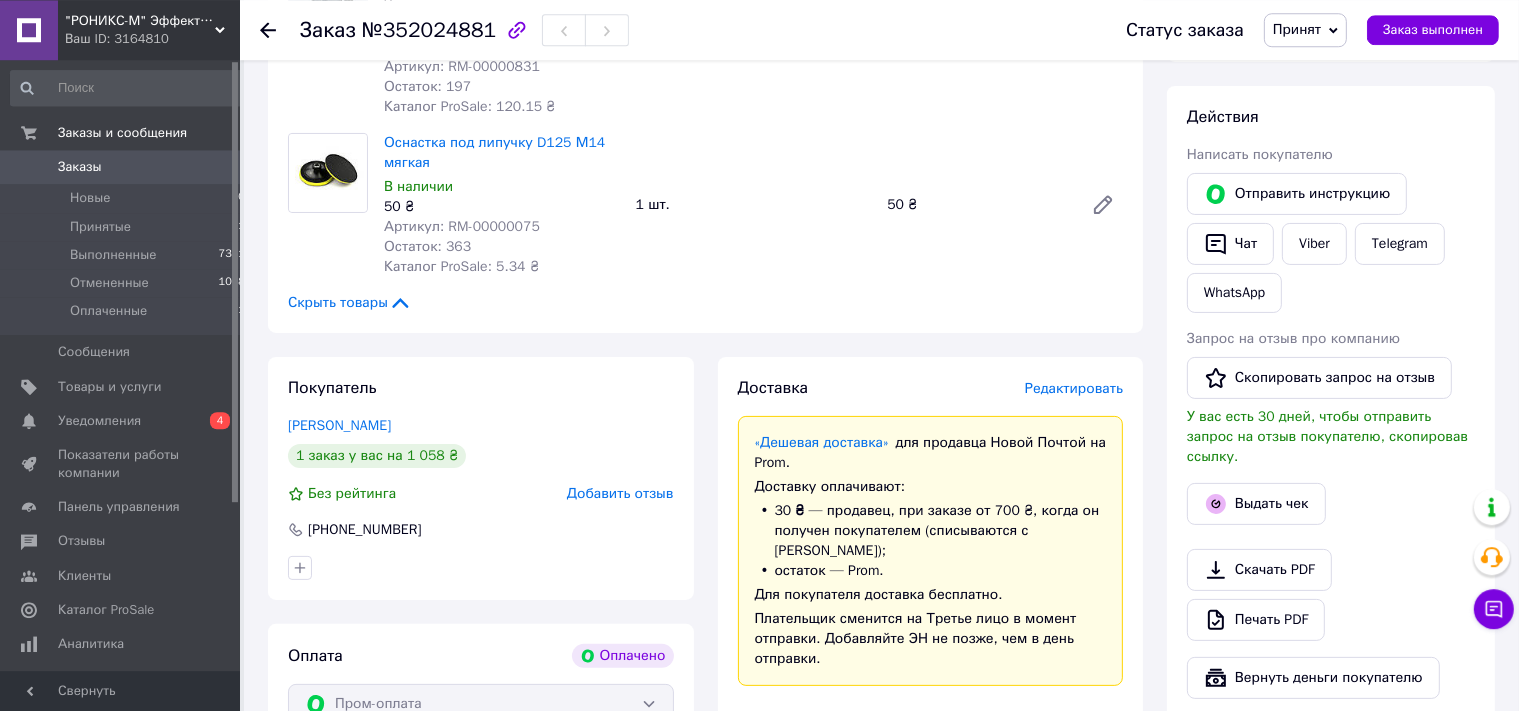 scroll, scrollTop: 316, scrollLeft: 0, axis: vertical 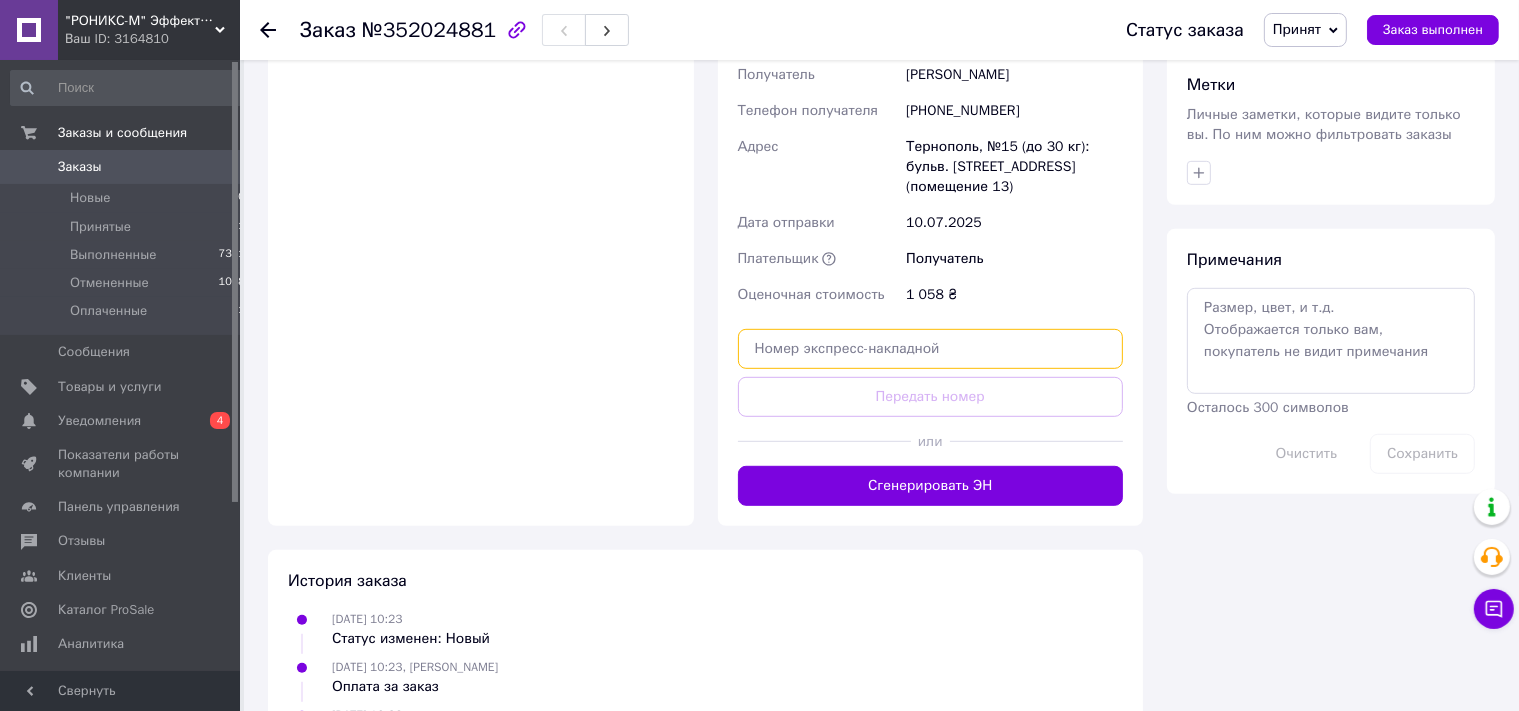 click at bounding box center [931, 349] 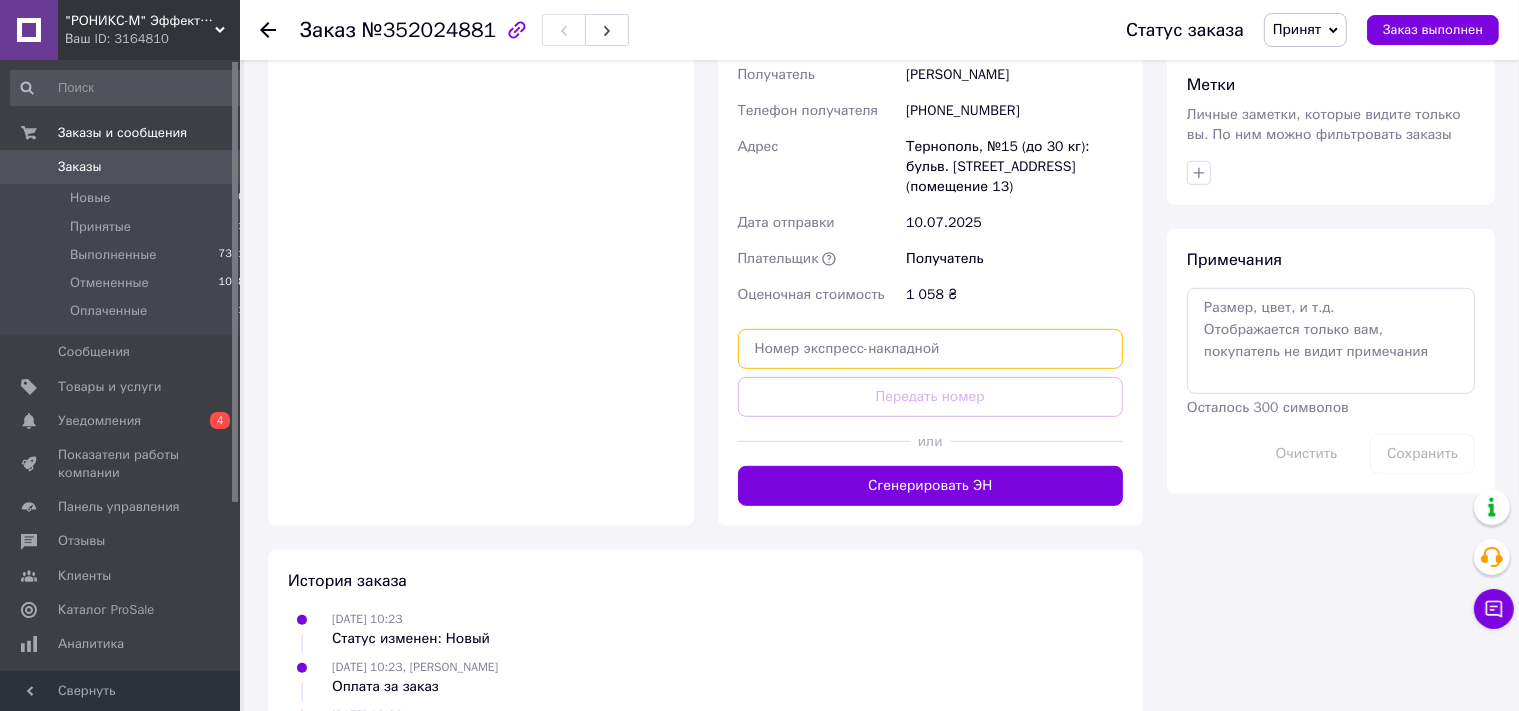 paste on "20451202805940" 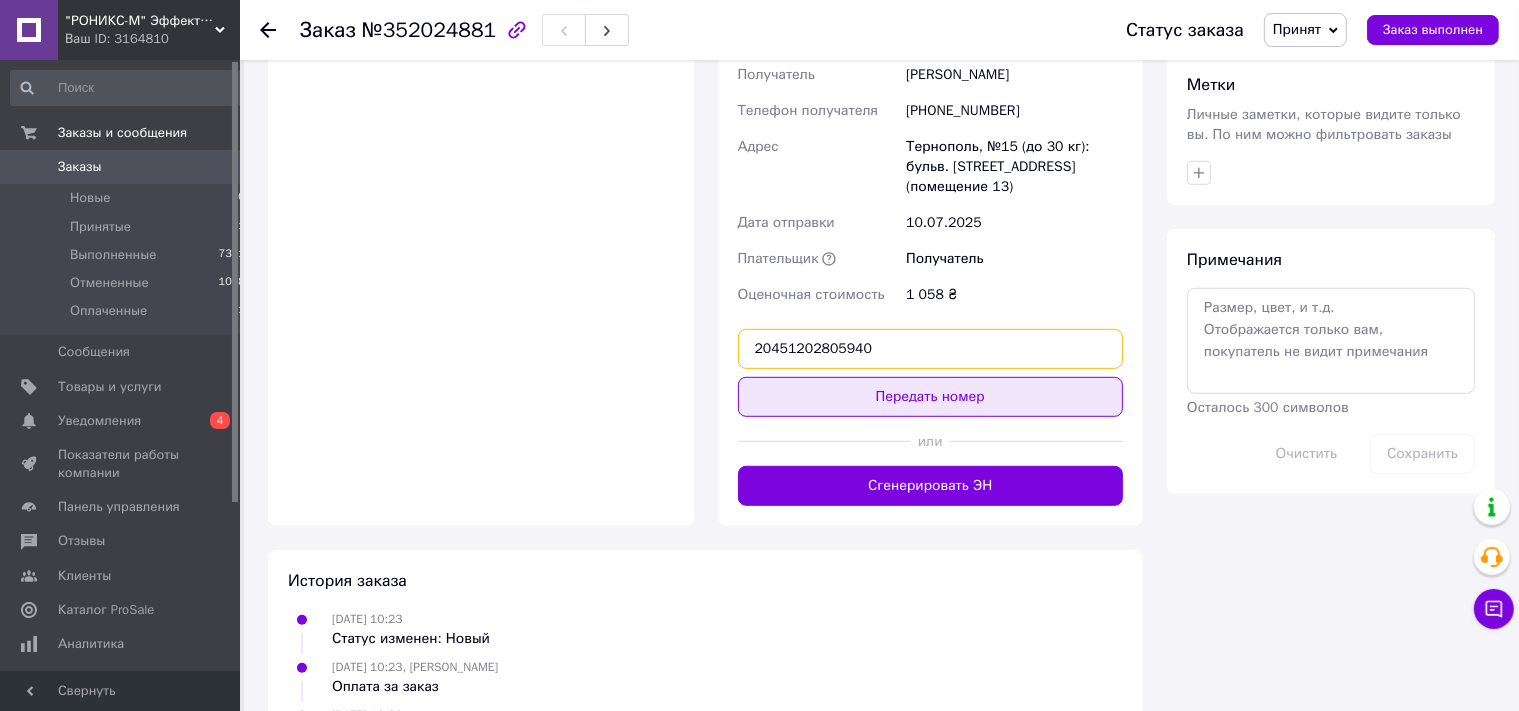 type on "20451202805940" 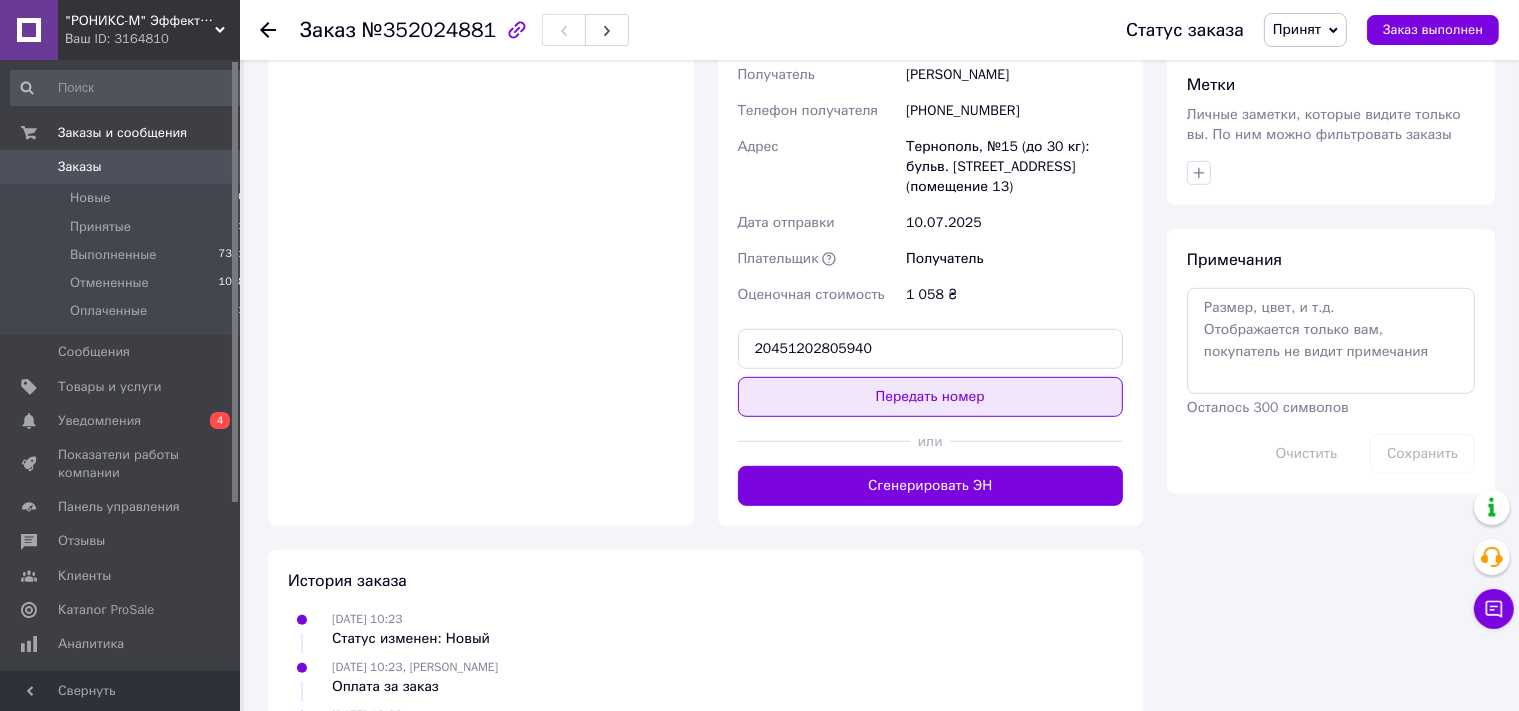 click on "Передать номер" at bounding box center (931, 397) 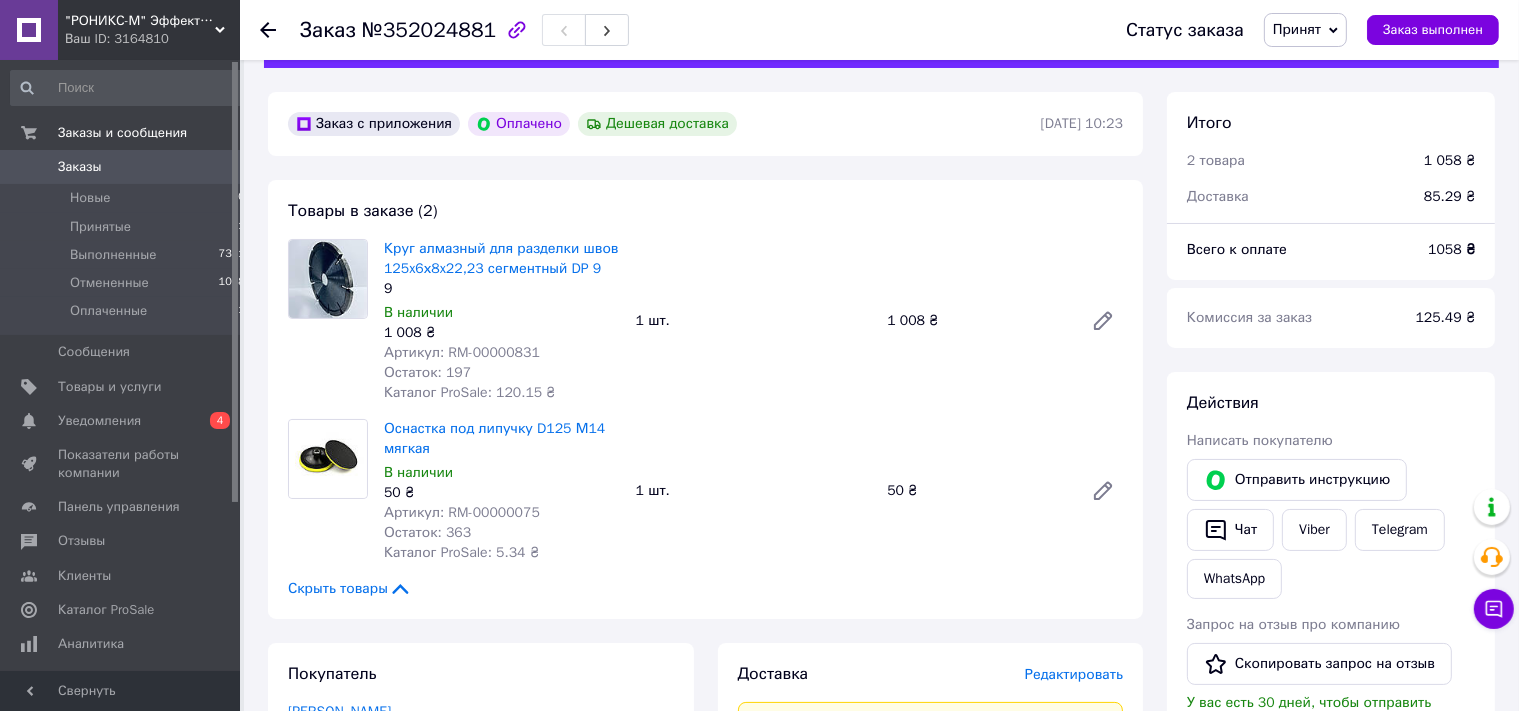 scroll, scrollTop: 0, scrollLeft: 0, axis: both 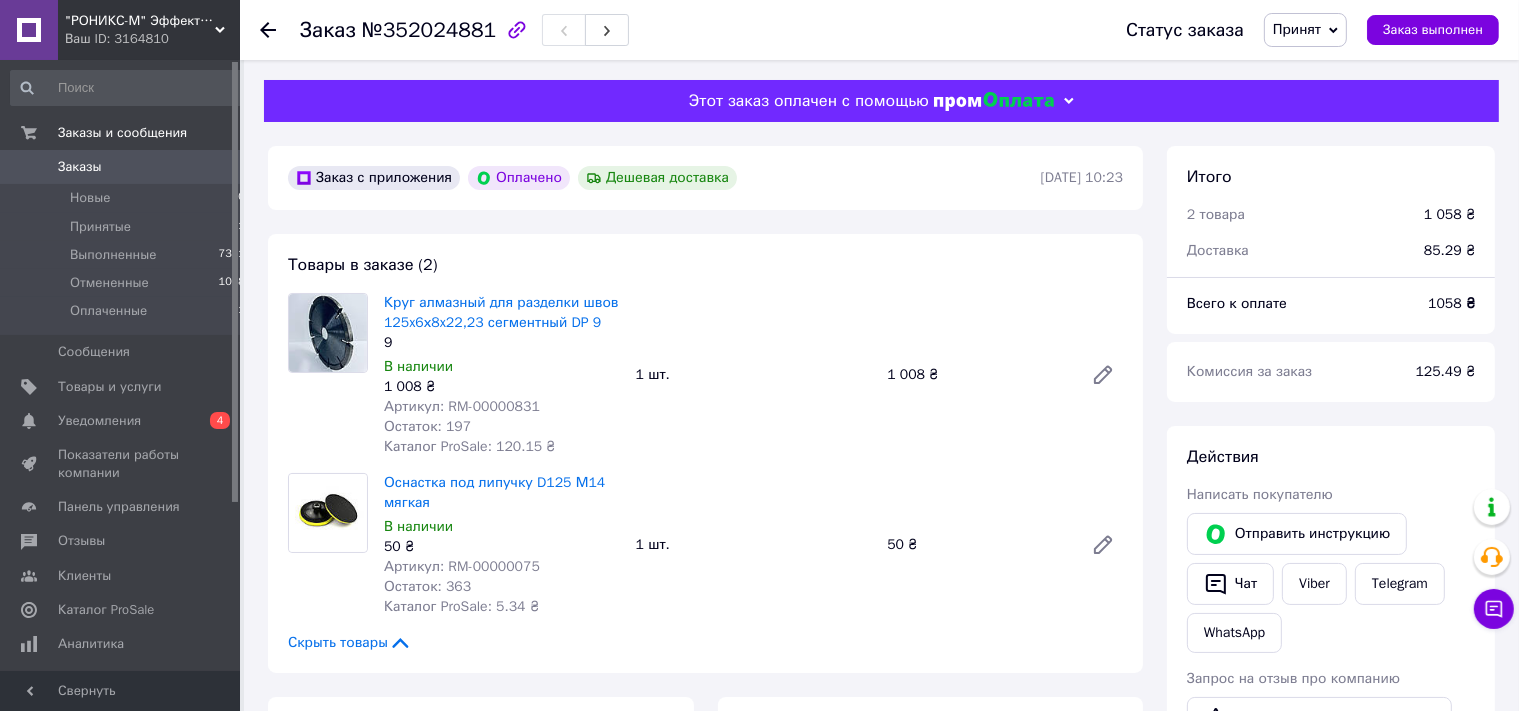 click 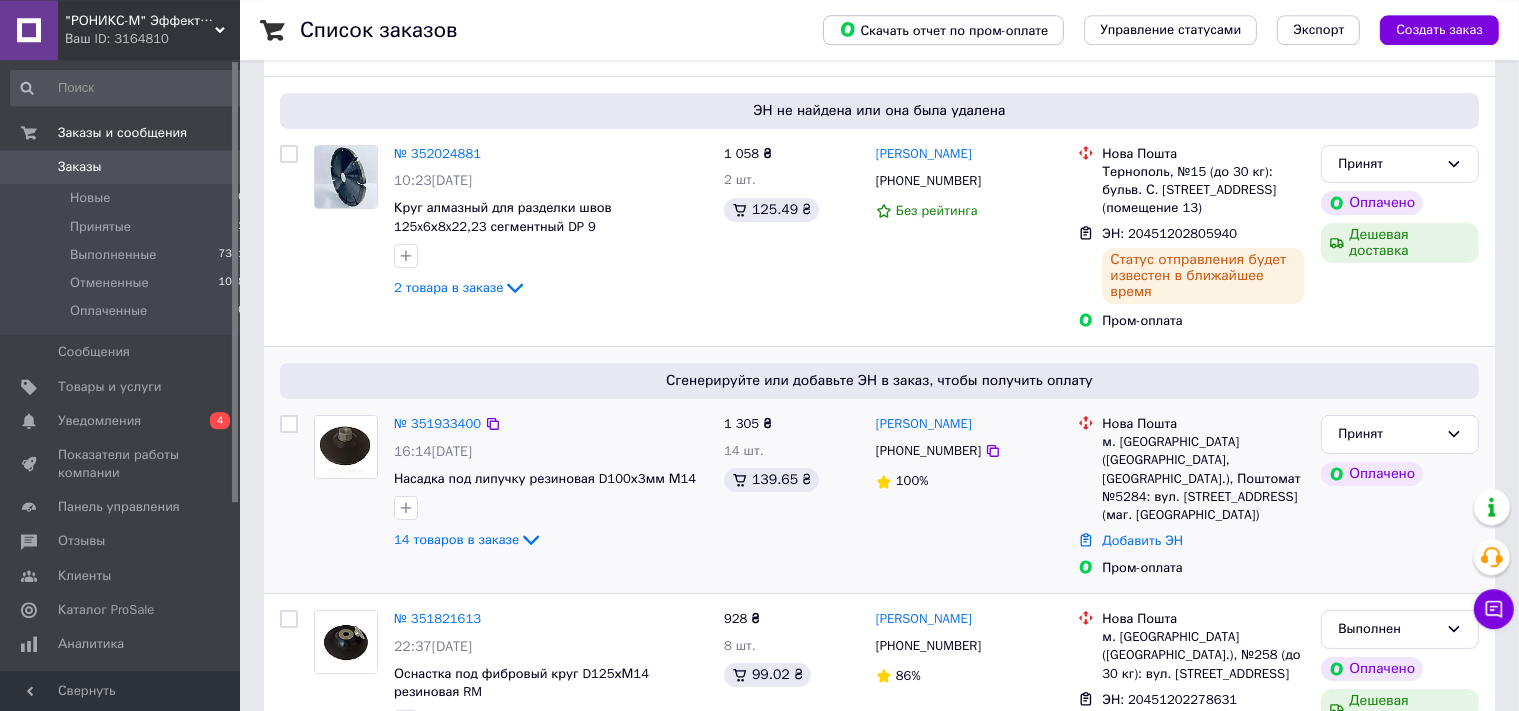 scroll, scrollTop: 105, scrollLeft: 0, axis: vertical 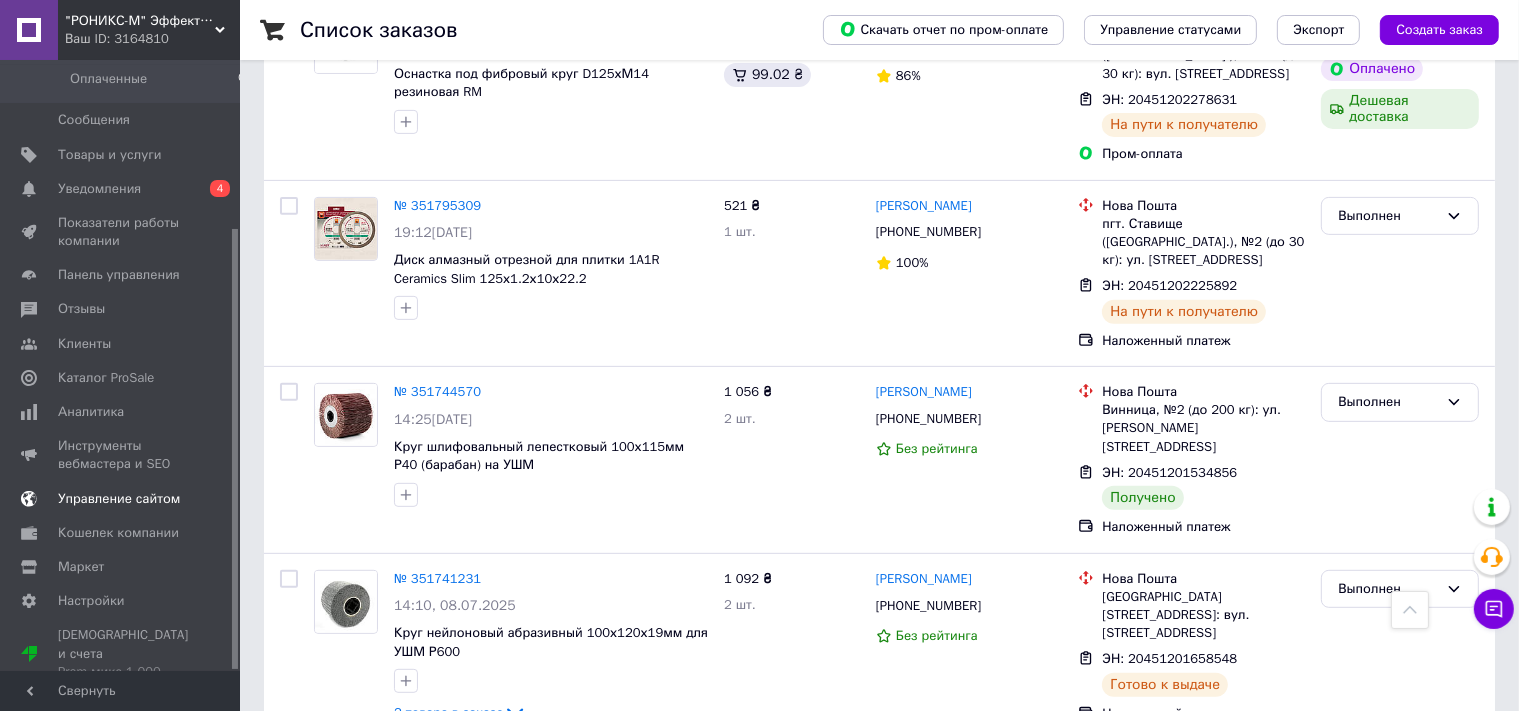 click on "Управление сайтом" at bounding box center [119, 499] 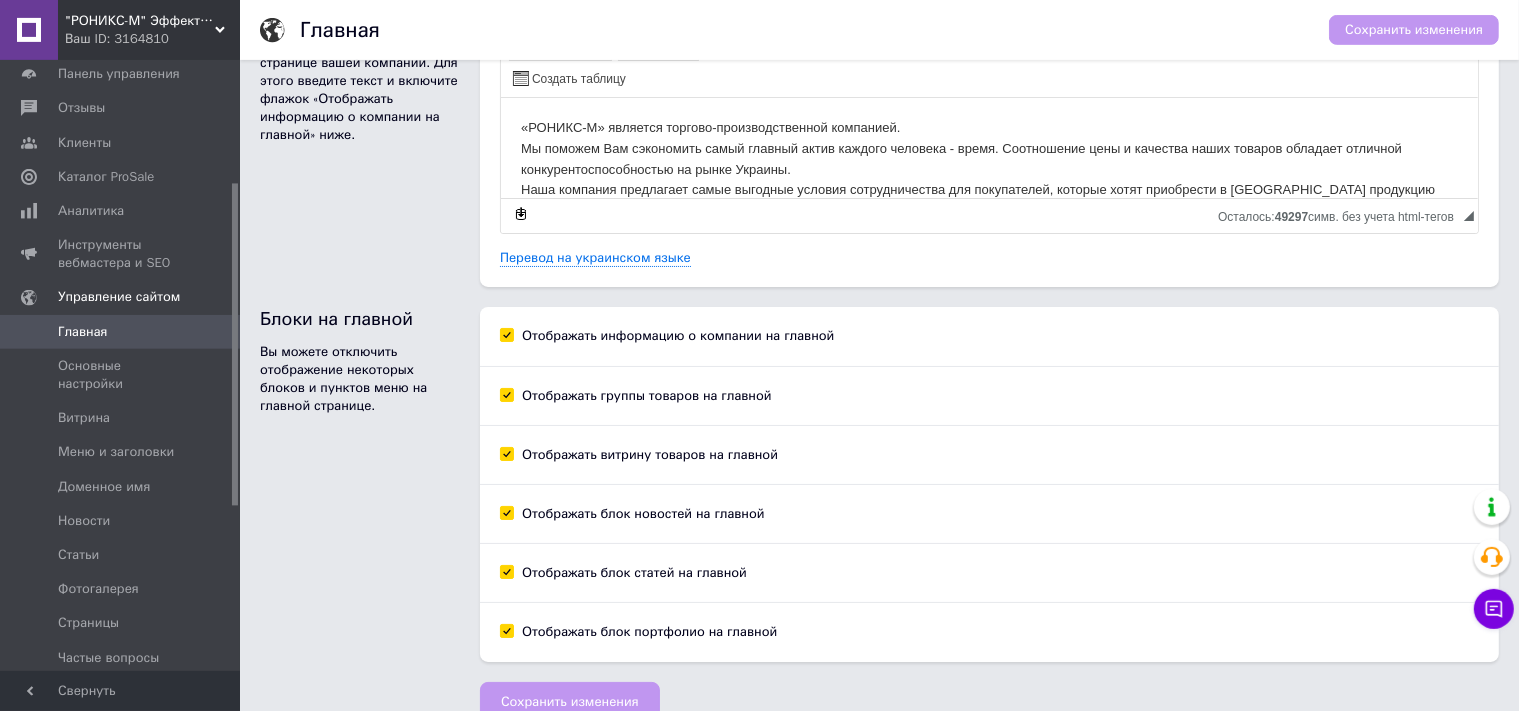 scroll, scrollTop: 125, scrollLeft: 0, axis: vertical 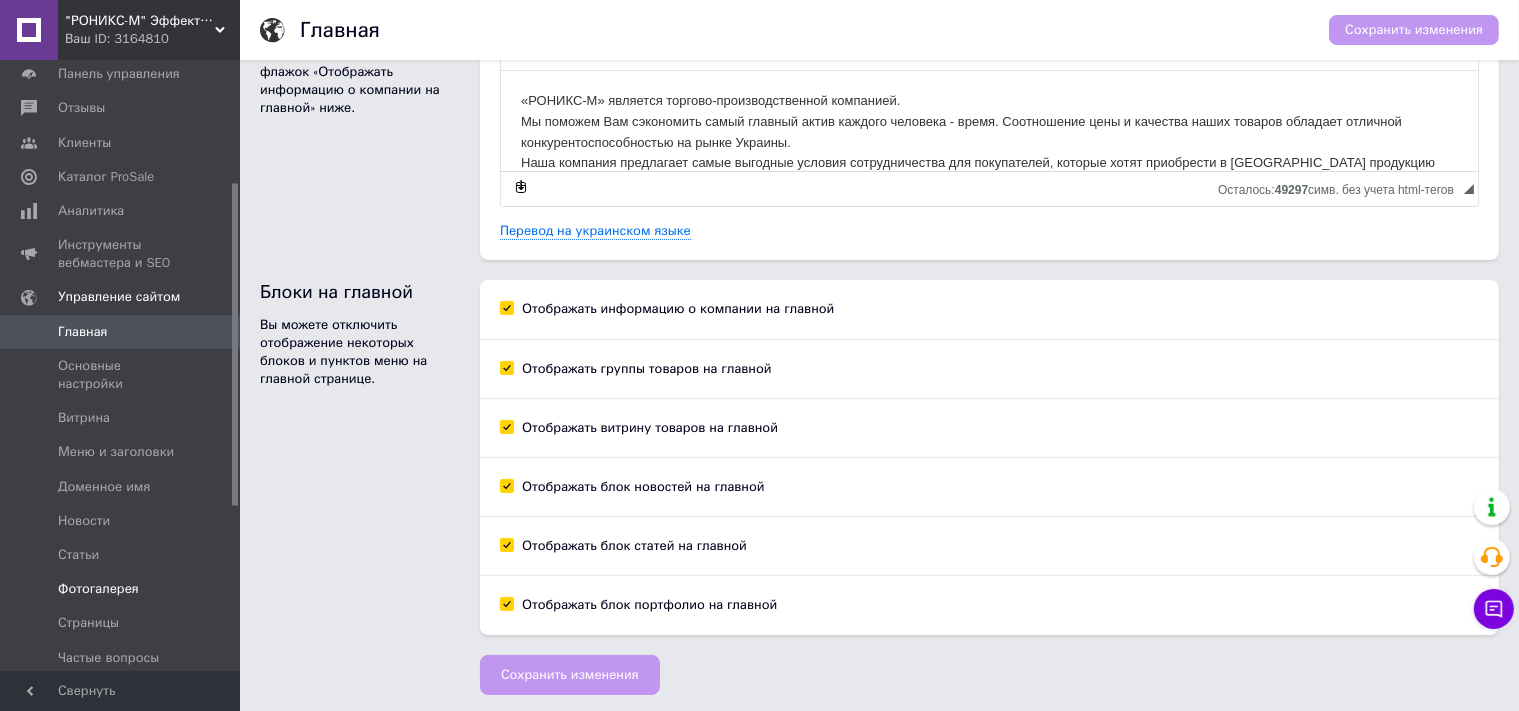 click on "Фотогалерея" at bounding box center (98, 589) 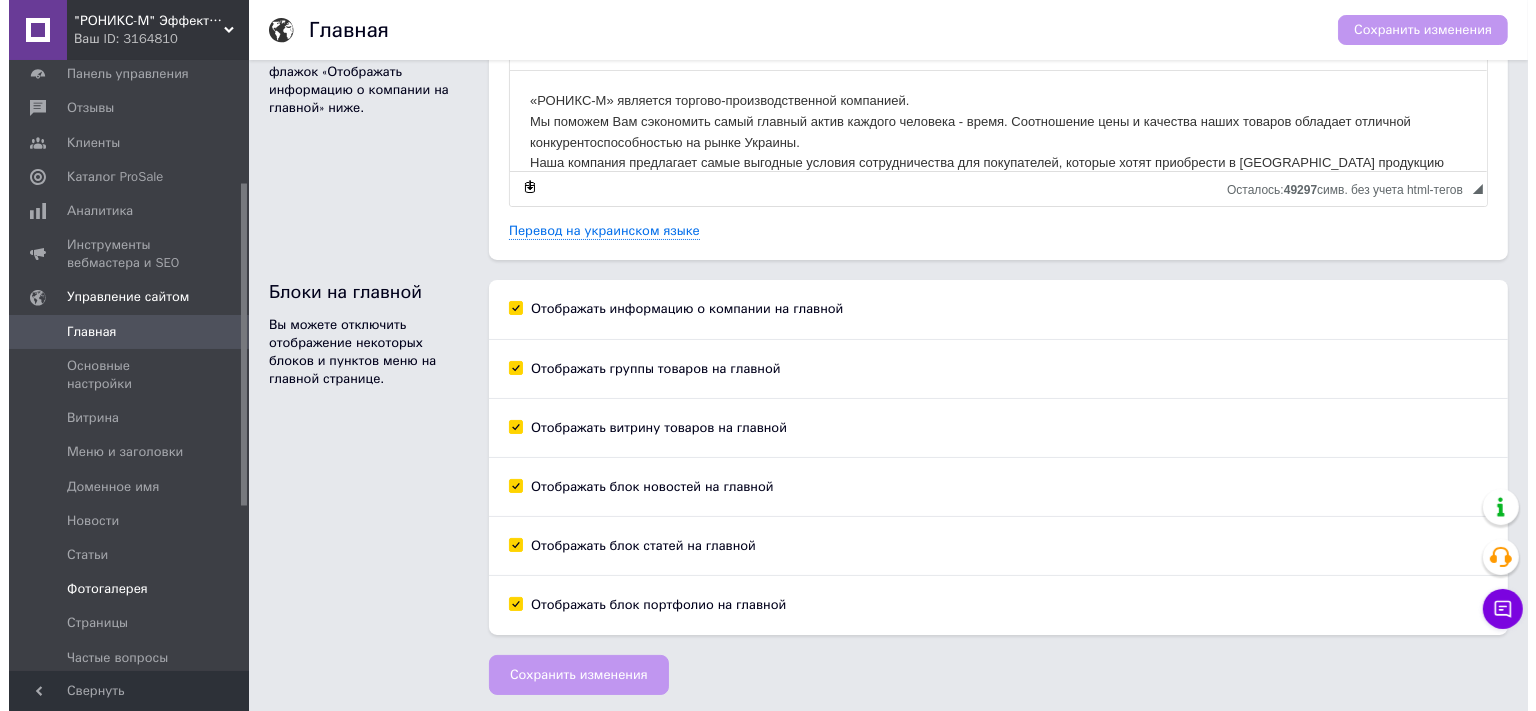 scroll, scrollTop: 0, scrollLeft: 0, axis: both 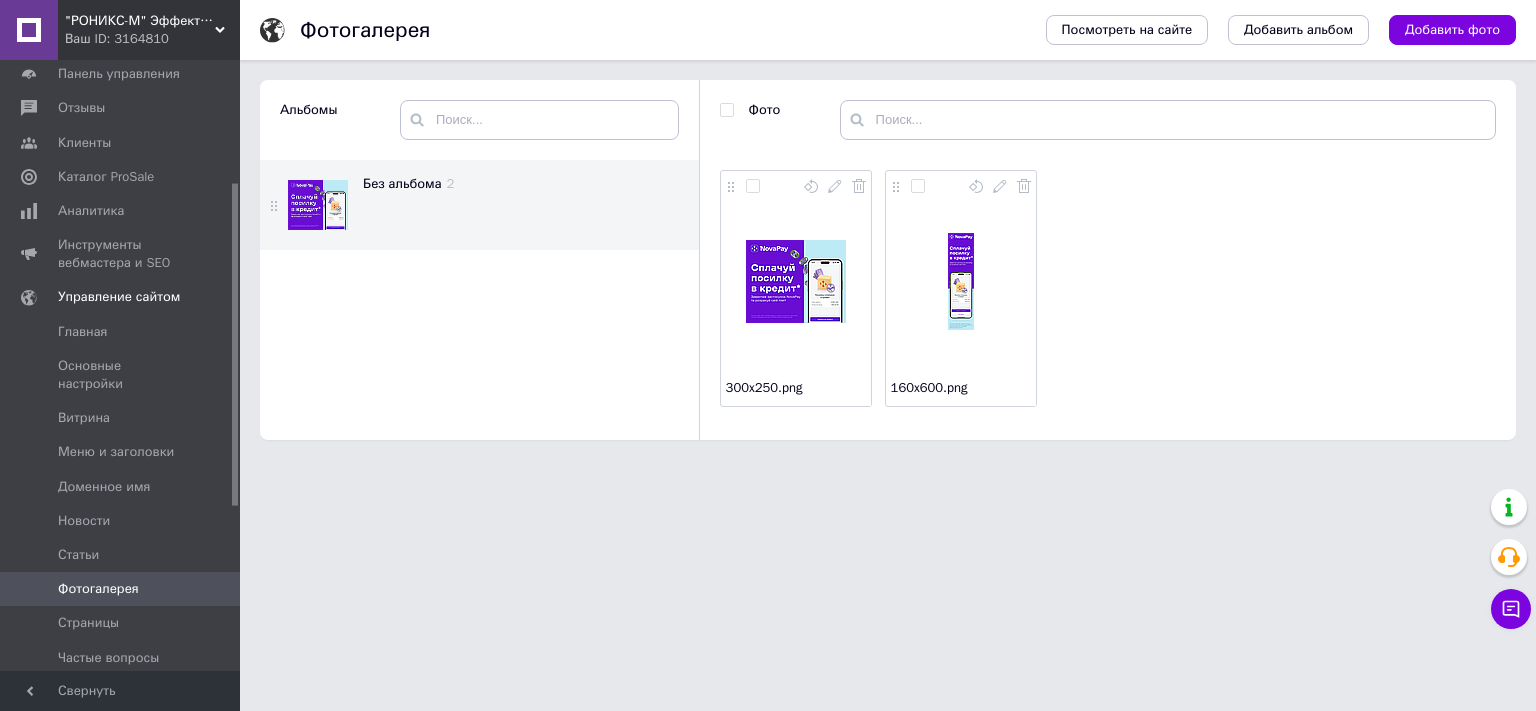 click on "300x250.png 160x600.png" at bounding box center (1108, 300) 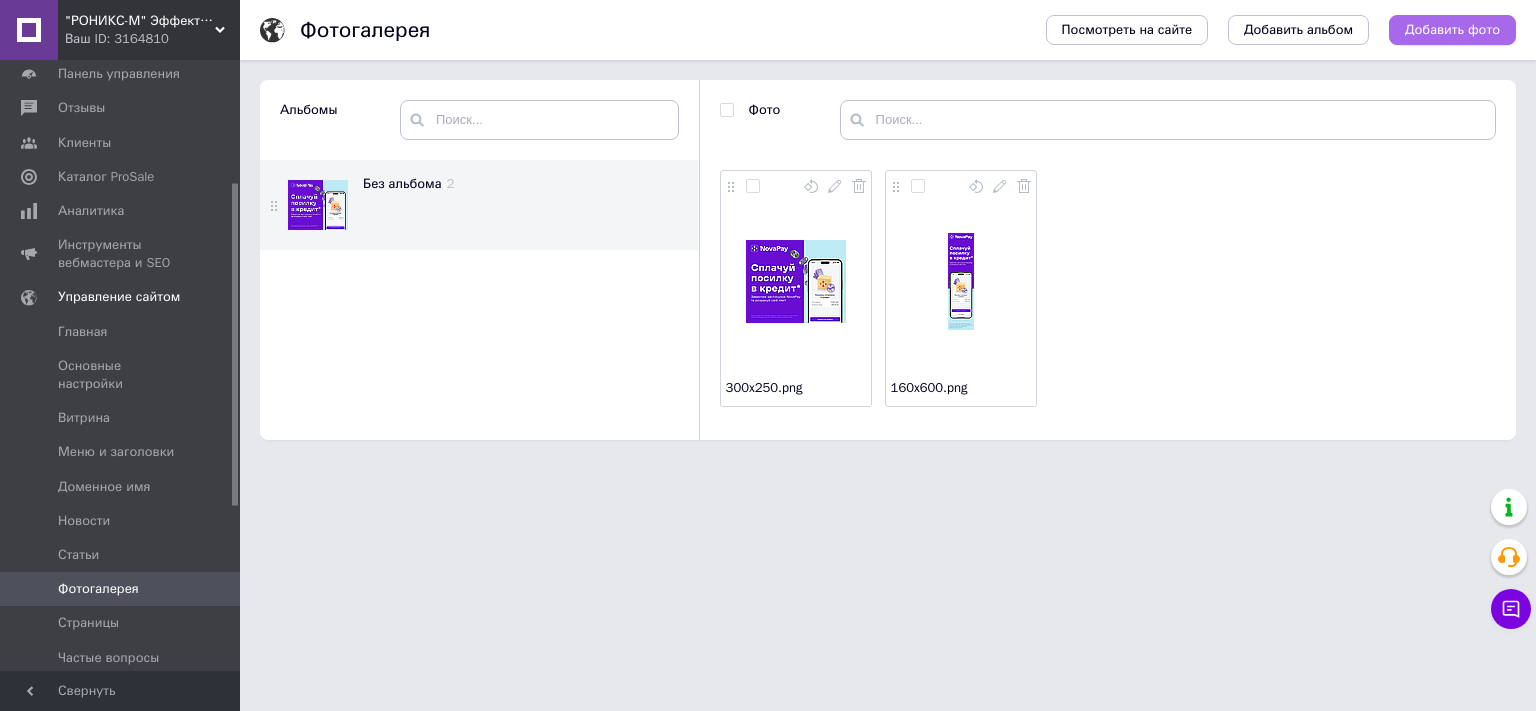click on "Добавить фото" at bounding box center (1452, 30) 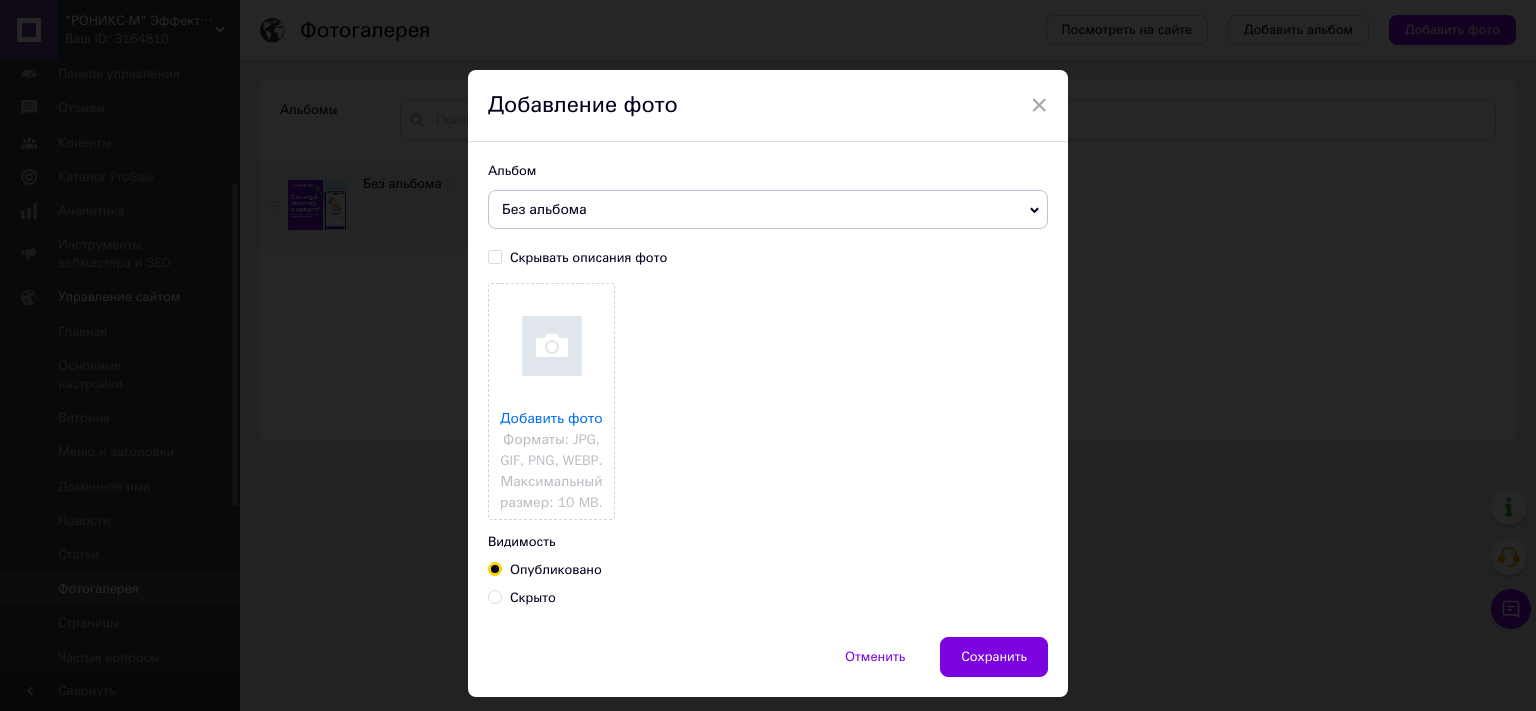 click at bounding box center (551, 399) 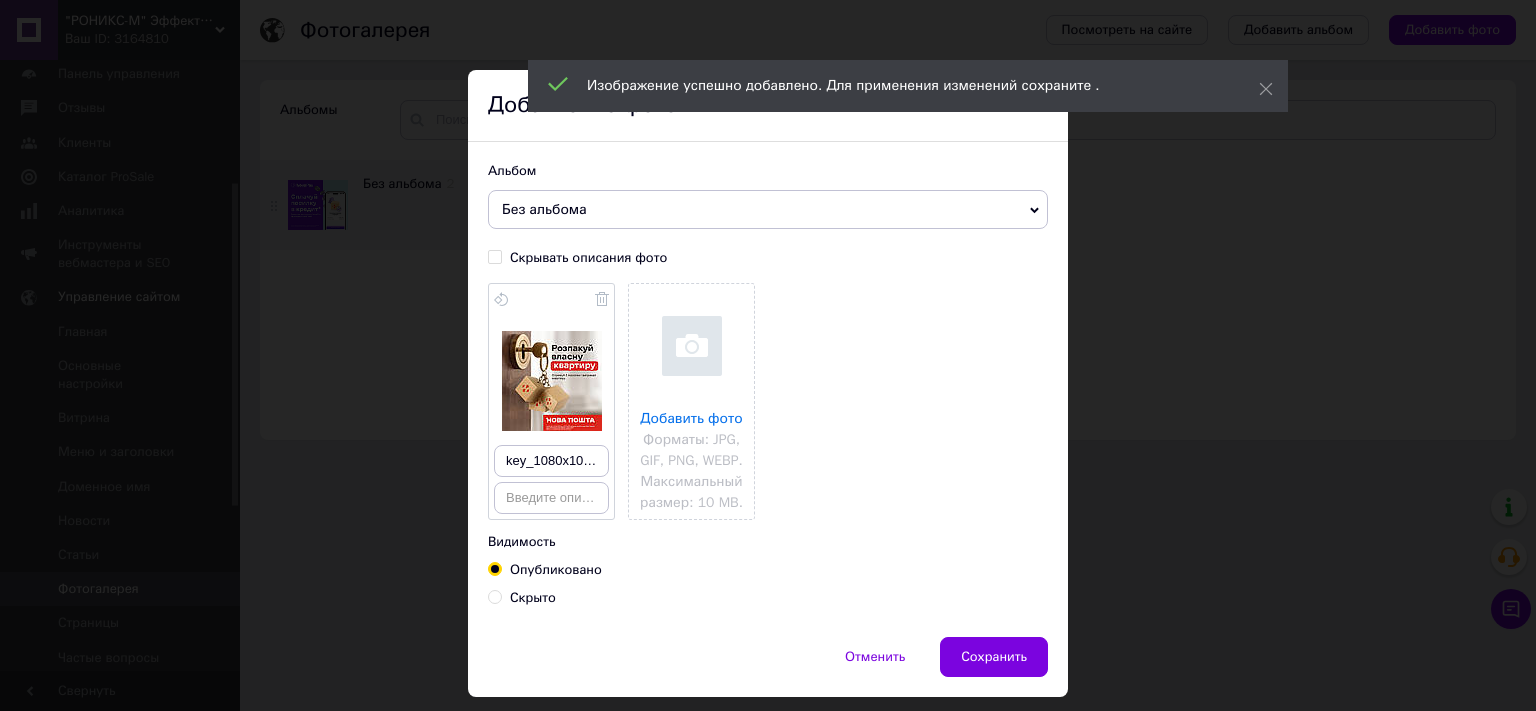 drag, startPoint x: 994, startPoint y: 659, endPoint x: 982, endPoint y: 650, distance: 15 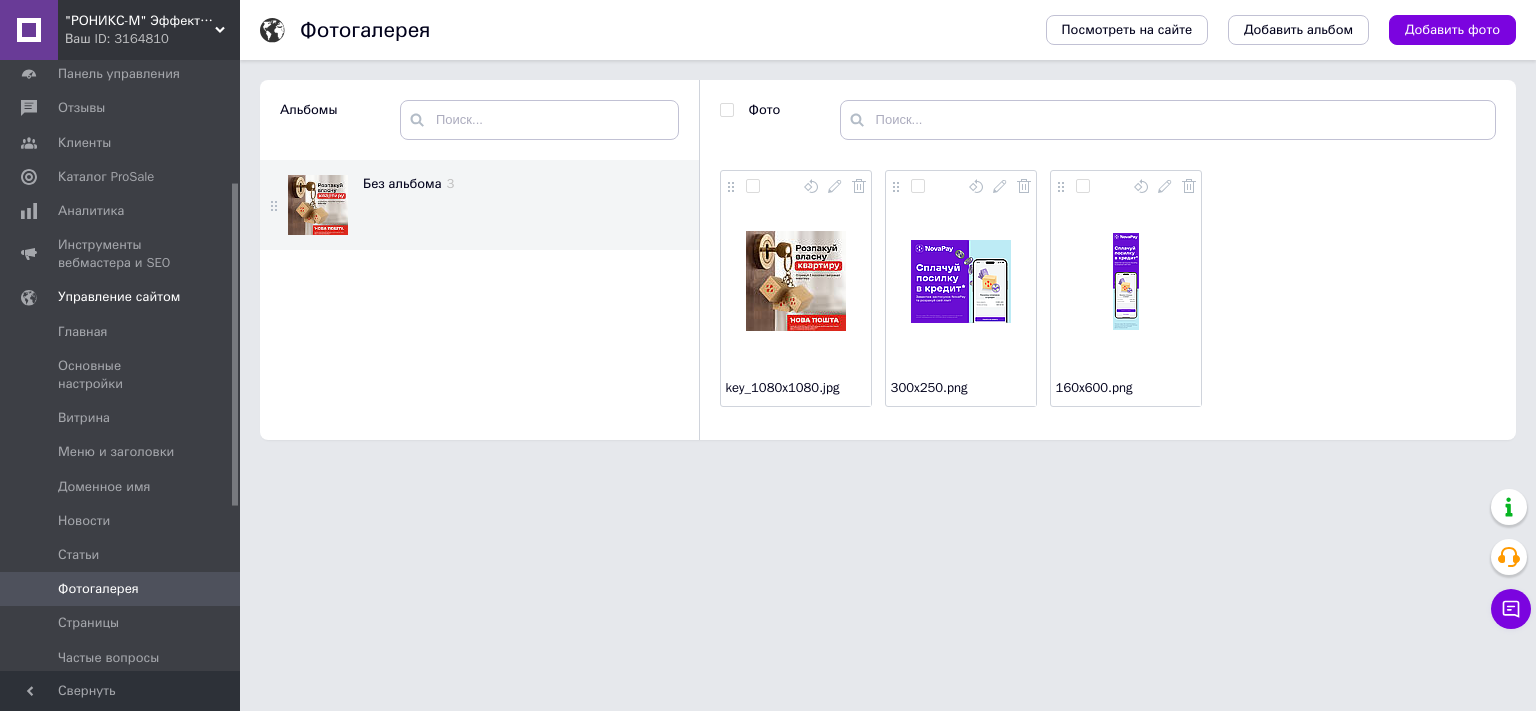click 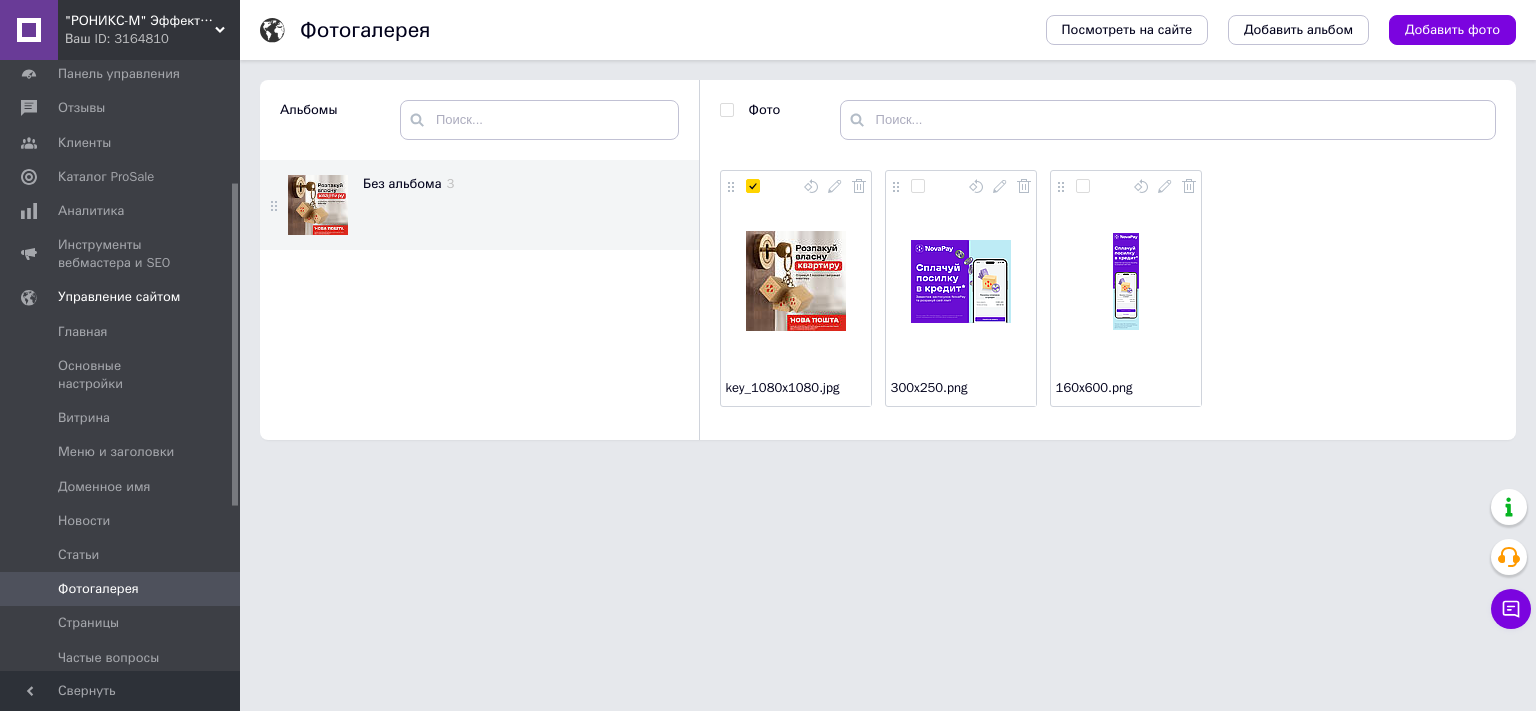 checkbox on "true" 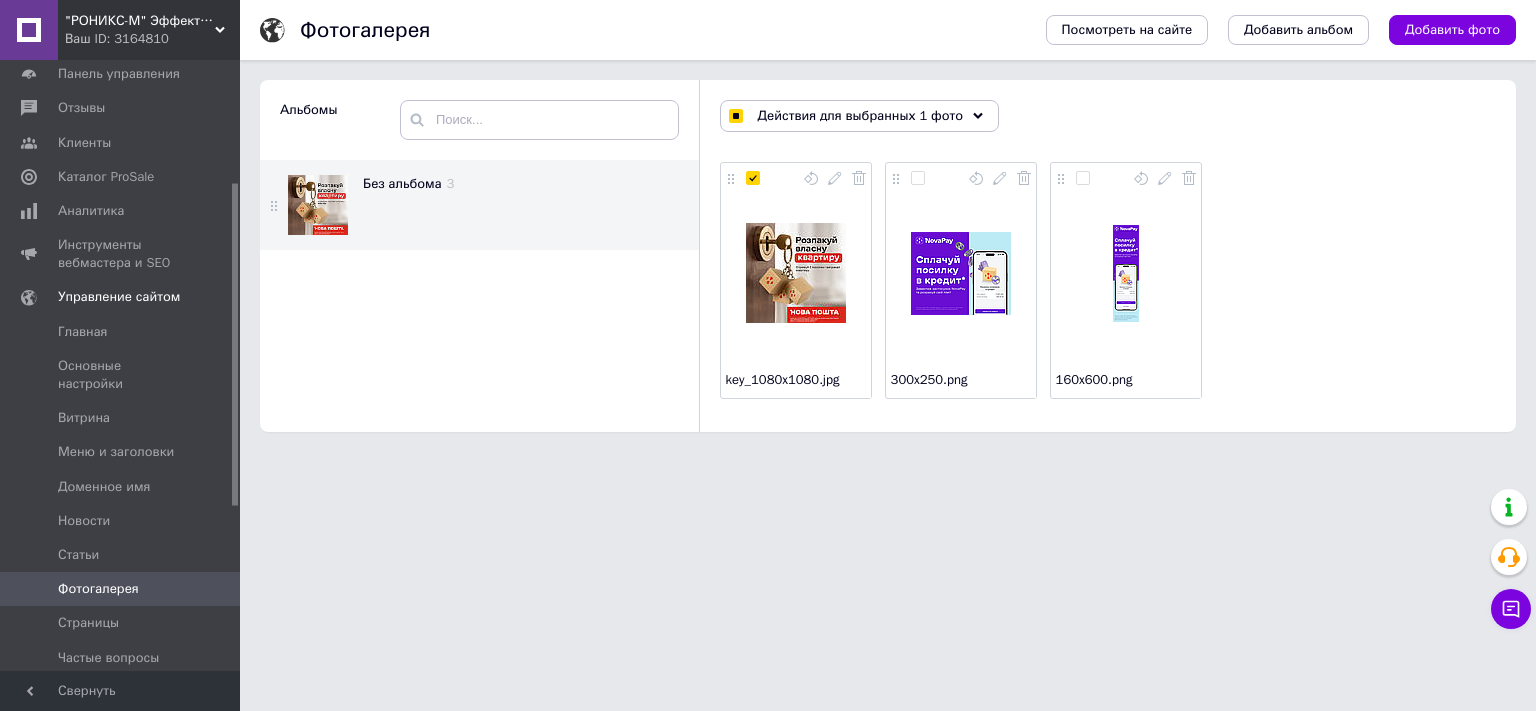 click 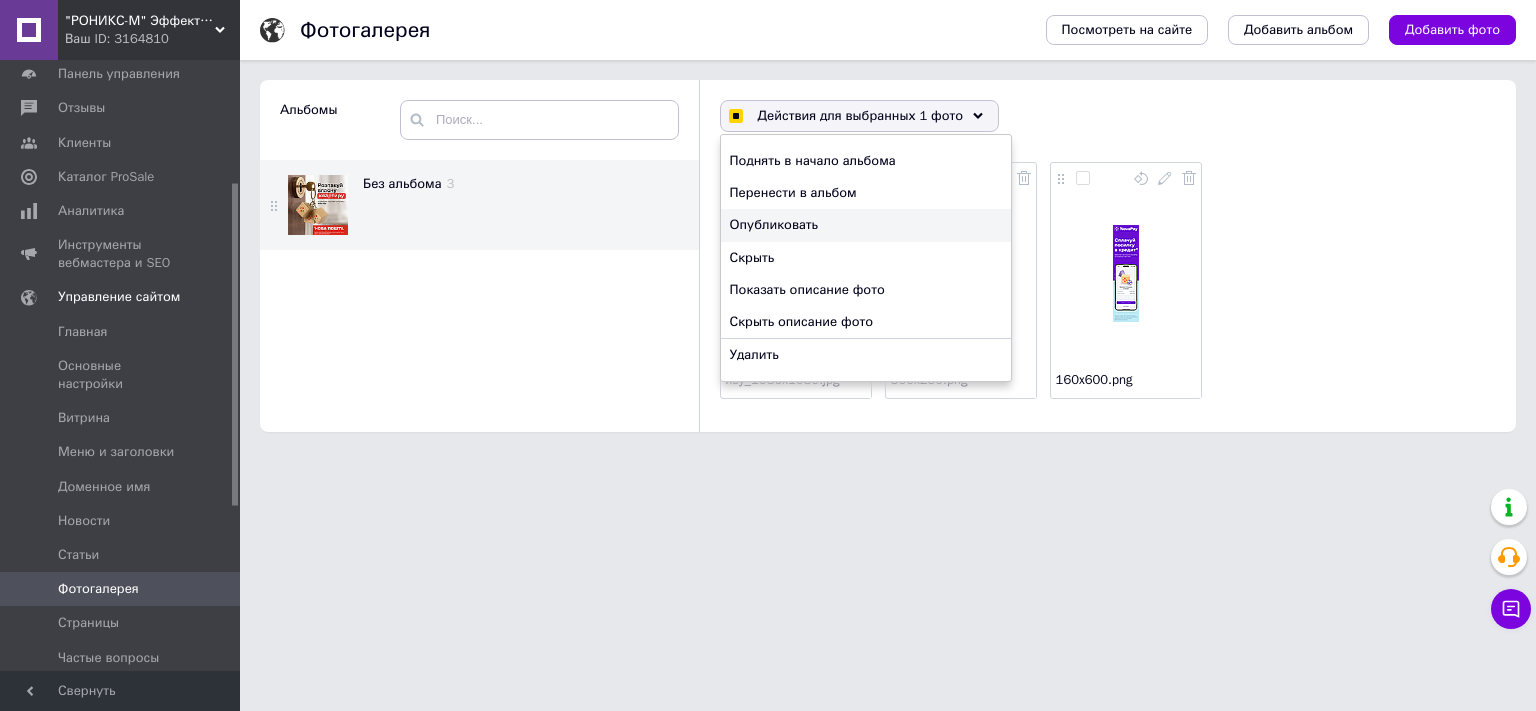 click on "Опубликовать" at bounding box center (863, 225) 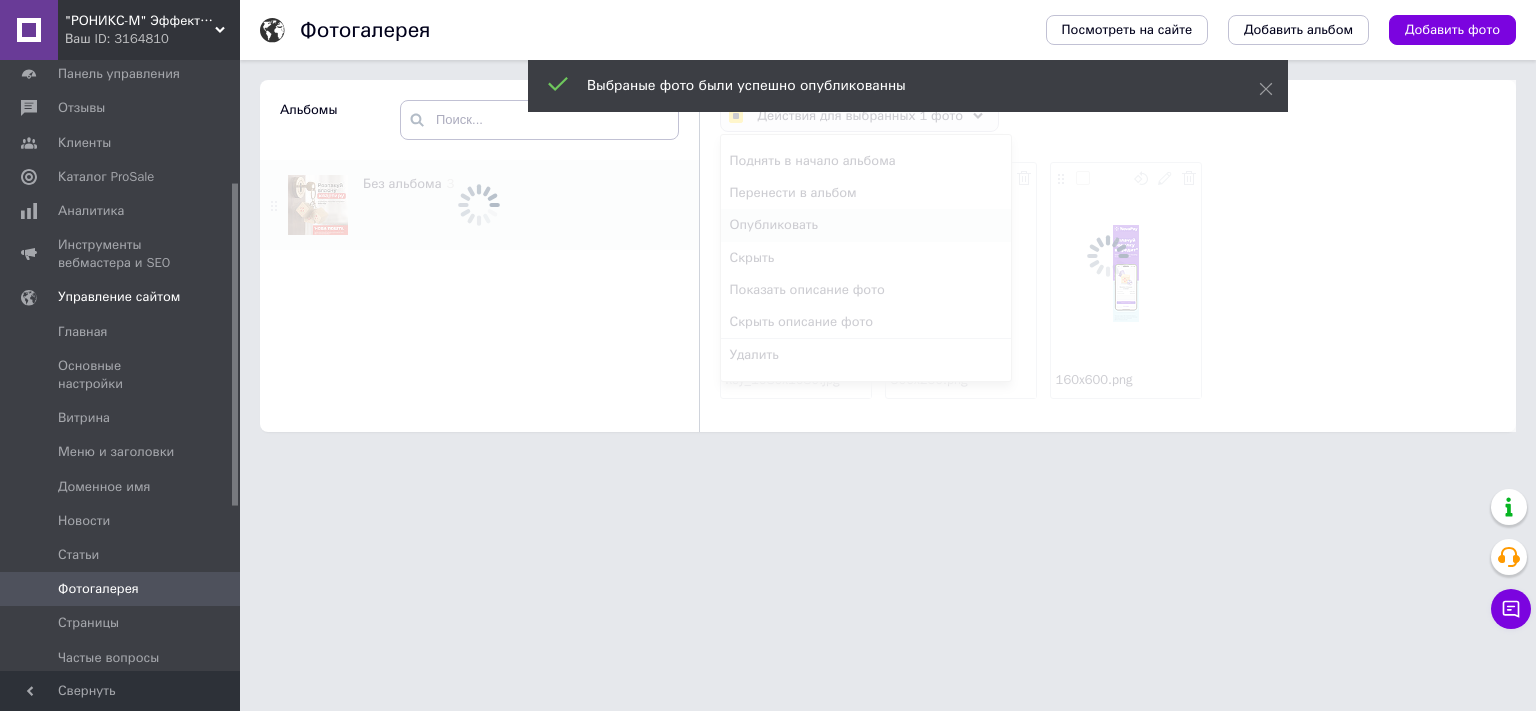 checkbox on "false" 